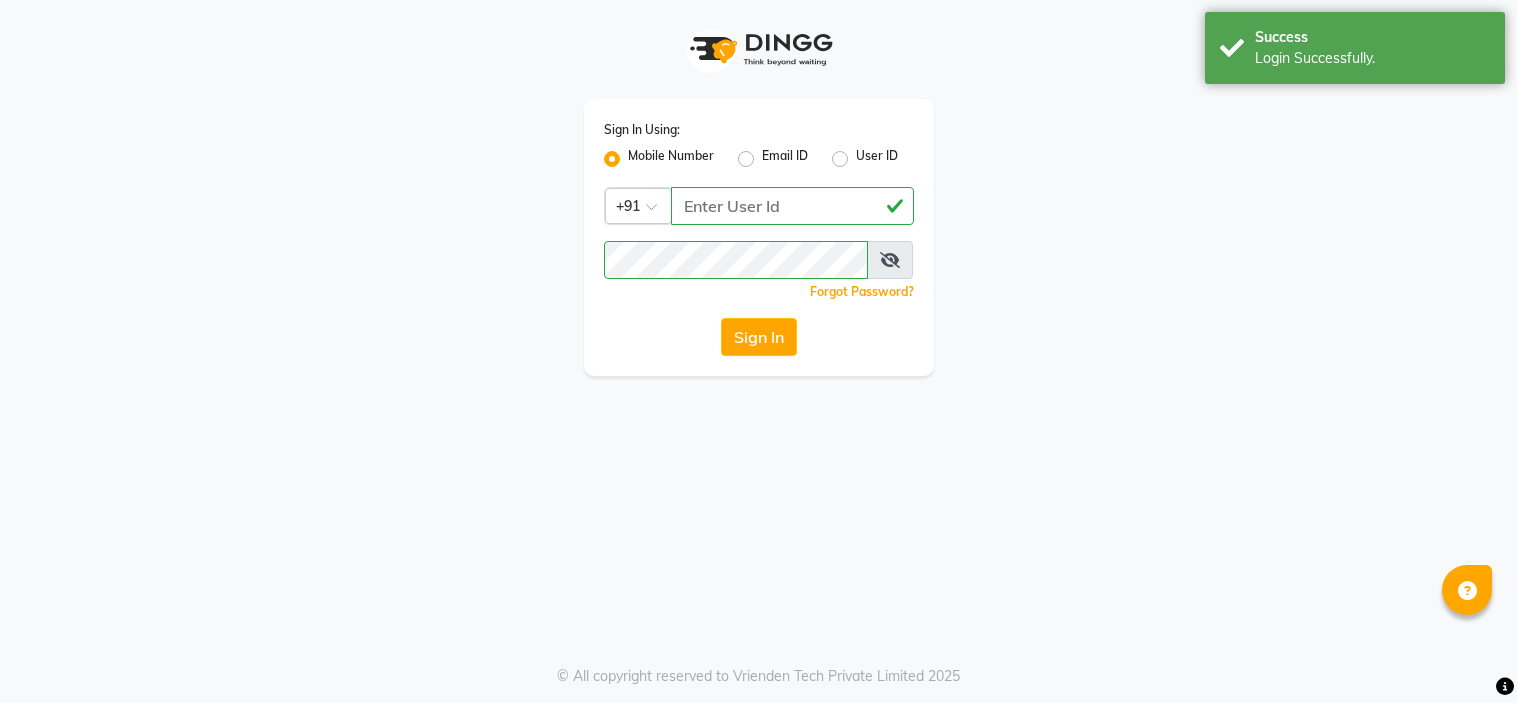scroll, scrollTop: 0, scrollLeft: 0, axis: both 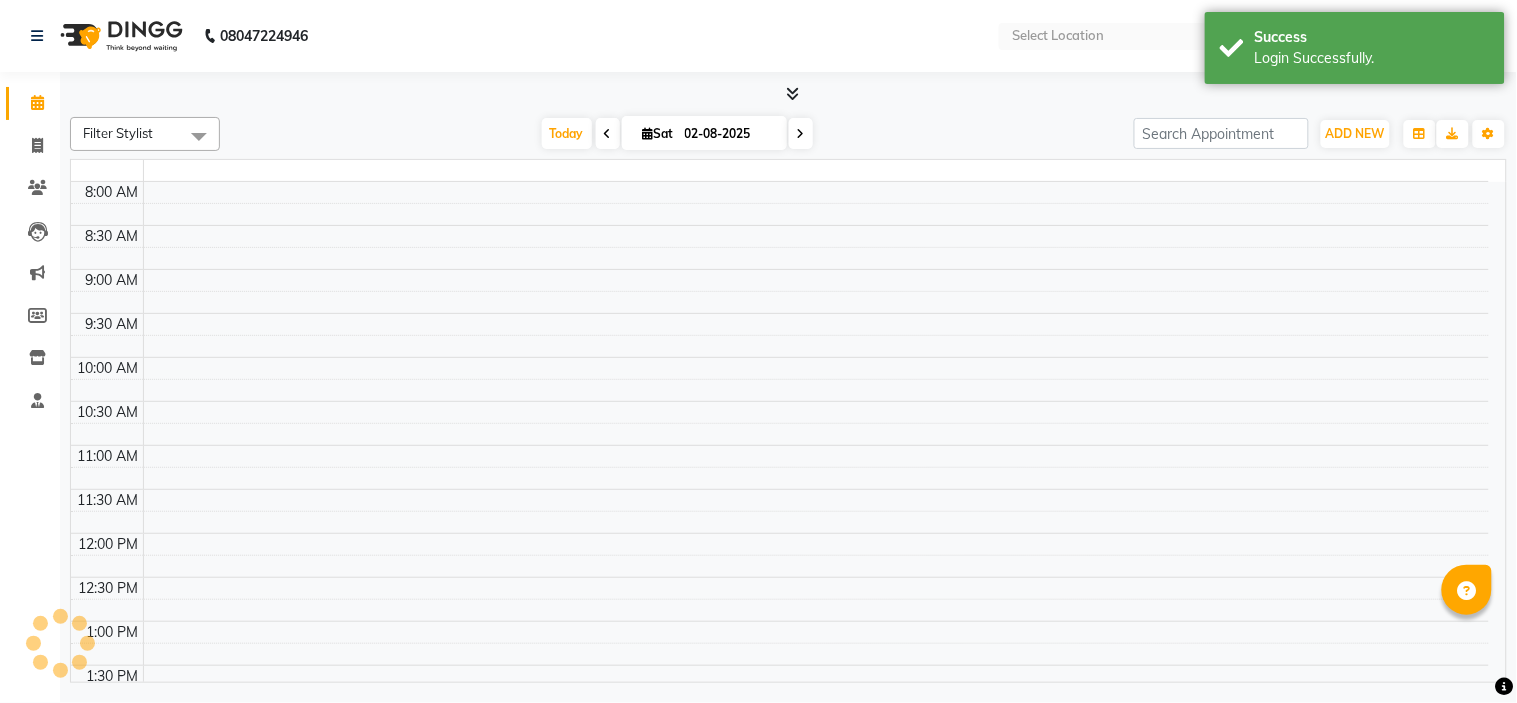 select on "en" 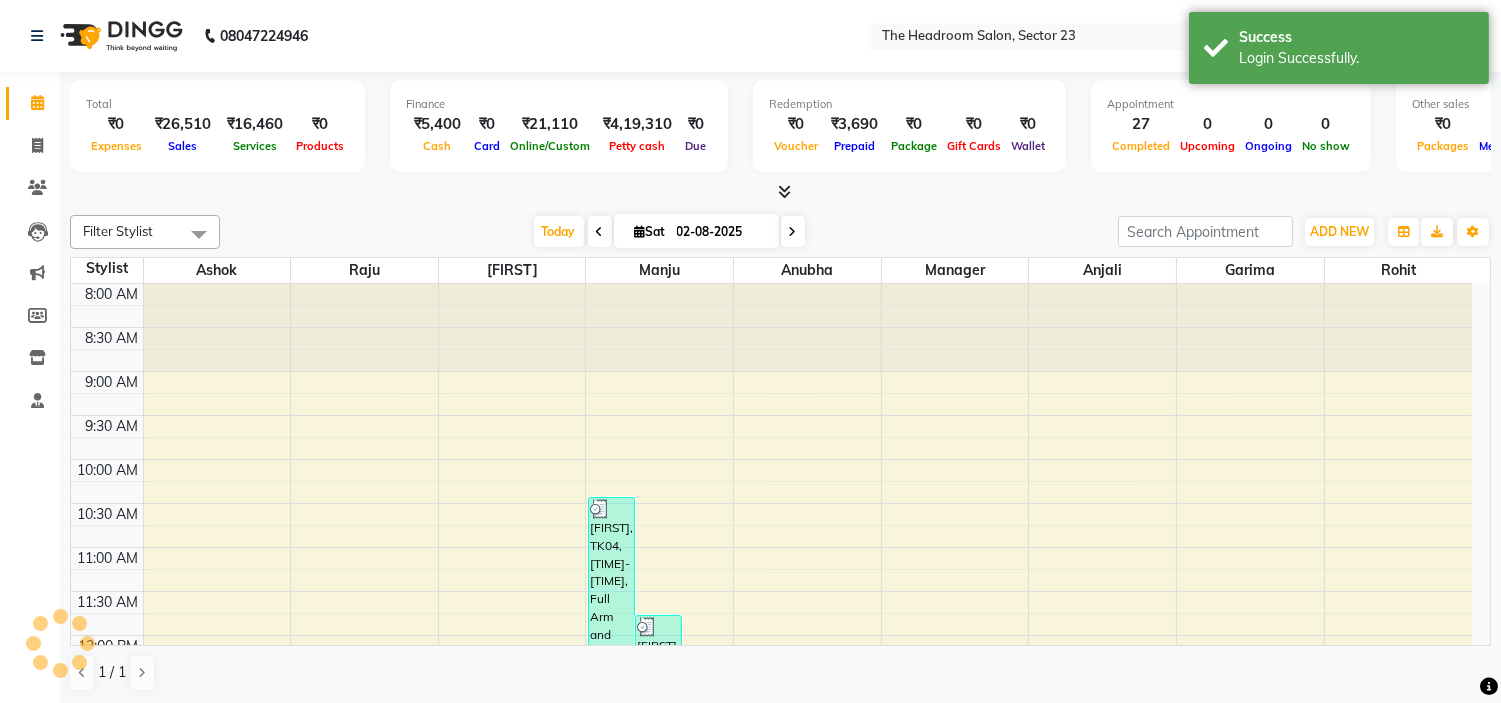 scroll, scrollTop: 830, scrollLeft: 0, axis: vertical 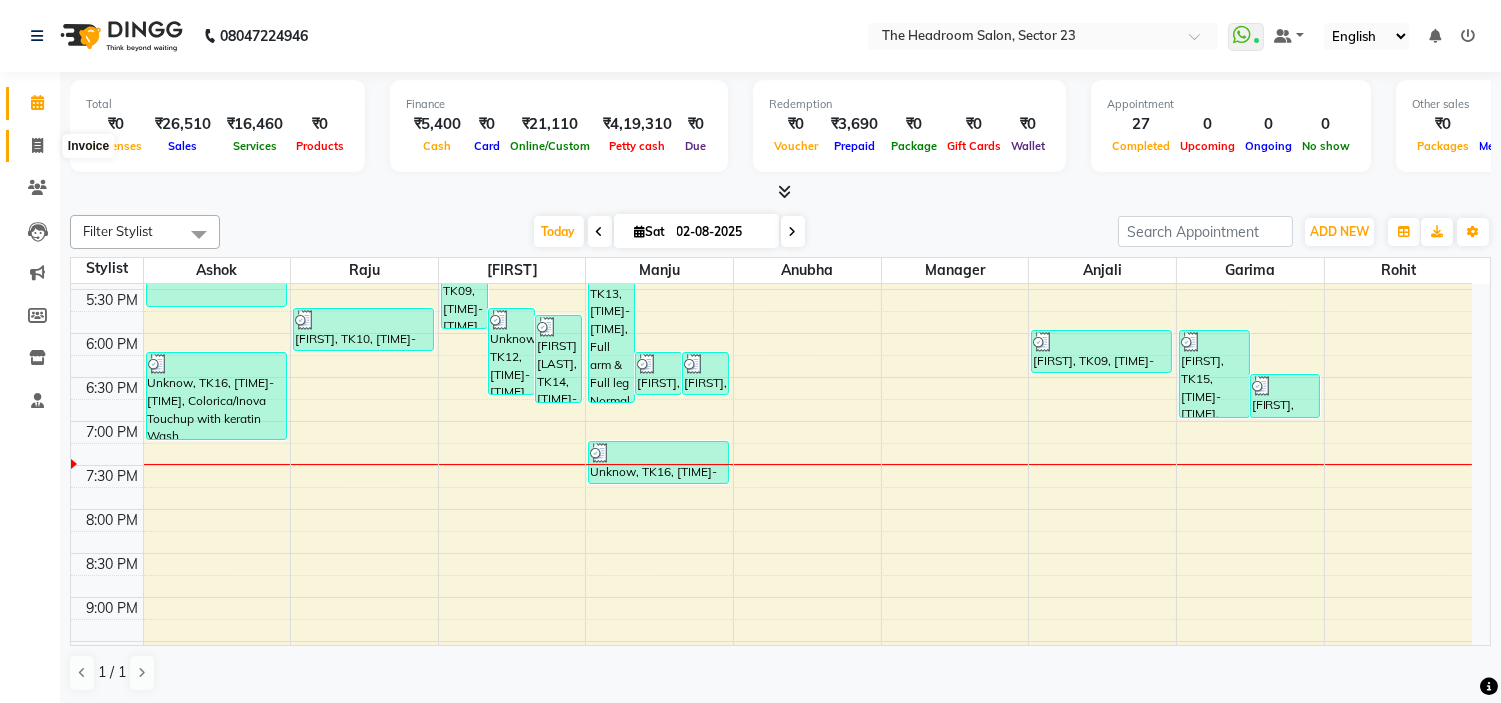 click 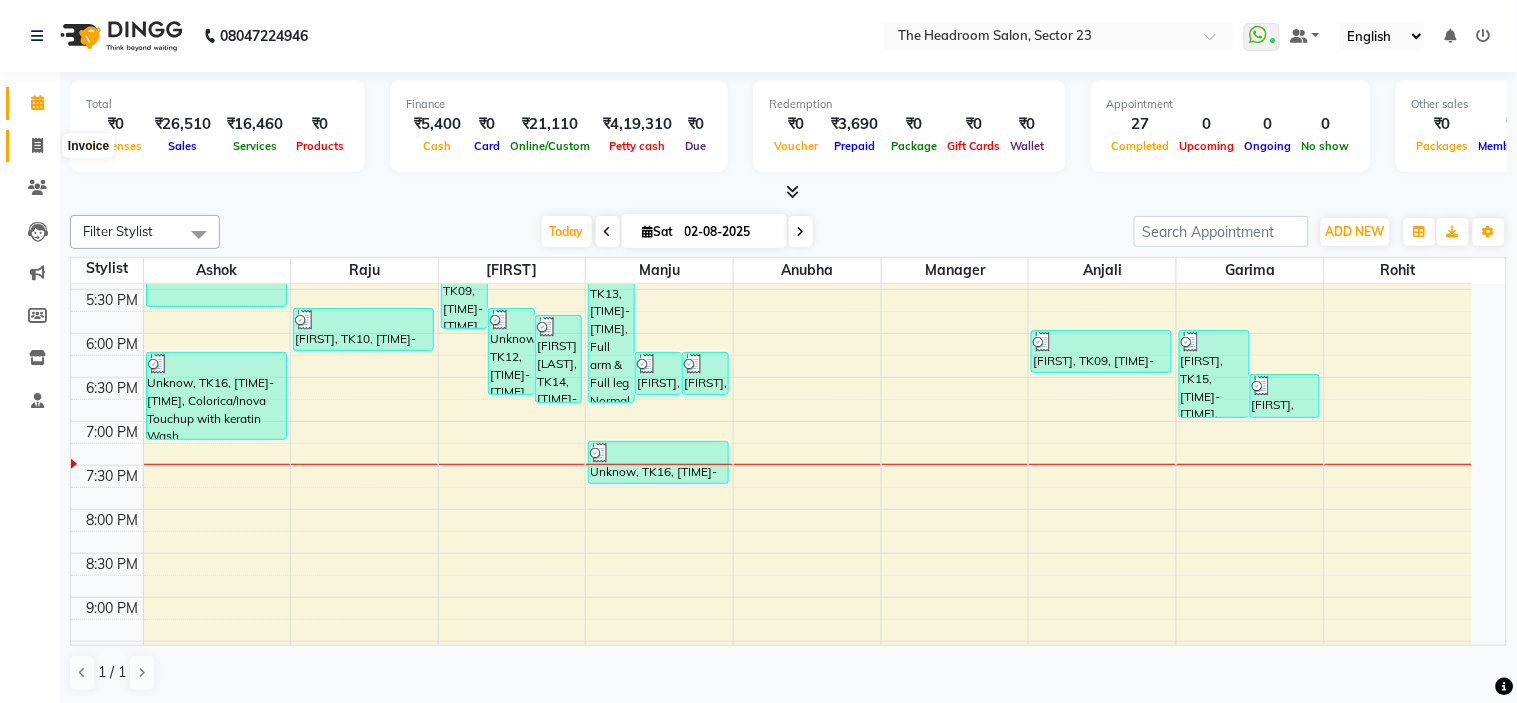 select on "6796" 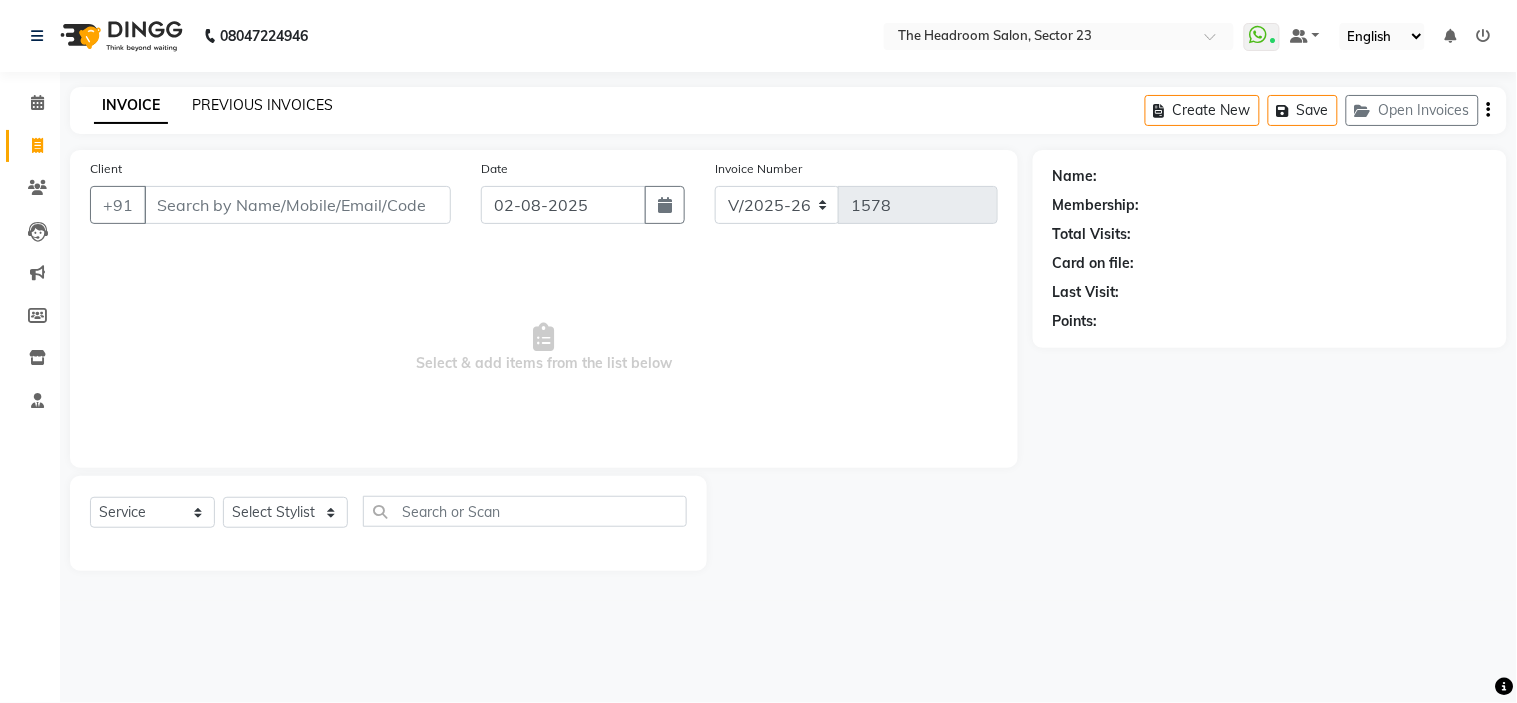 click on "PREVIOUS INVOICES" 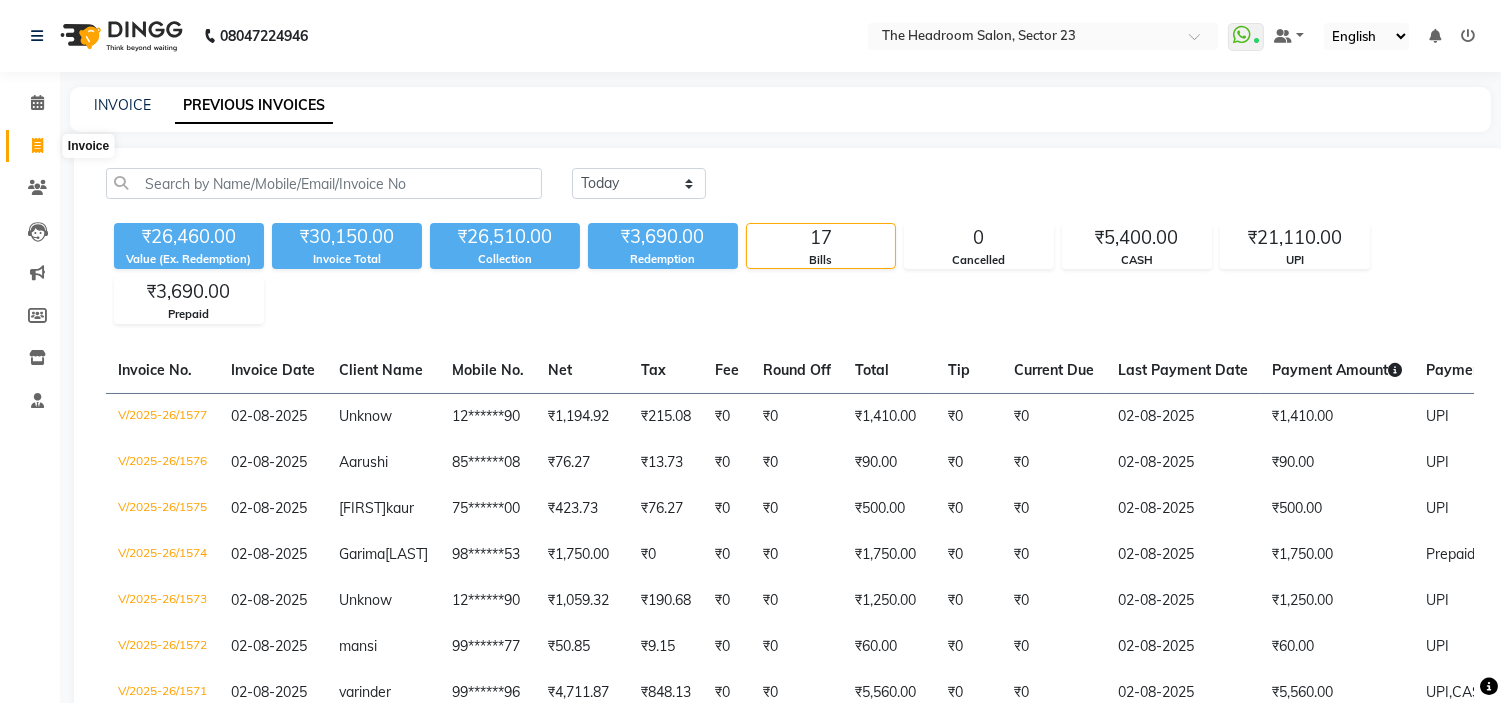 click 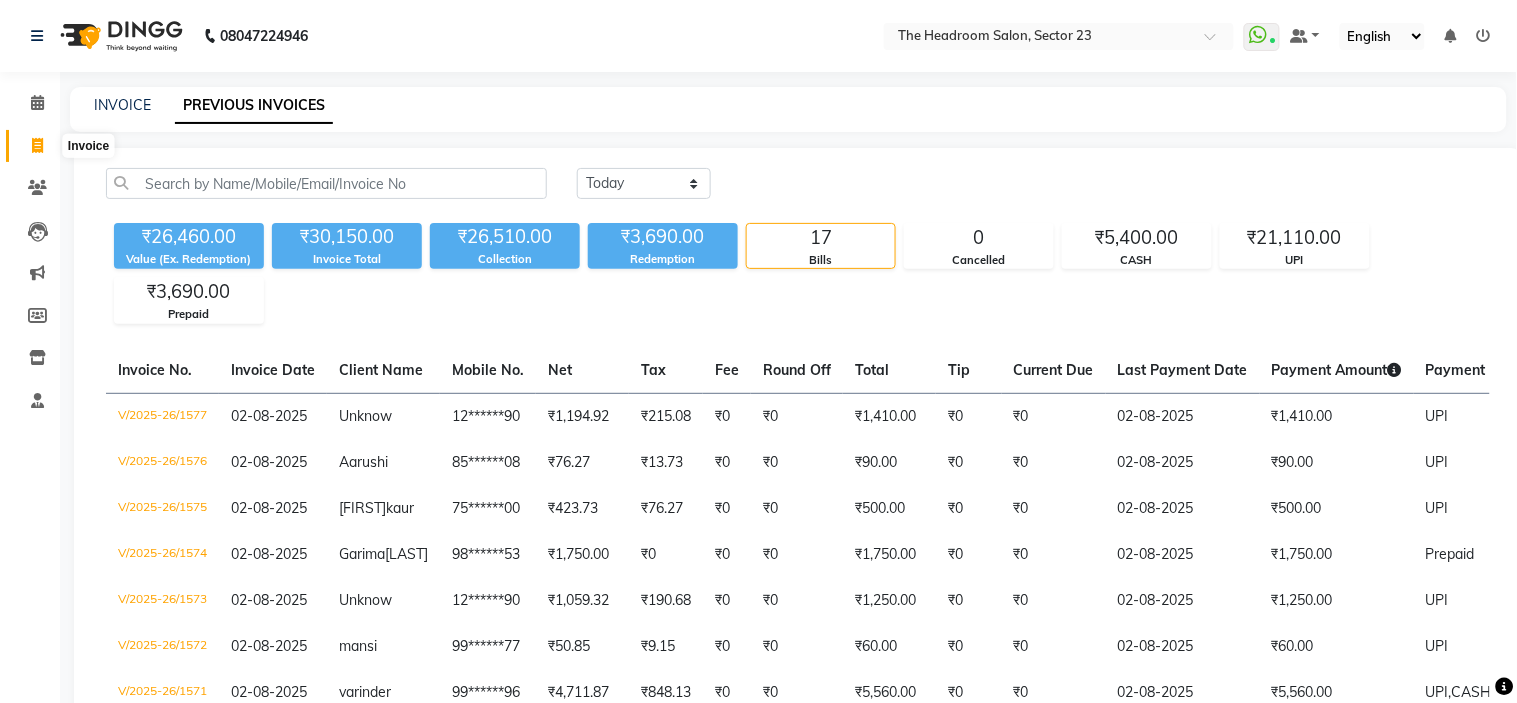 select on "service" 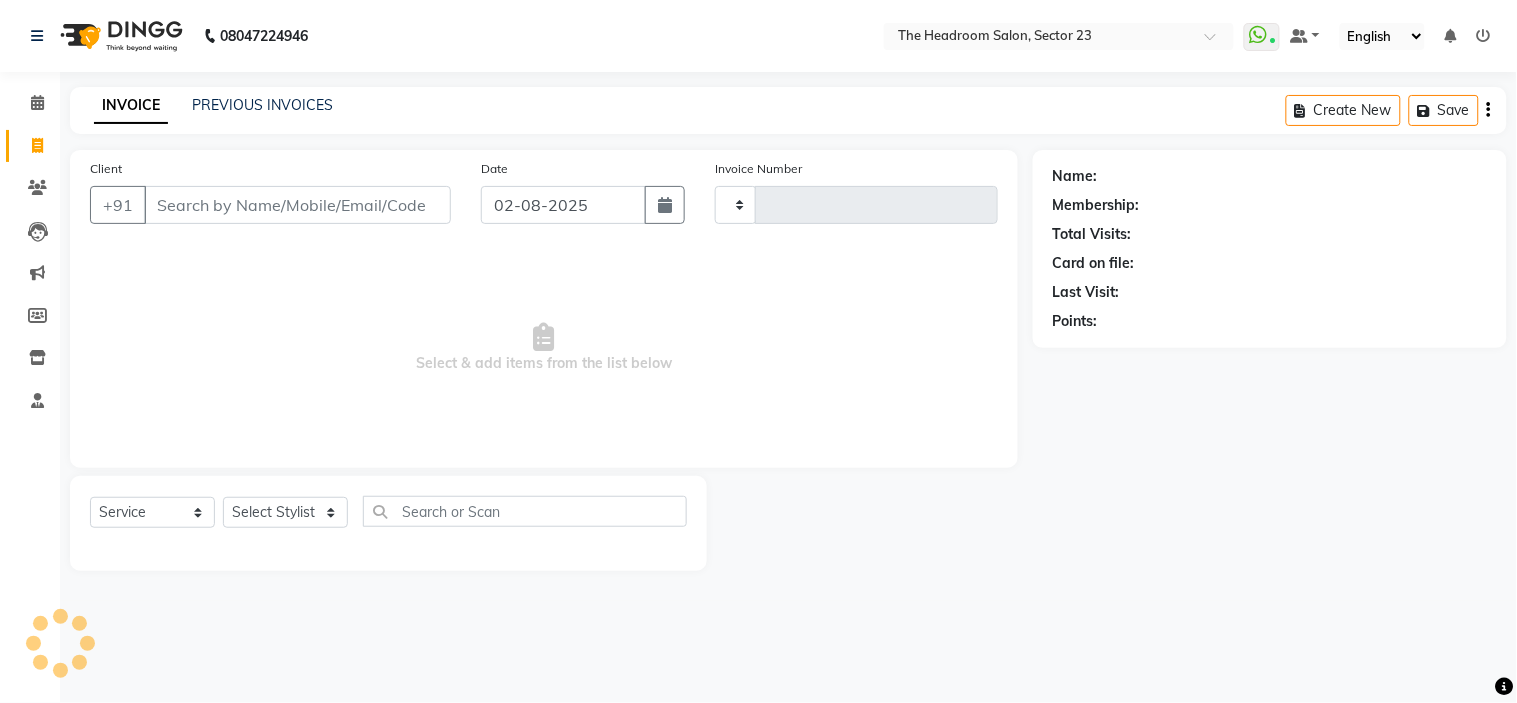 type on "1578" 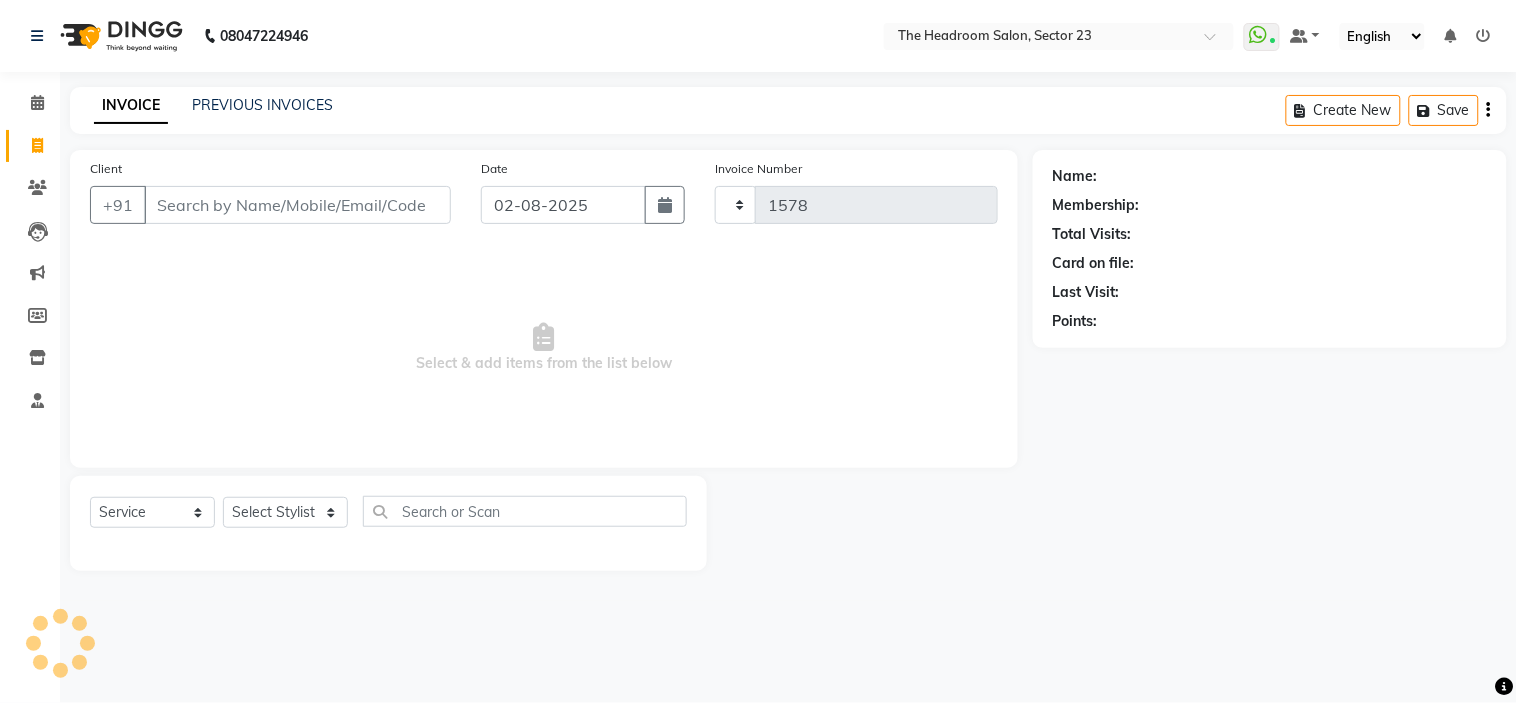 select on "6796" 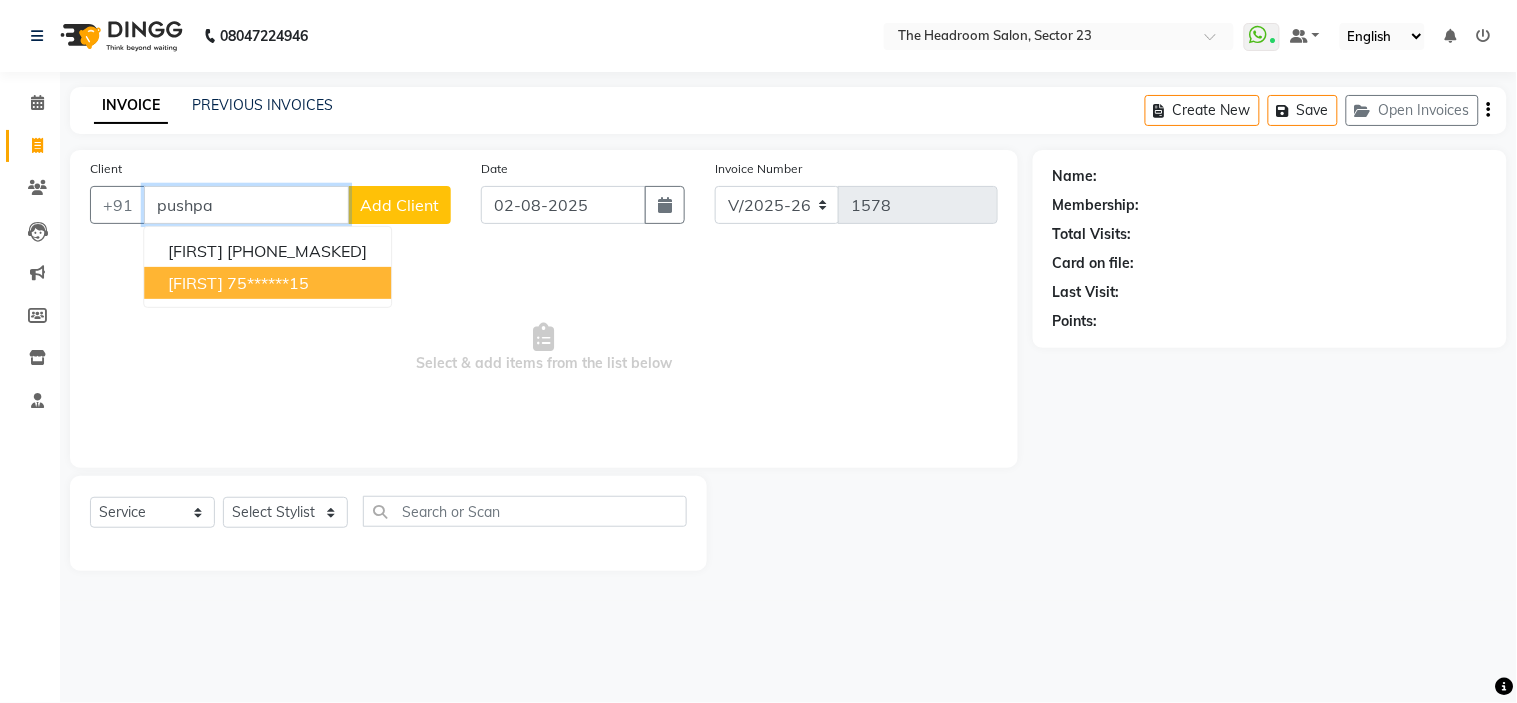 type on "pushpa" 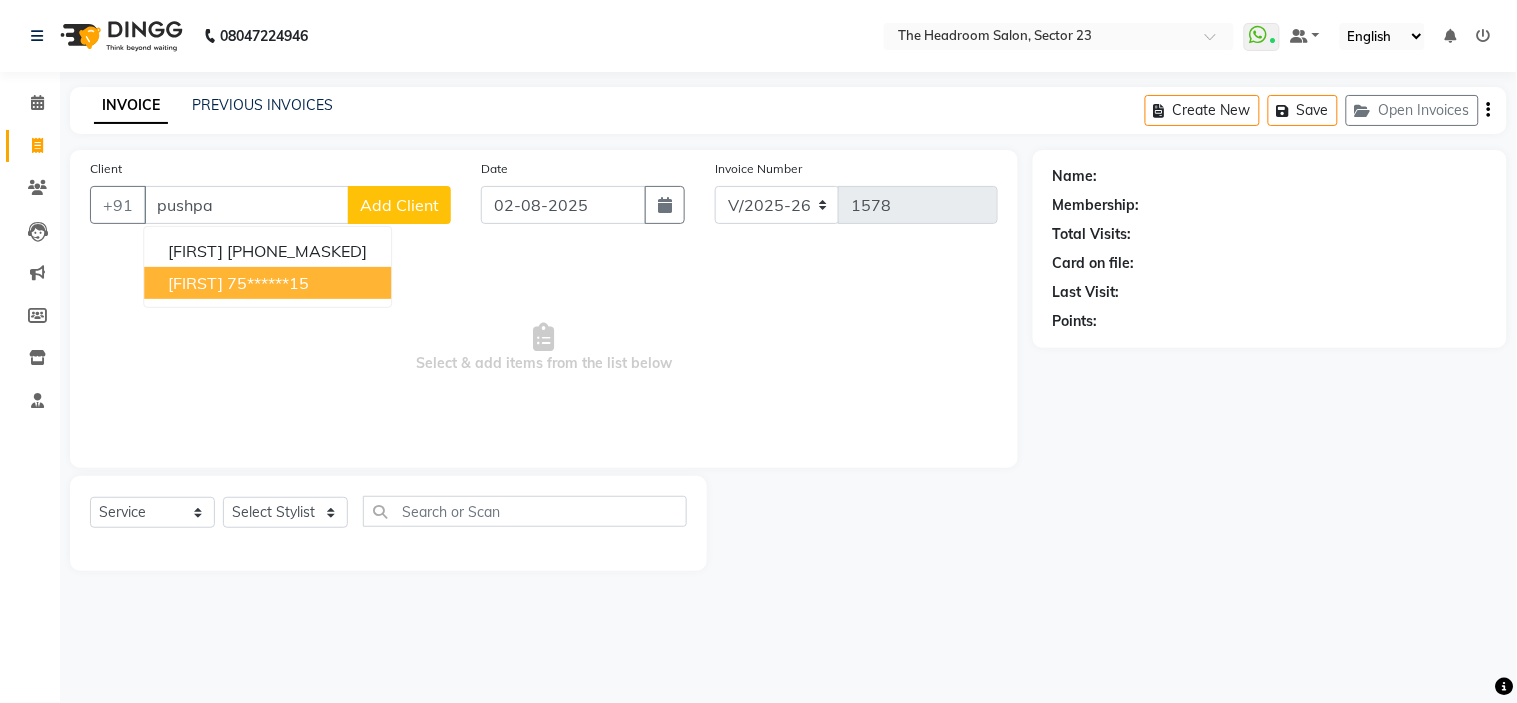 click on "Select & add items from the list below" at bounding box center (544, 348) 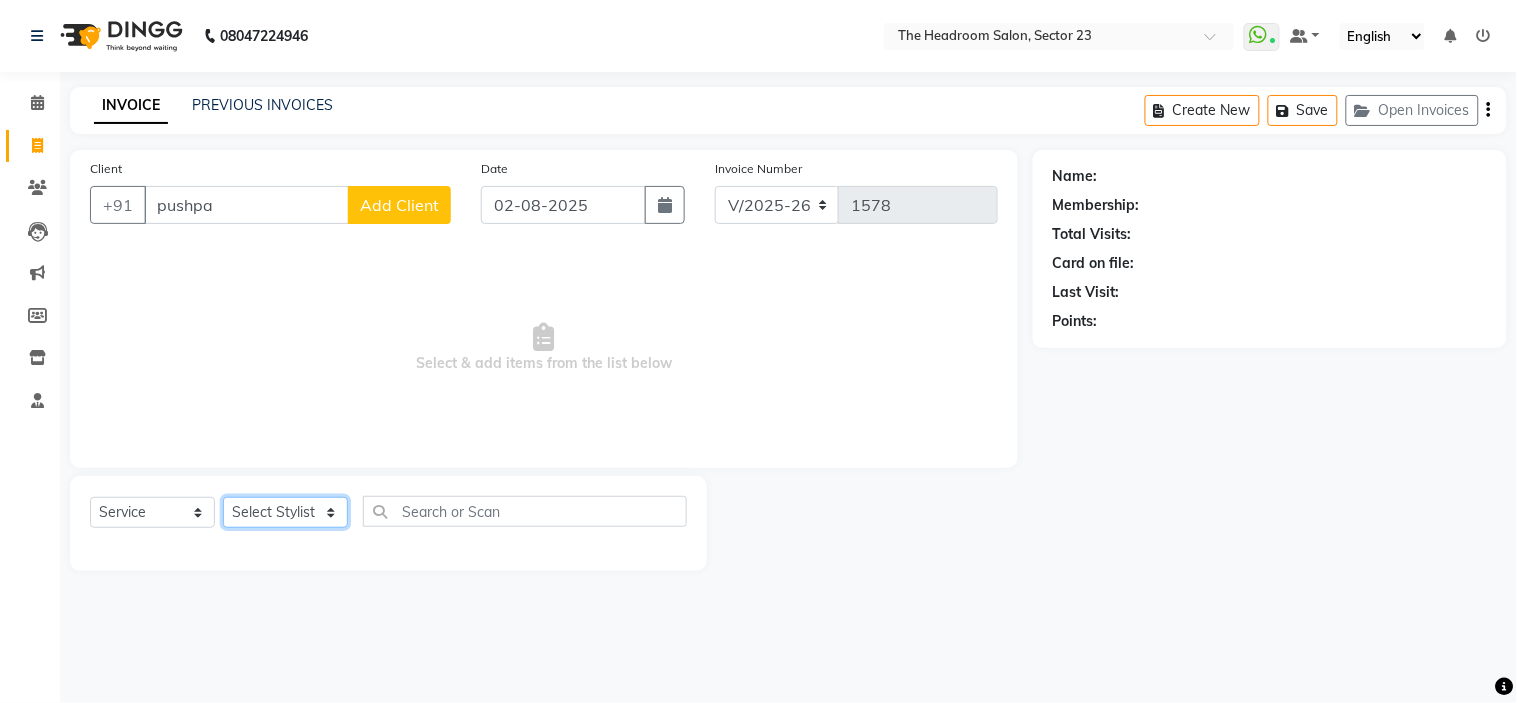 click on "Select Stylist Anjali Anubha Ashok Garima Manager Manju Raju Rohit Shahbaz" 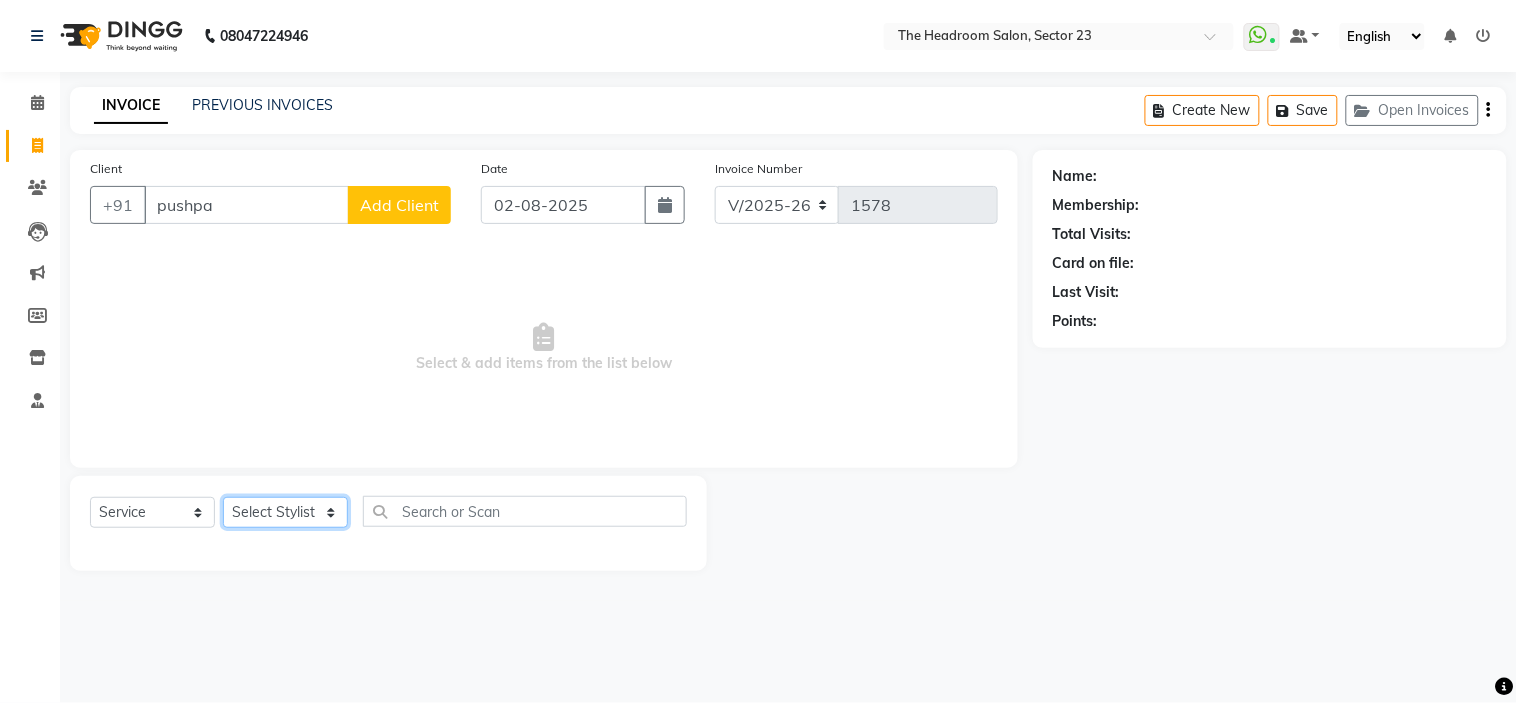 select on "53420" 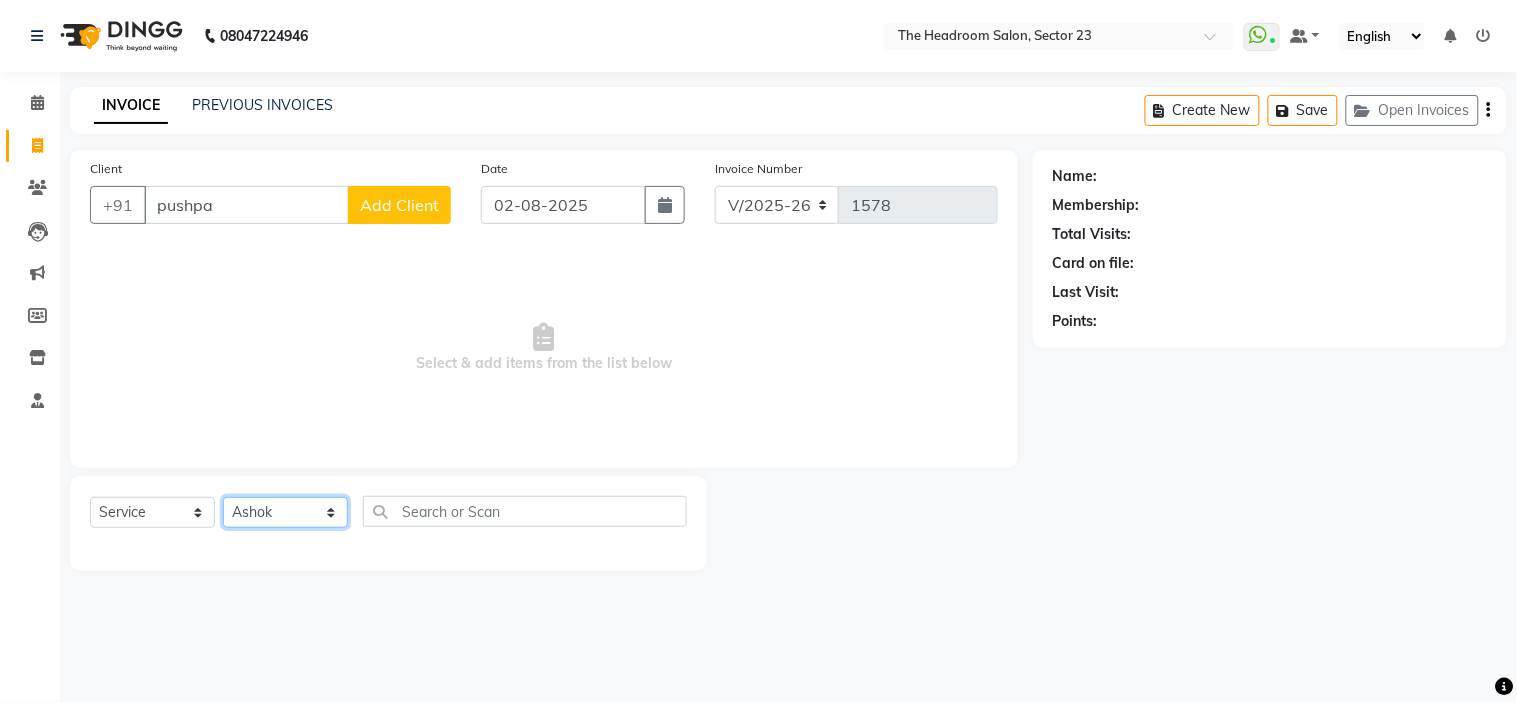 click on "Select Stylist Anjali Anubha Ashok Garima Manager Manju Raju Rohit Shahbaz" 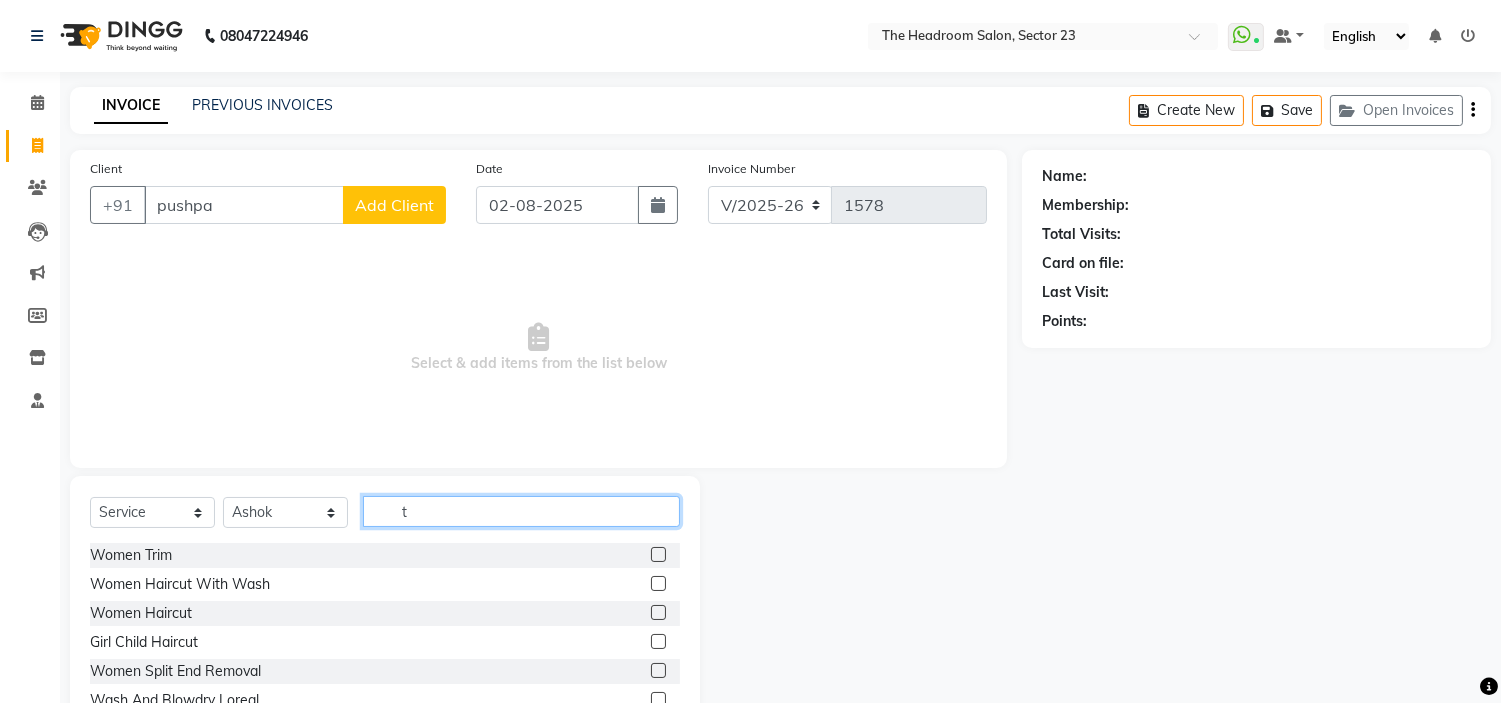 click on "t" 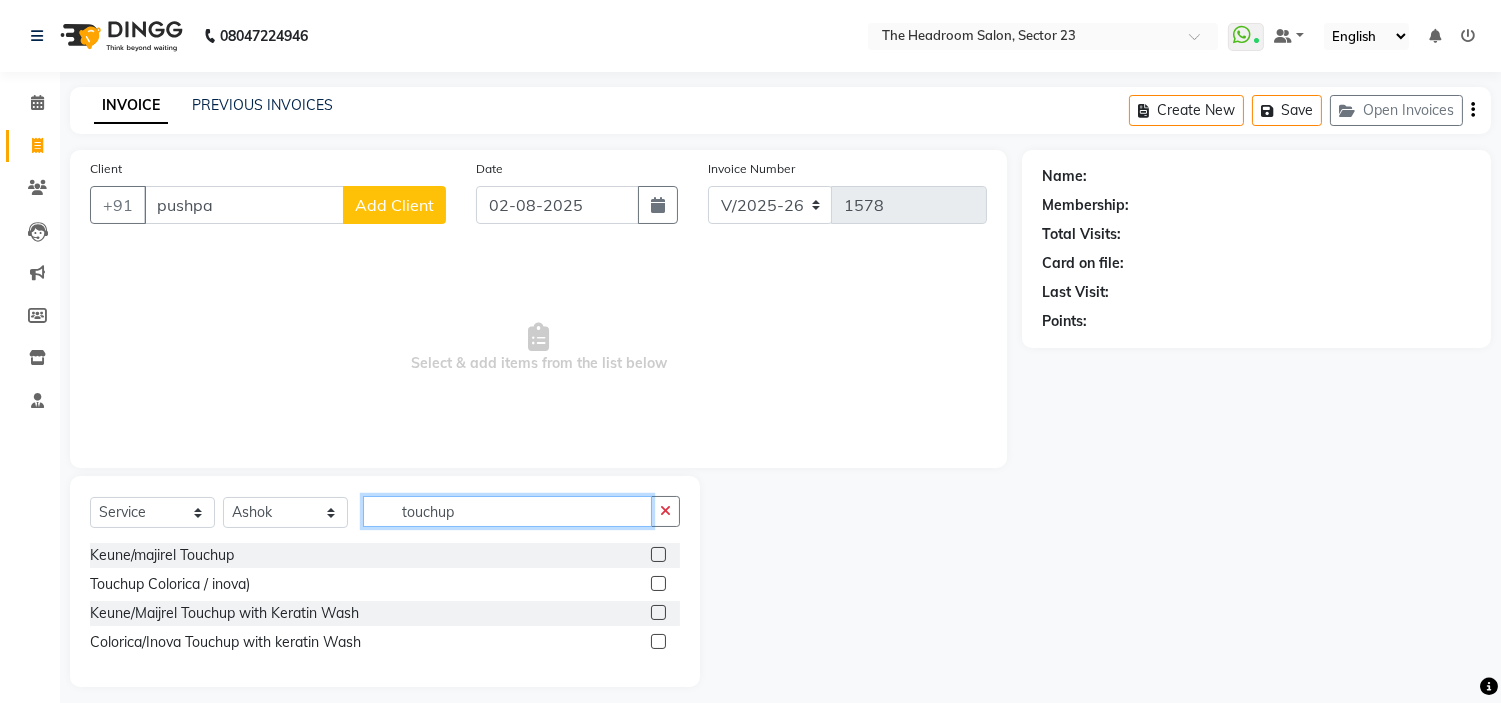 type on "touchup" 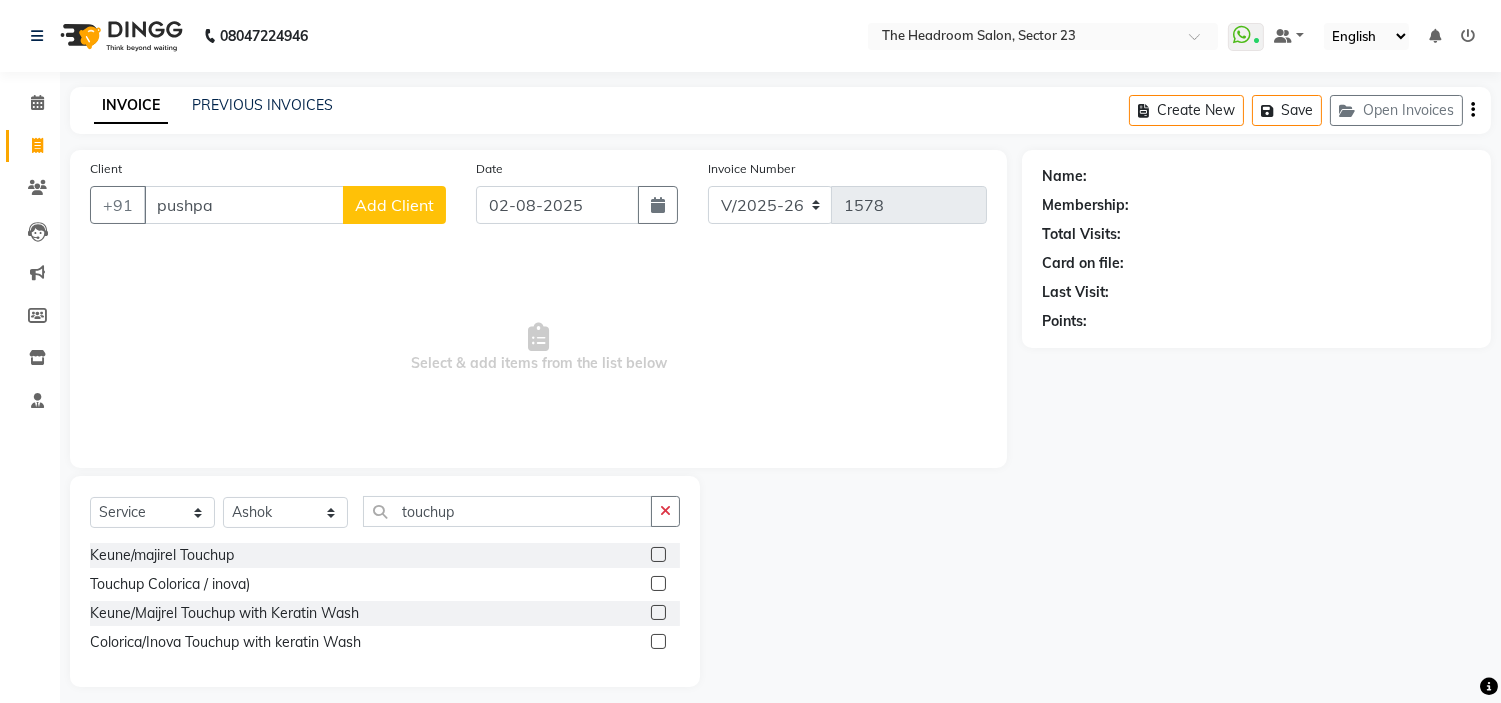 click 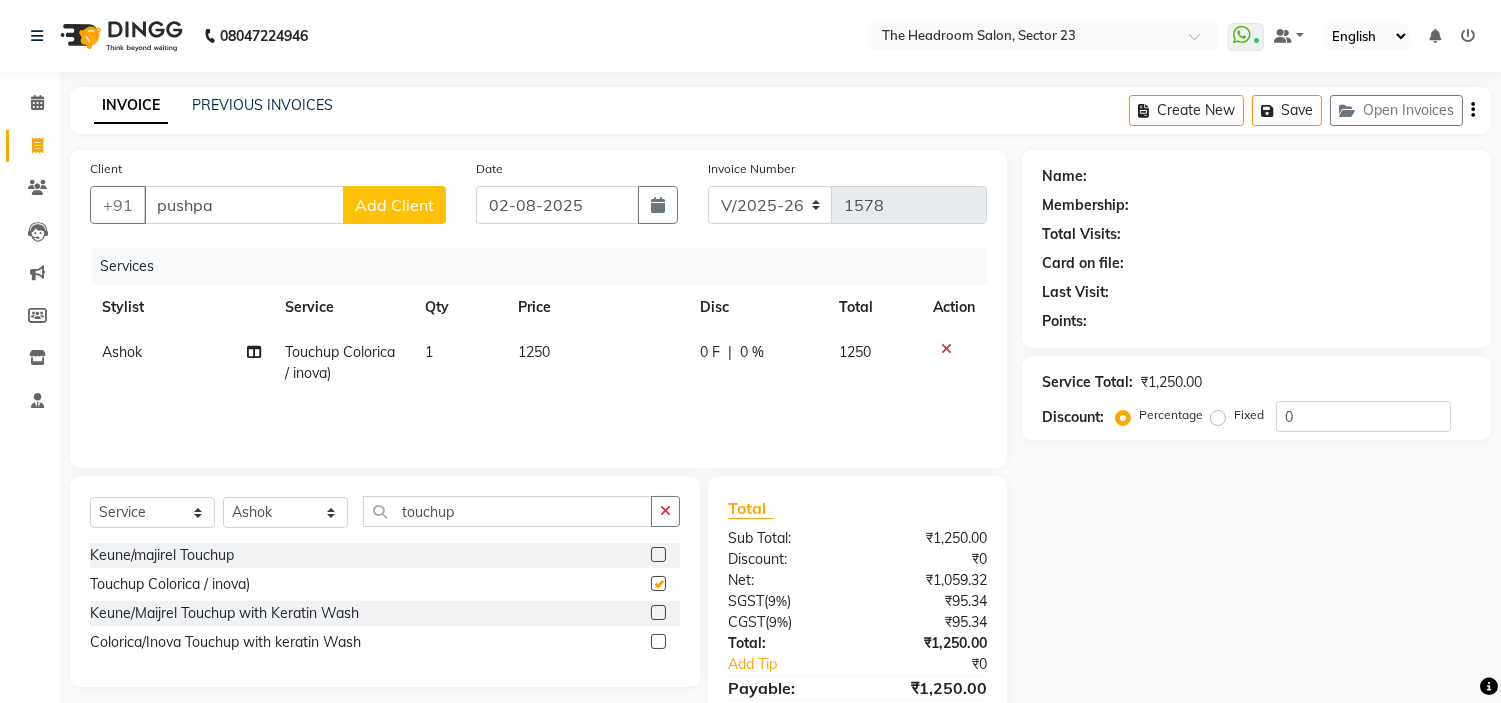 checkbox on "false" 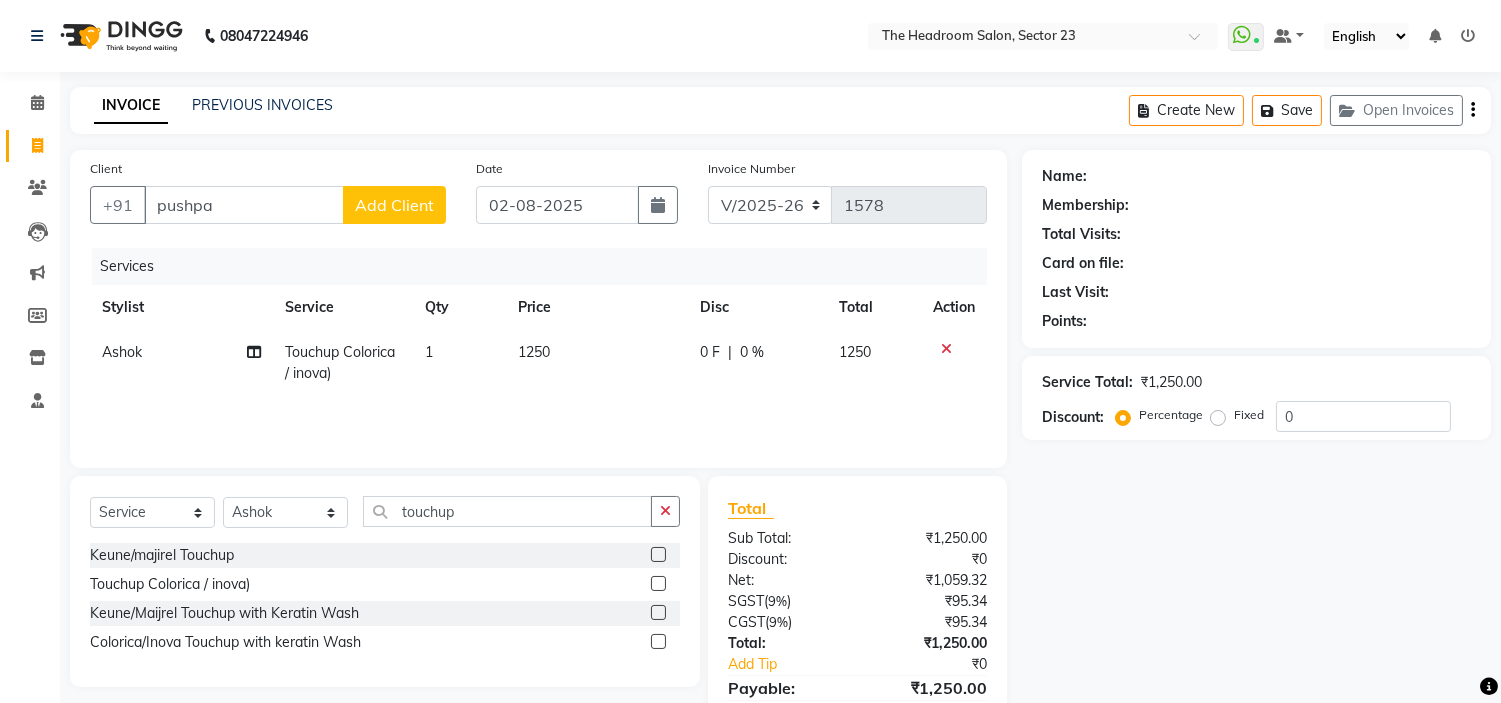 click on "[PHONE_NUMBER] Select Location × The Headroom Salon, Sector 23 WhatsApp Status ✕ Status: Connected Most Recent Message: [DATE] [TIME] Recent Service Activity: [DATE] [TIME] Default Panel My Panel English ENGLISH Español العربية मराठी हिंदी ગુજરાતી தமிழ் 中文 Notifications nothing to show ☀ The Headroom Salon, Sector 23 Calendar Invoice Clients Leads Marketing Members Inventory Staff Completed InProgress Upcoming Dropped Tentative Check-In Confirm Bookings Segments Page Builder INVOICE PREVIOUS INVOICES Create New Save Open Invoices Client +[COUNTRY_CODE] [FIRST] Add Client Date [DATE] Invoice Number V/2025 V/2025-26 1578 Services Stylist Service Qty Price Disc Total Action Ashok Touchup Colorica / inova) 1 1250 0 F | 0 % 1250 Select Service Product Membership Package Voucher Prepaid Gift Card Select Stylist Anjali Anubha Ashok Garima Manager Manju Raju Rohit Shahbaz touchup Keune/majirel Touchup Total Sub Total:" at bounding box center [750, 400] 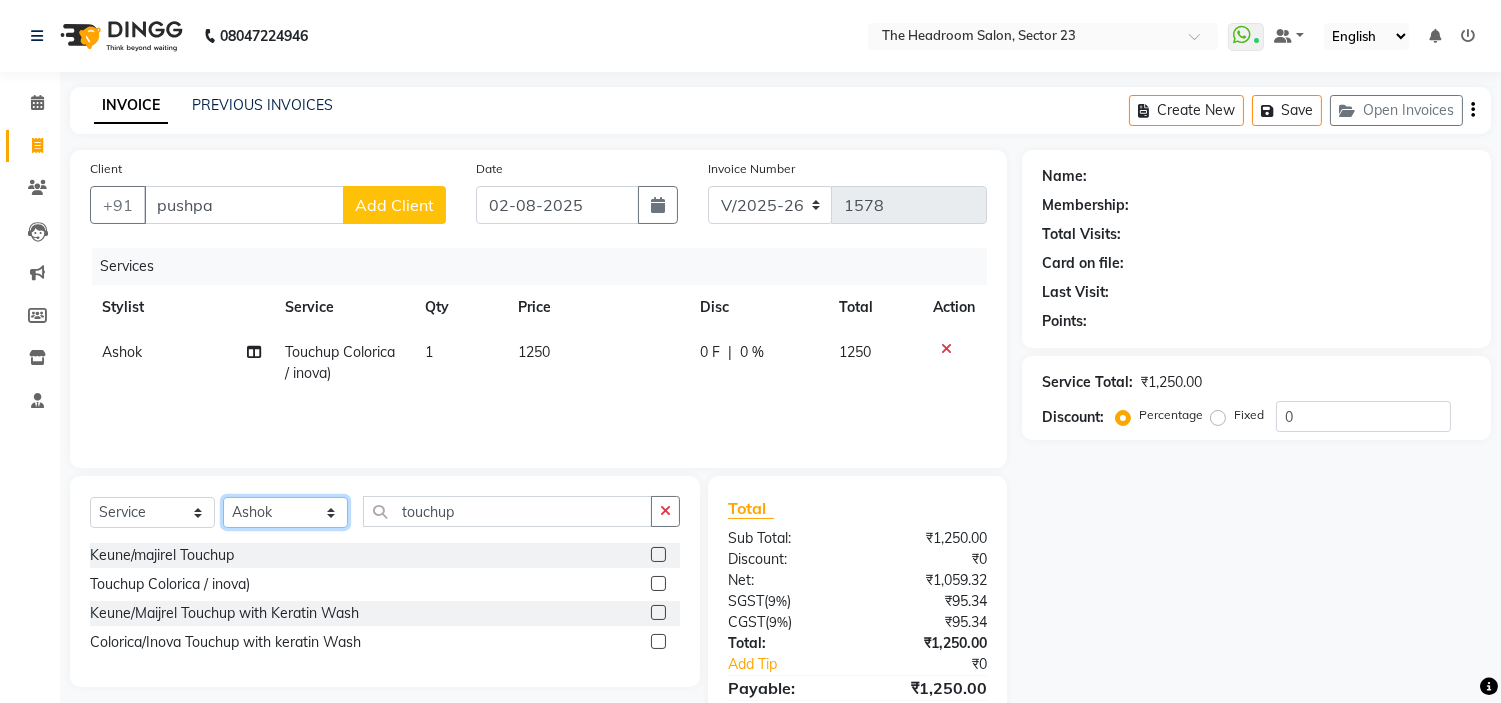 click on "Select Stylist Anjali Anubha Ashok Garima Manager Manju Raju Rohit Shahbaz" 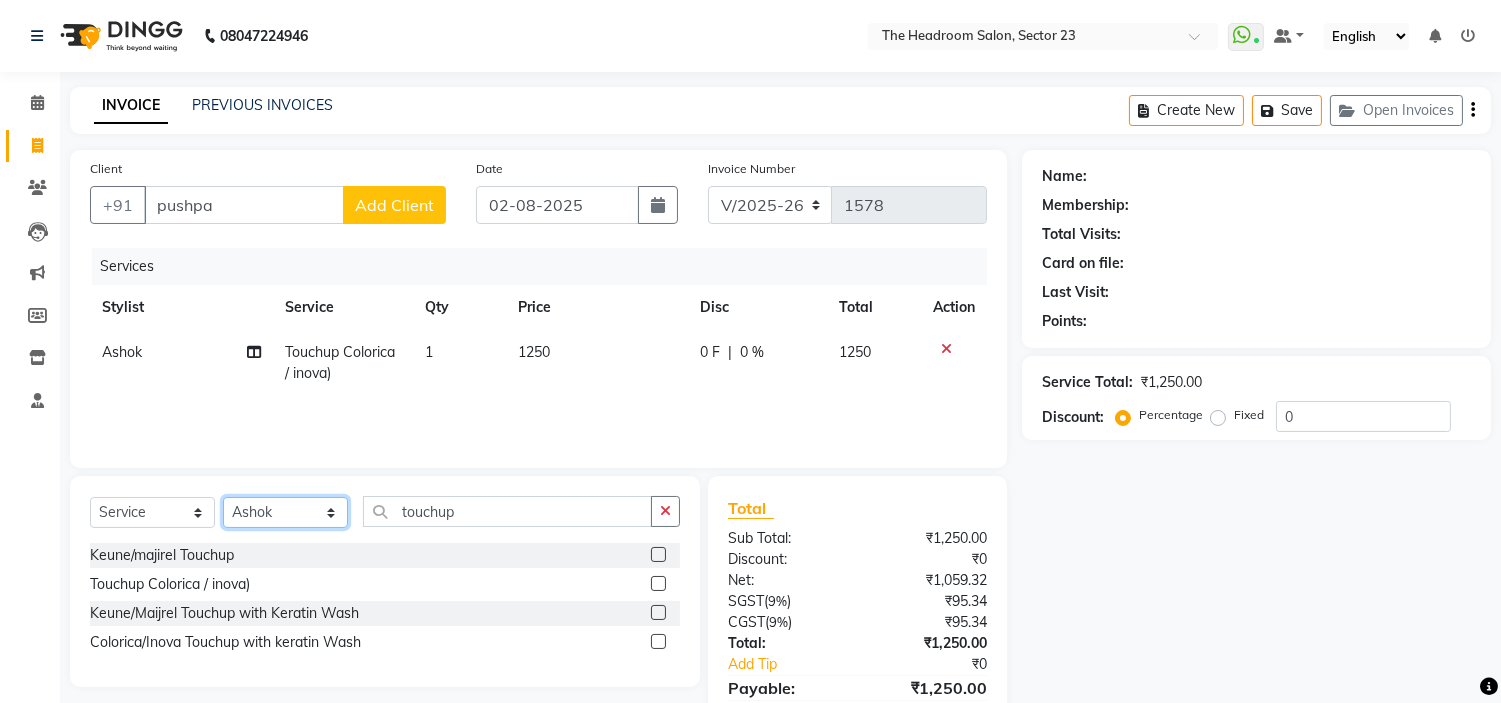 select on "53424" 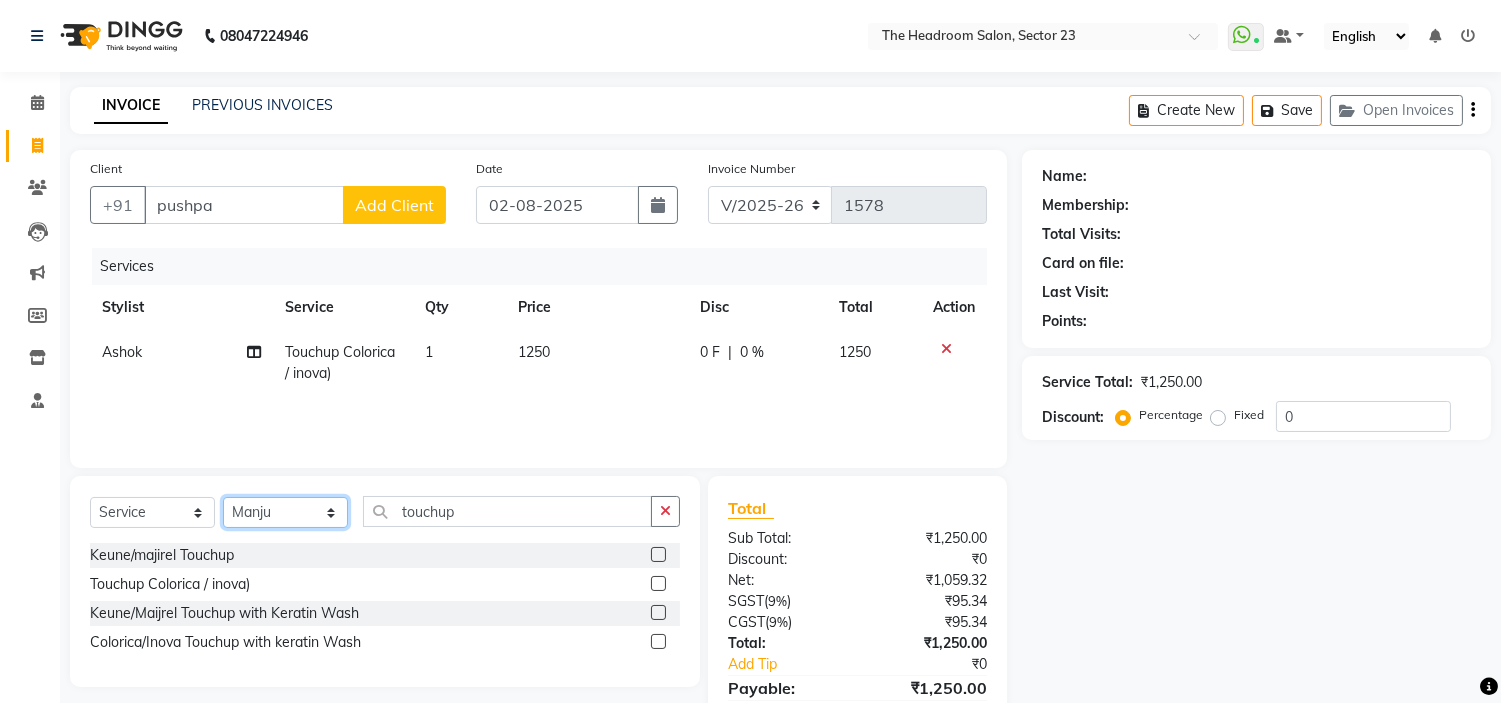 click on "Select Stylist Anjali Anubha Ashok Garima Manager Manju Raju Rohit Shahbaz" 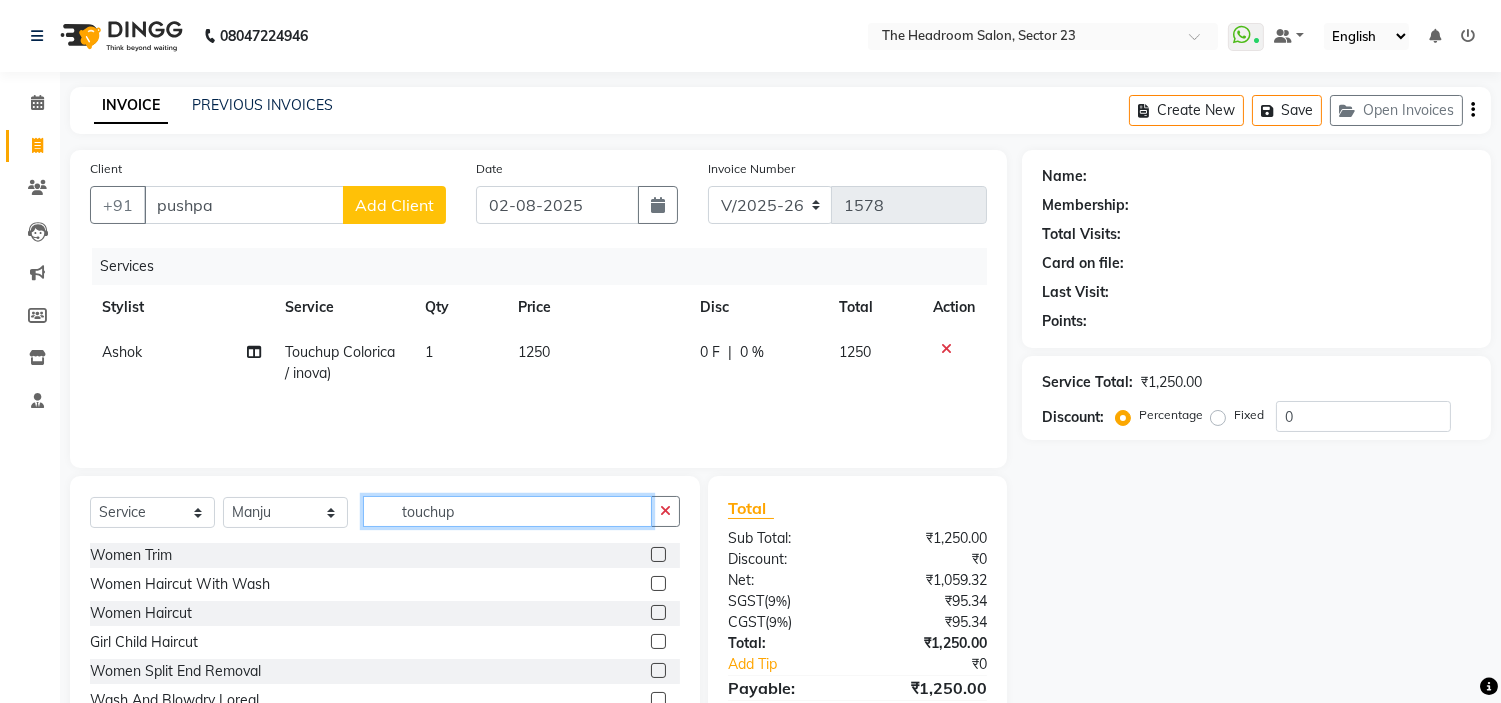 click on "touchup" 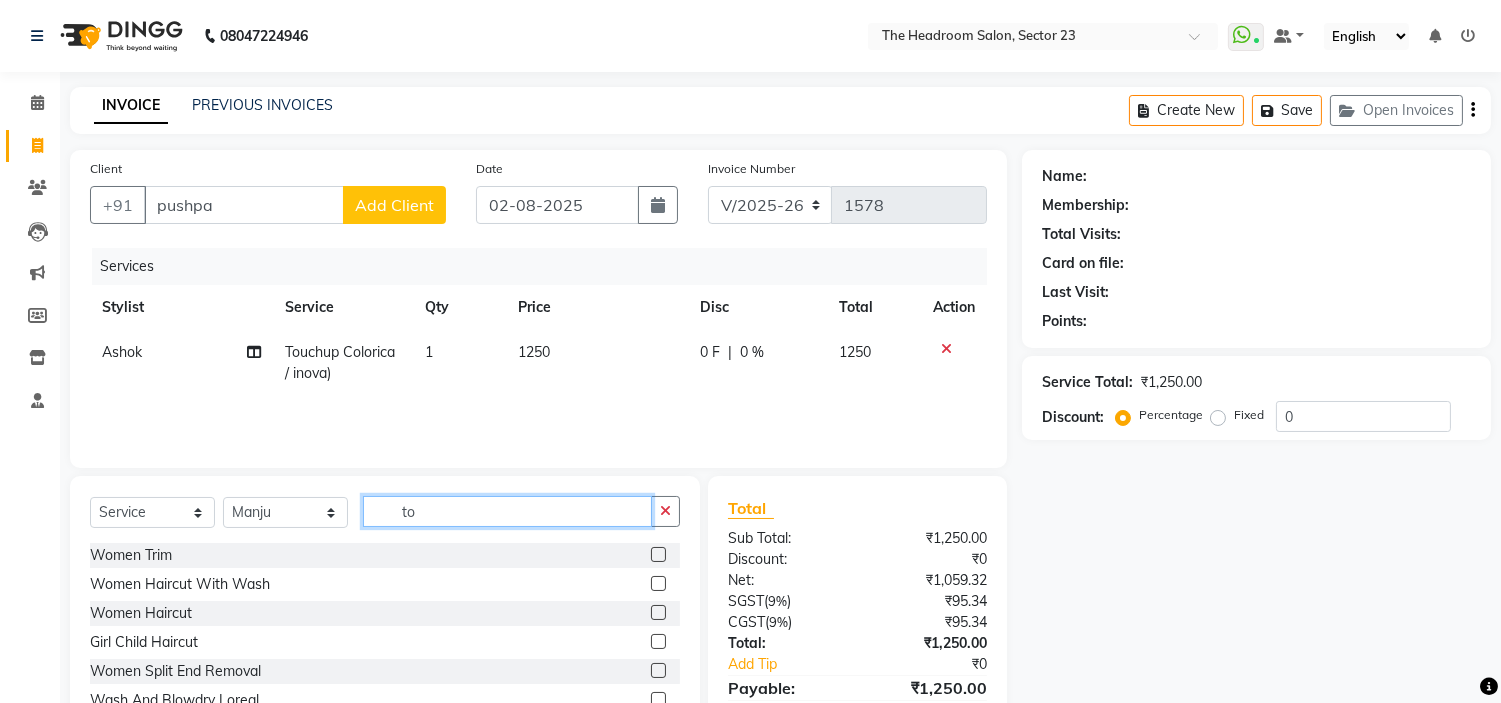 type on "t" 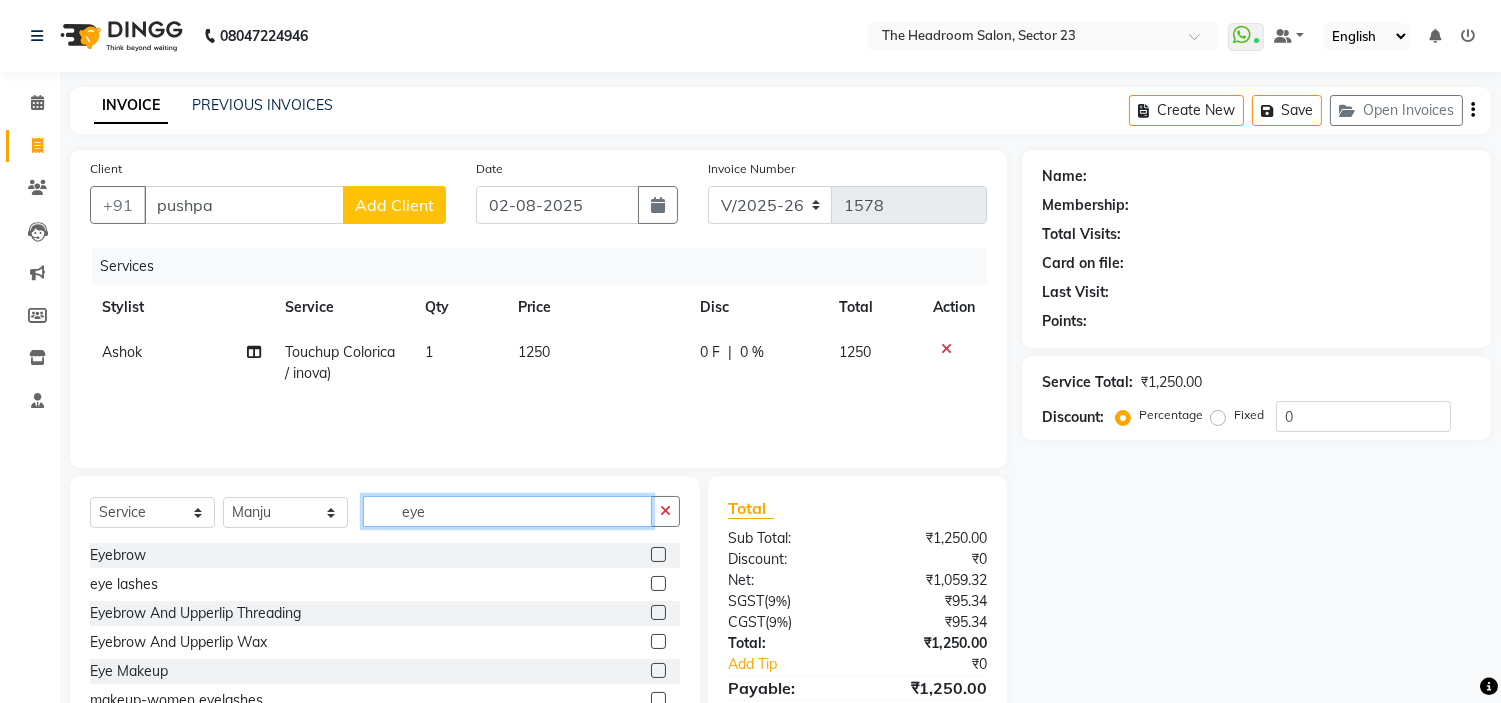 type on "eye" 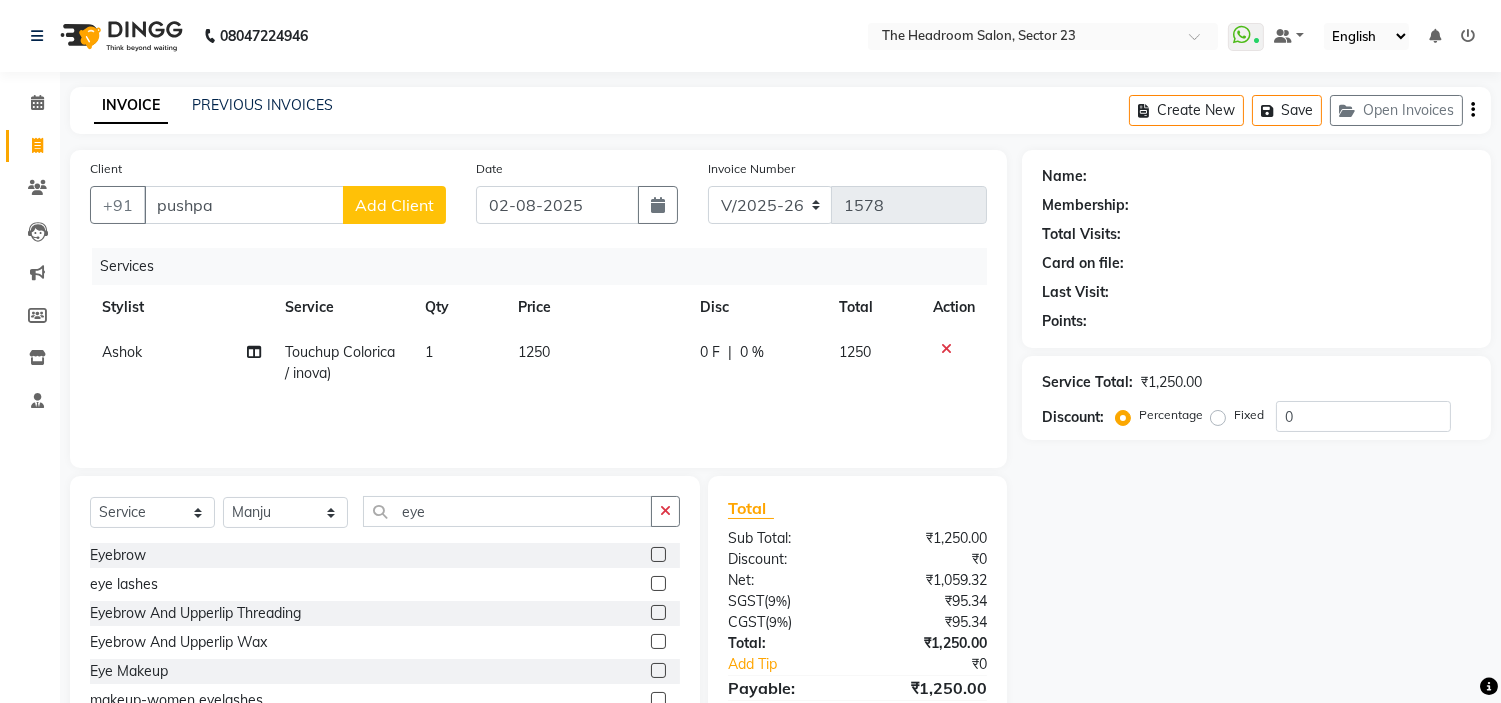 click on "Name: Membership: Total Visits: Card on file: Last Visit:  Points:  Service Total:  ₹1,250.00  Discount:  Percentage   Fixed  0" 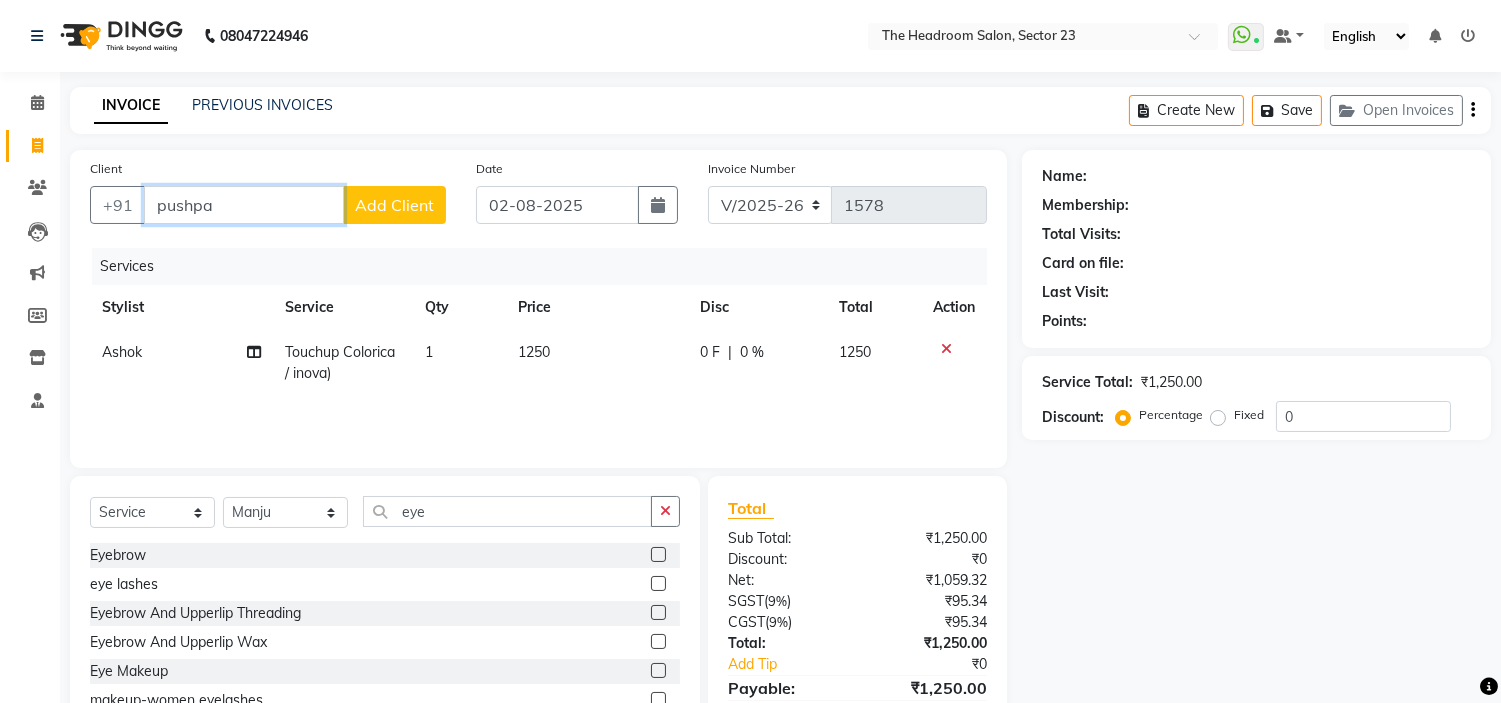 click on "pushpa" at bounding box center (244, 205) 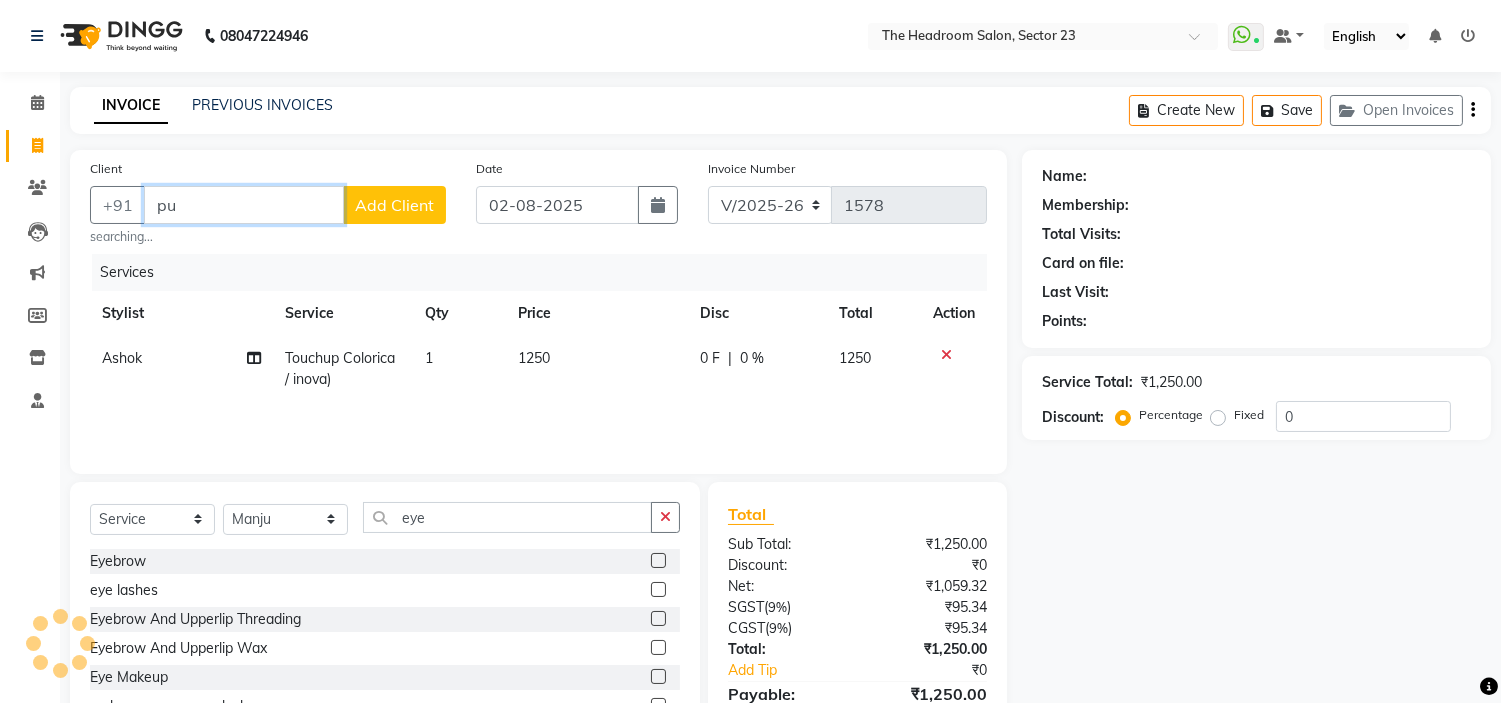 type on "p" 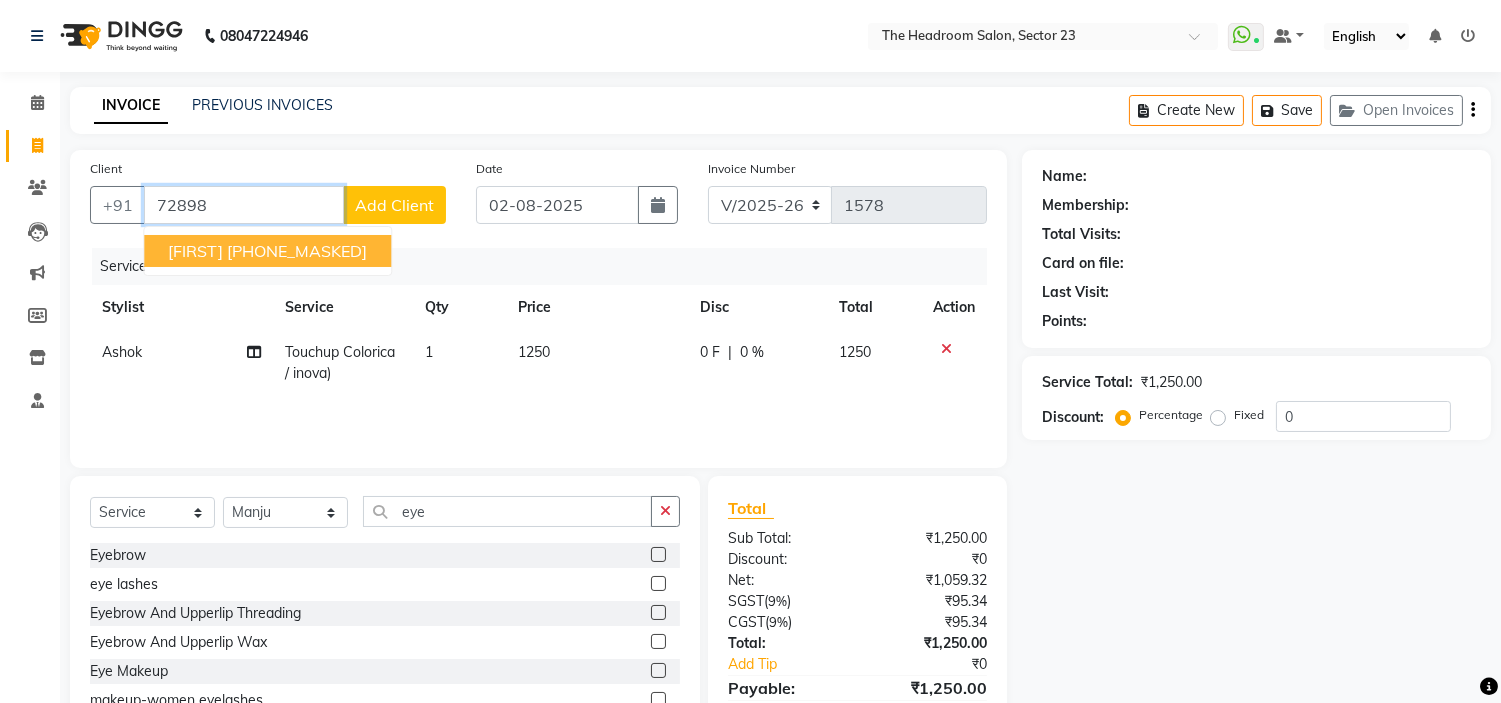 click on "[PHONE_MASKED]" at bounding box center (297, 251) 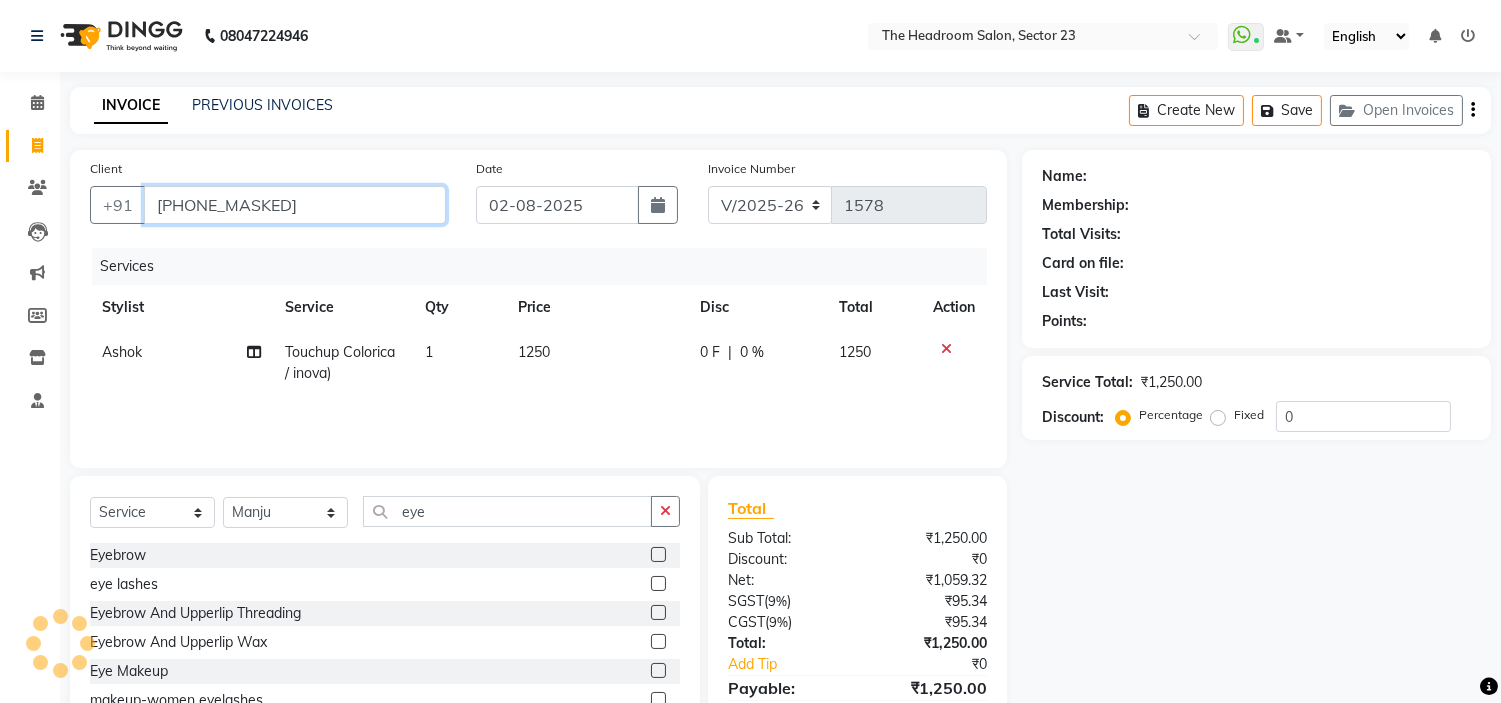 type on "[PHONE_MASKED]" 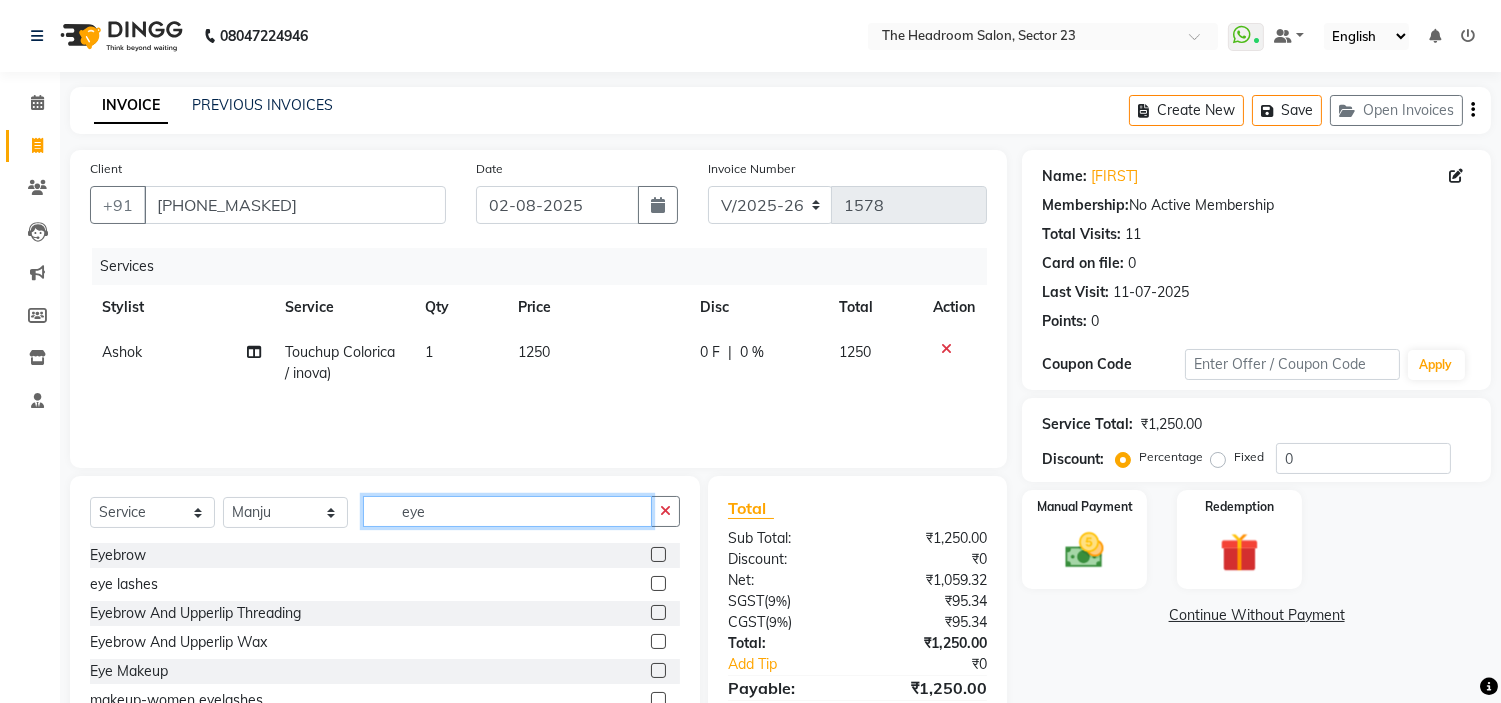 click on "eye" 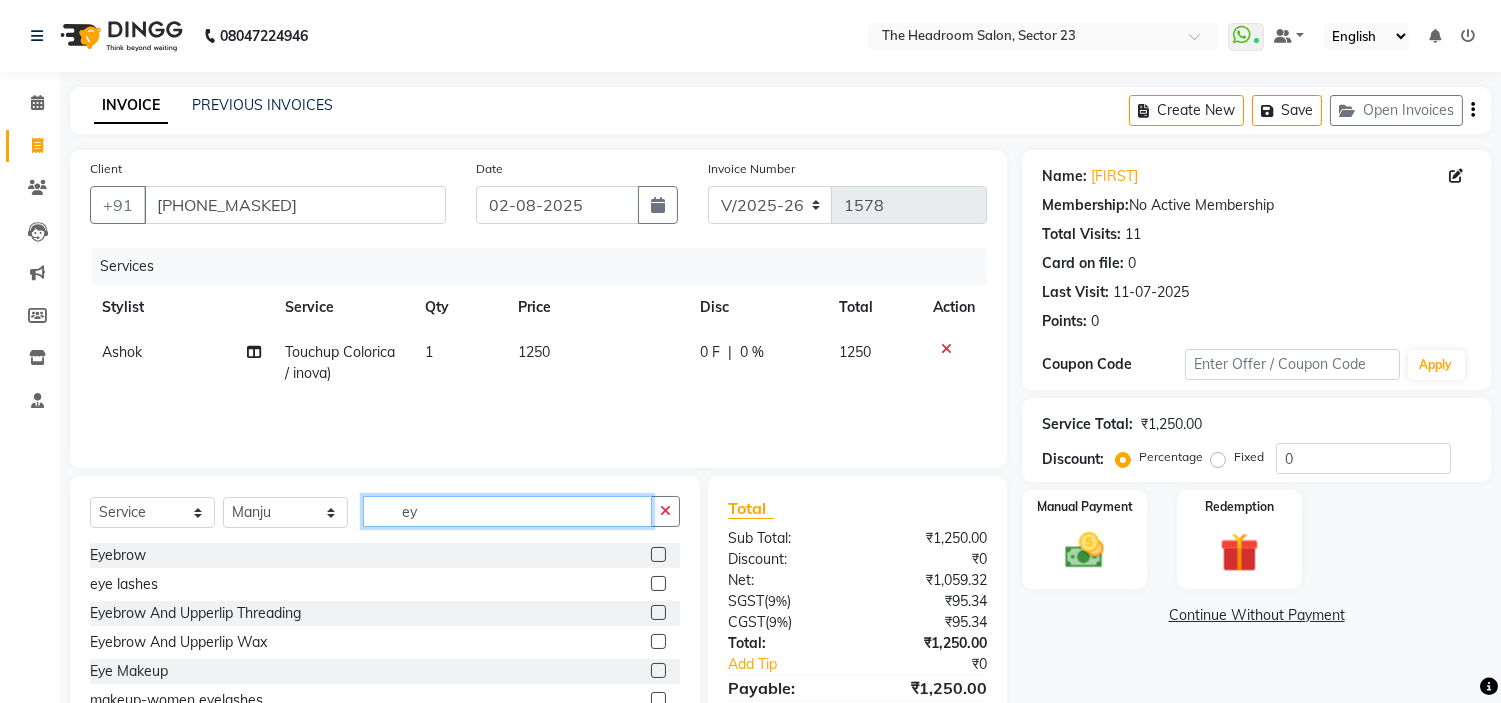 type on "e" 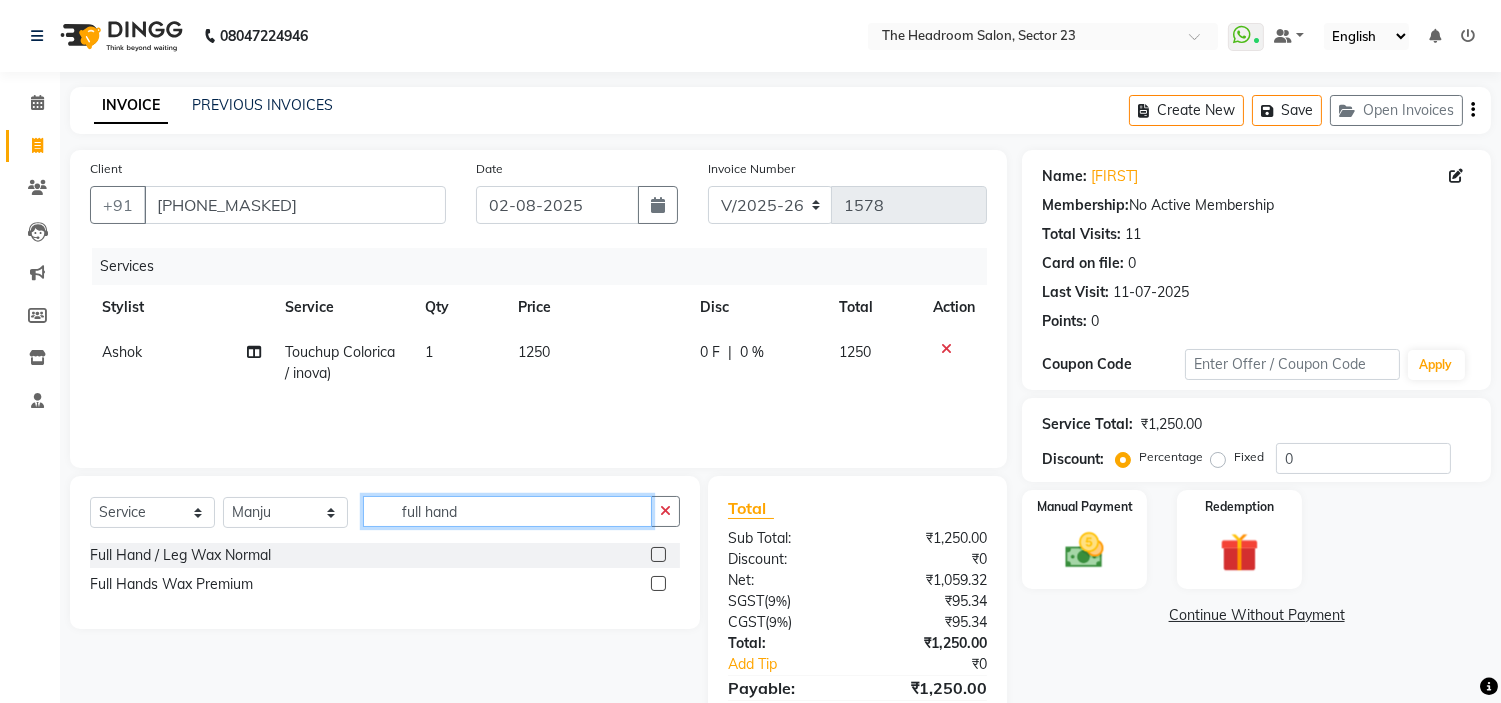 type on "full hand" 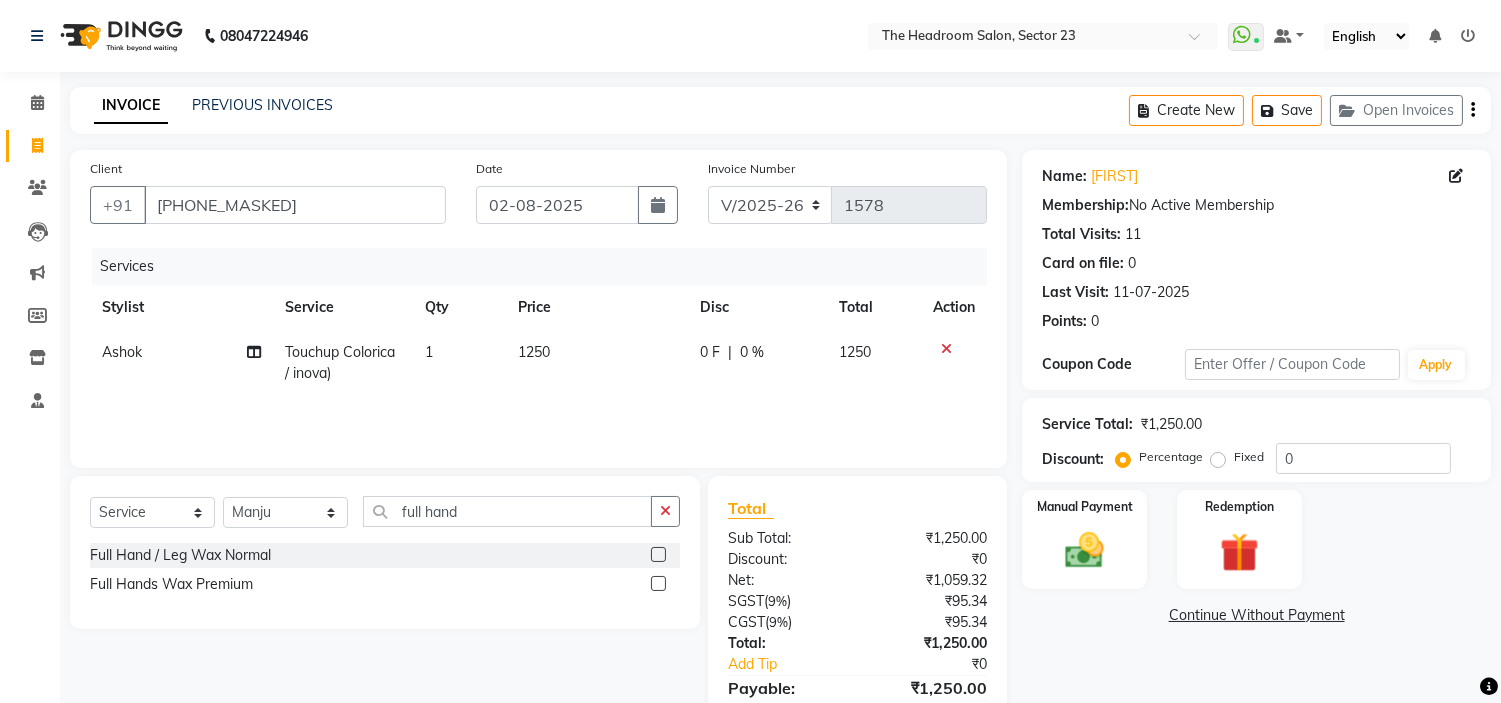 click 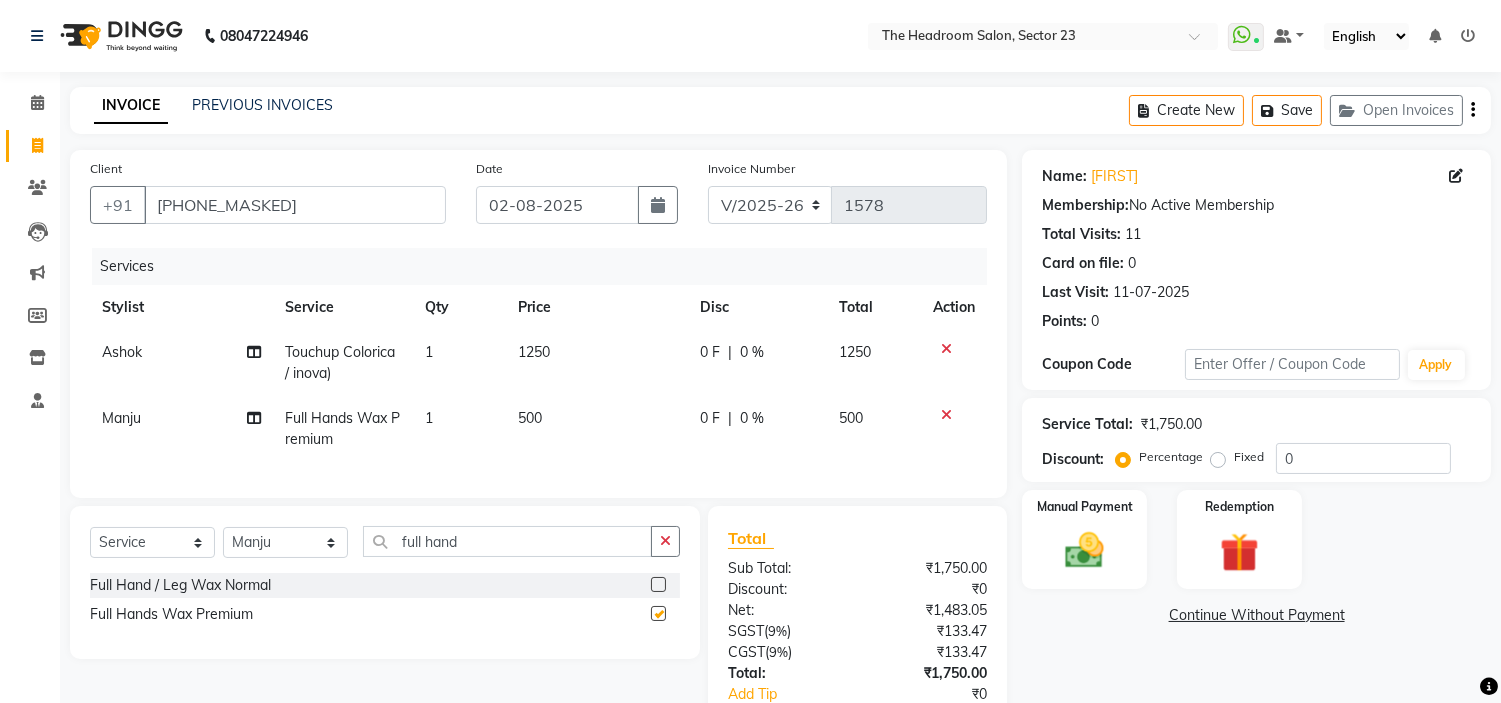 checkbox on "false" 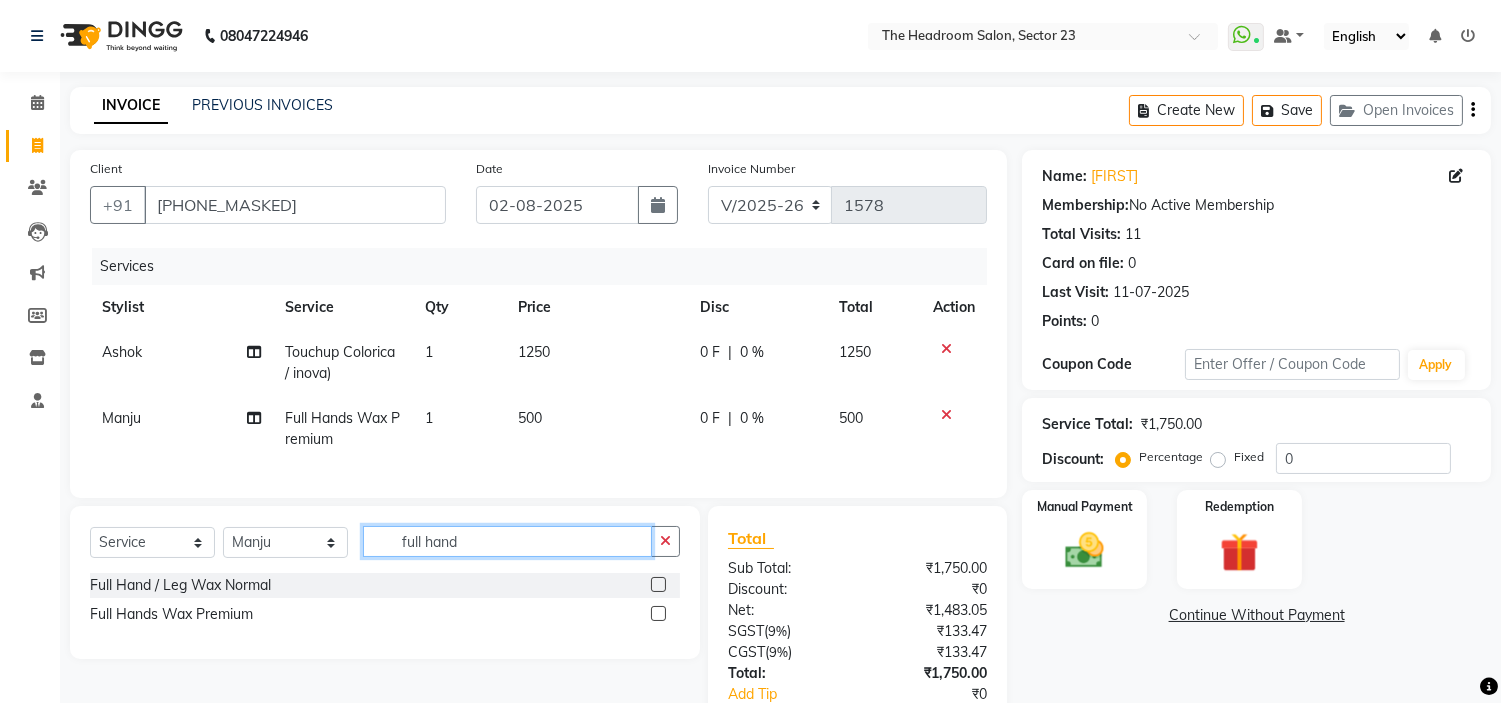 click on "full hand" 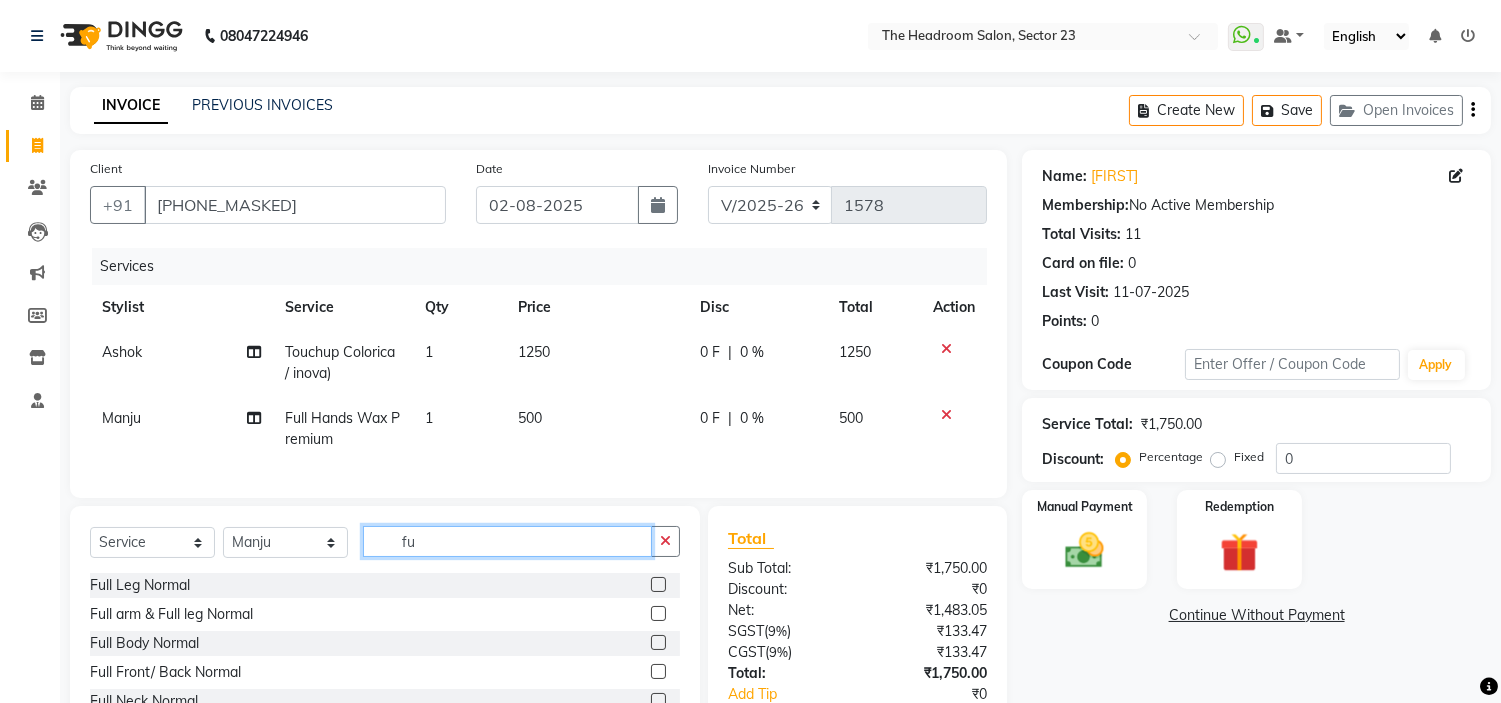 type on "f" 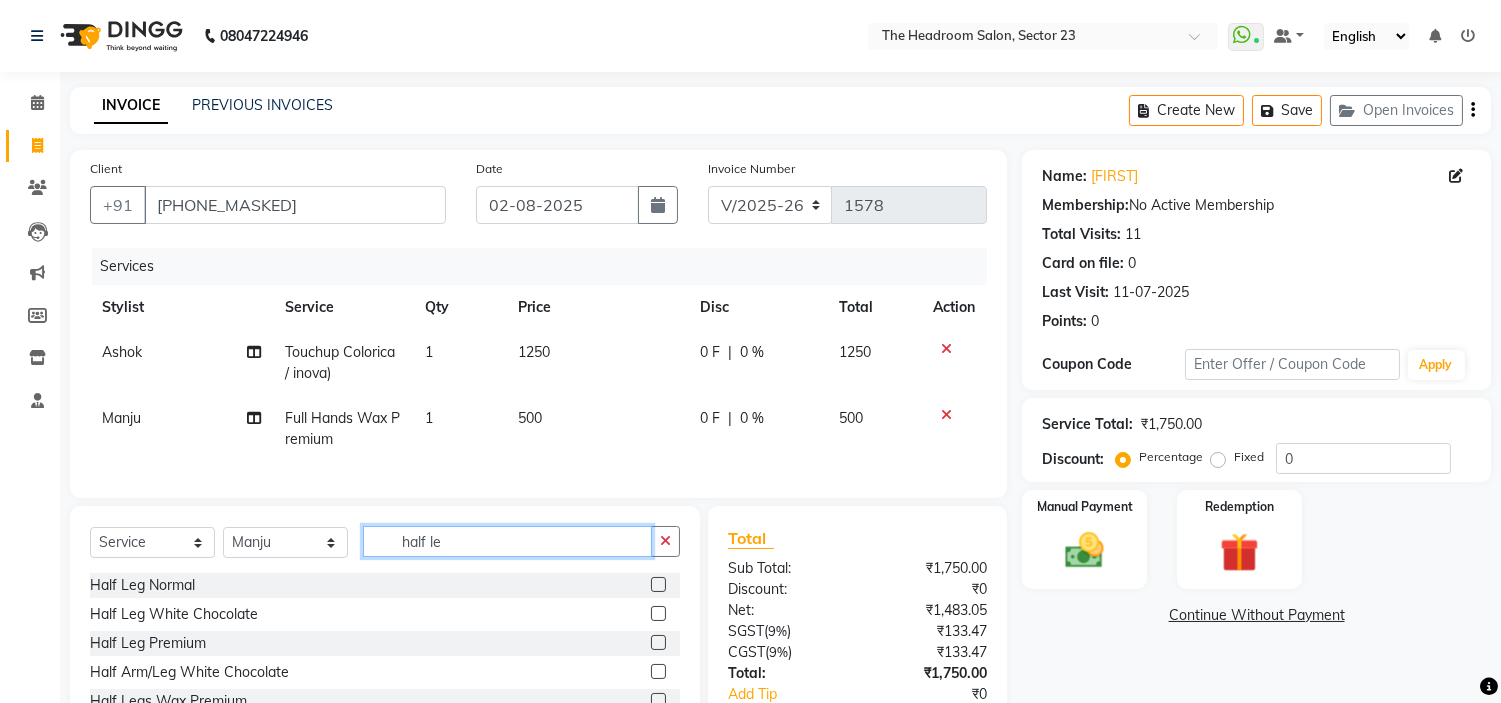 type on "half le" 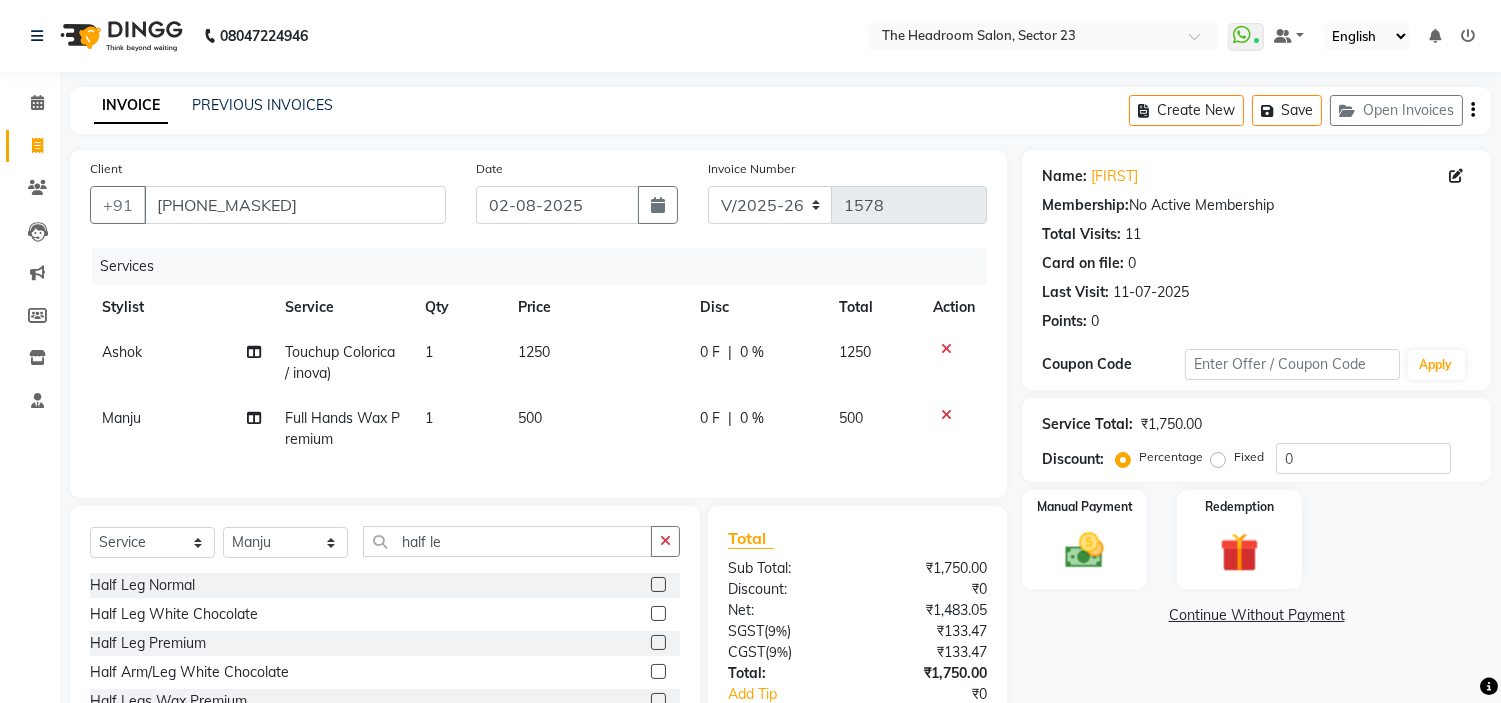click 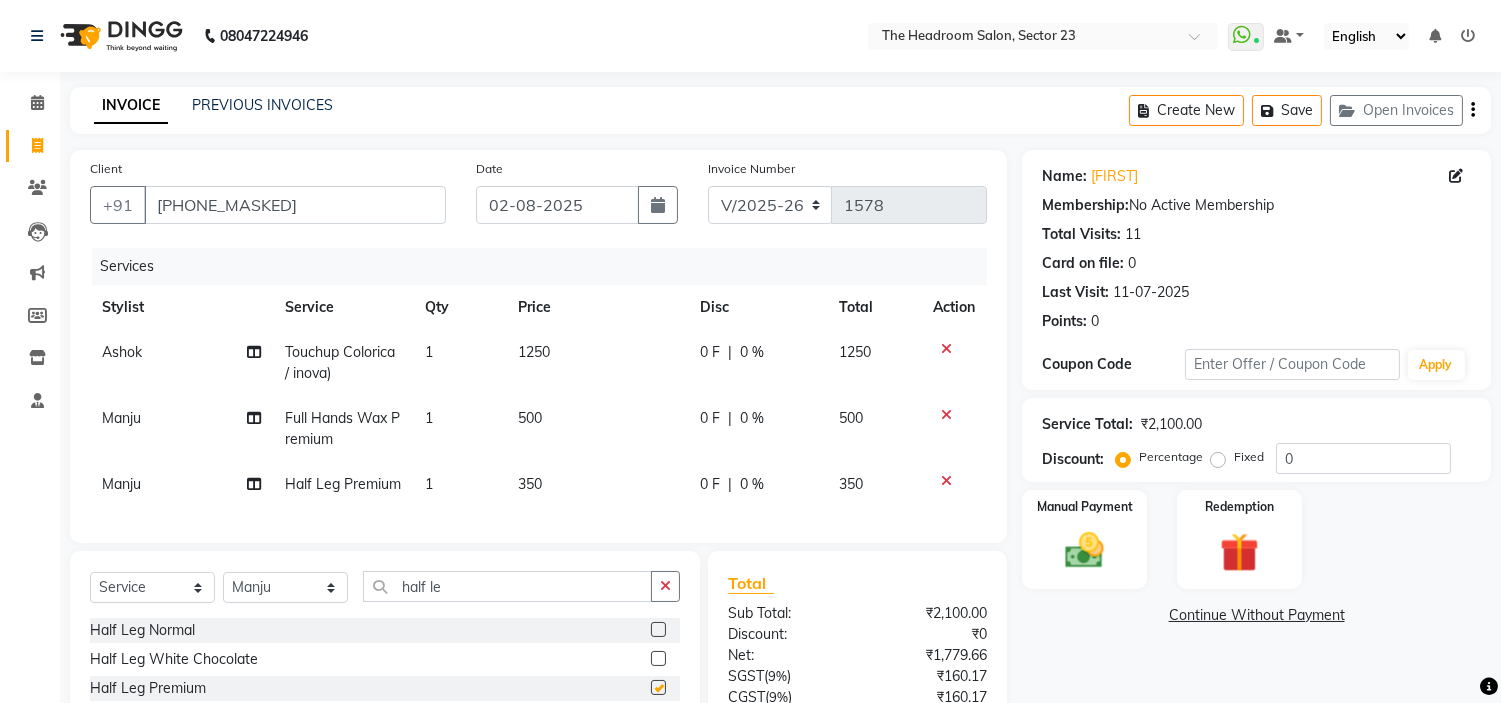 checkbox on "false" 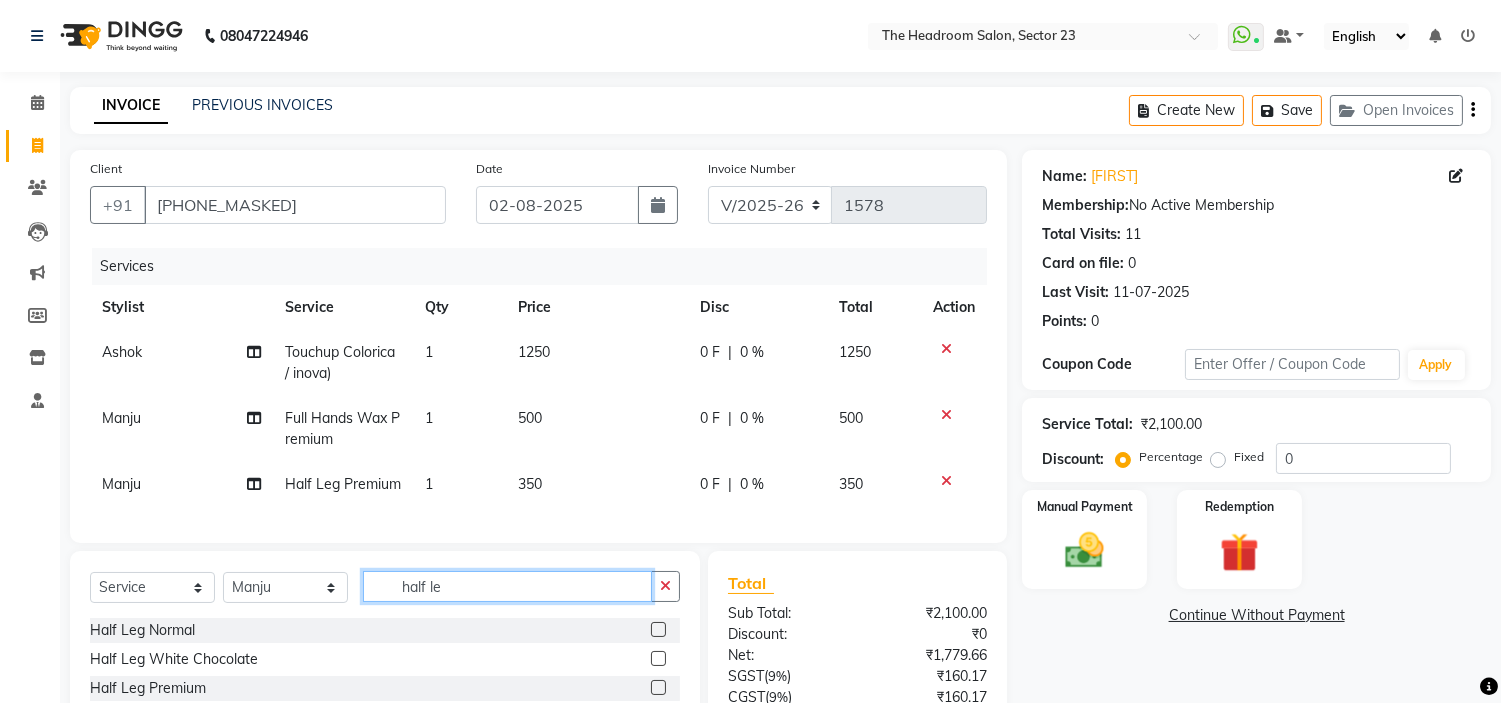 click on "half le" 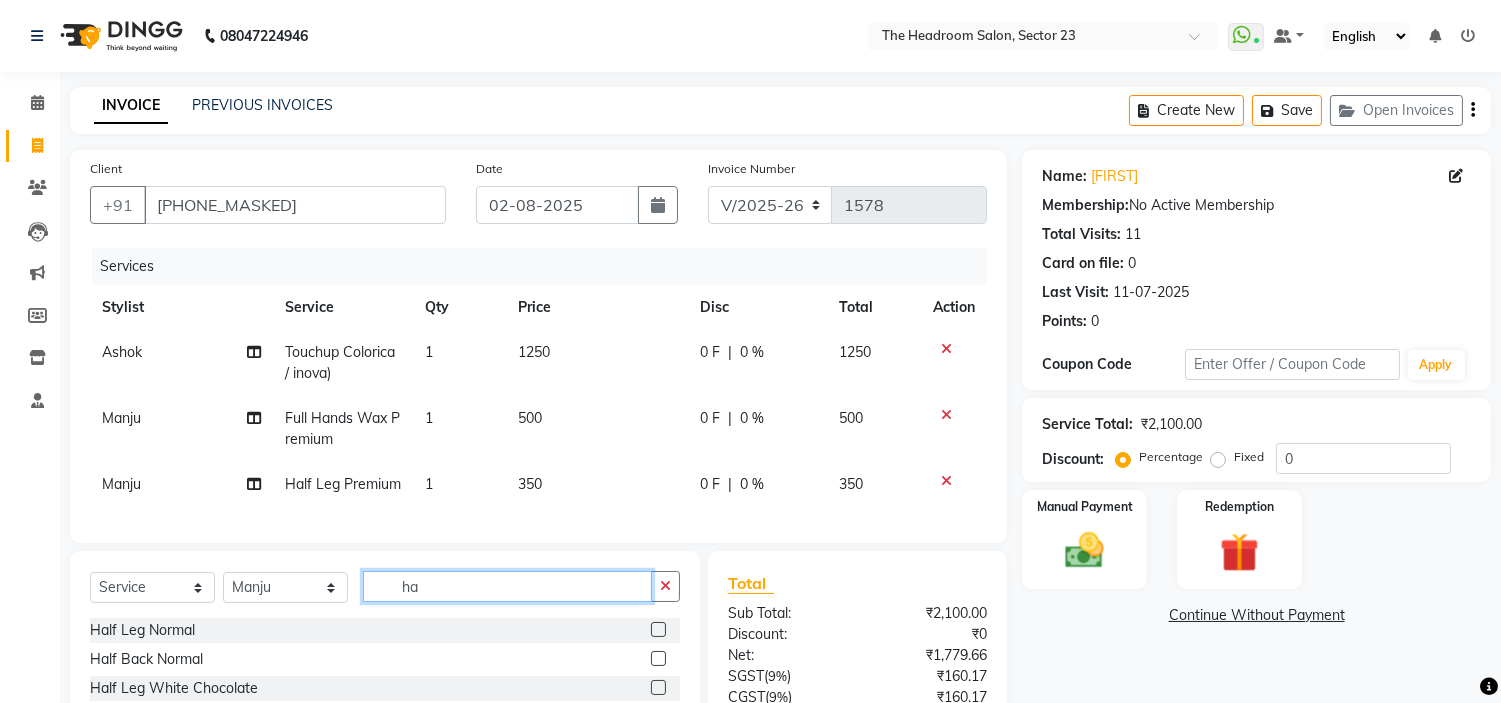 type on "h" 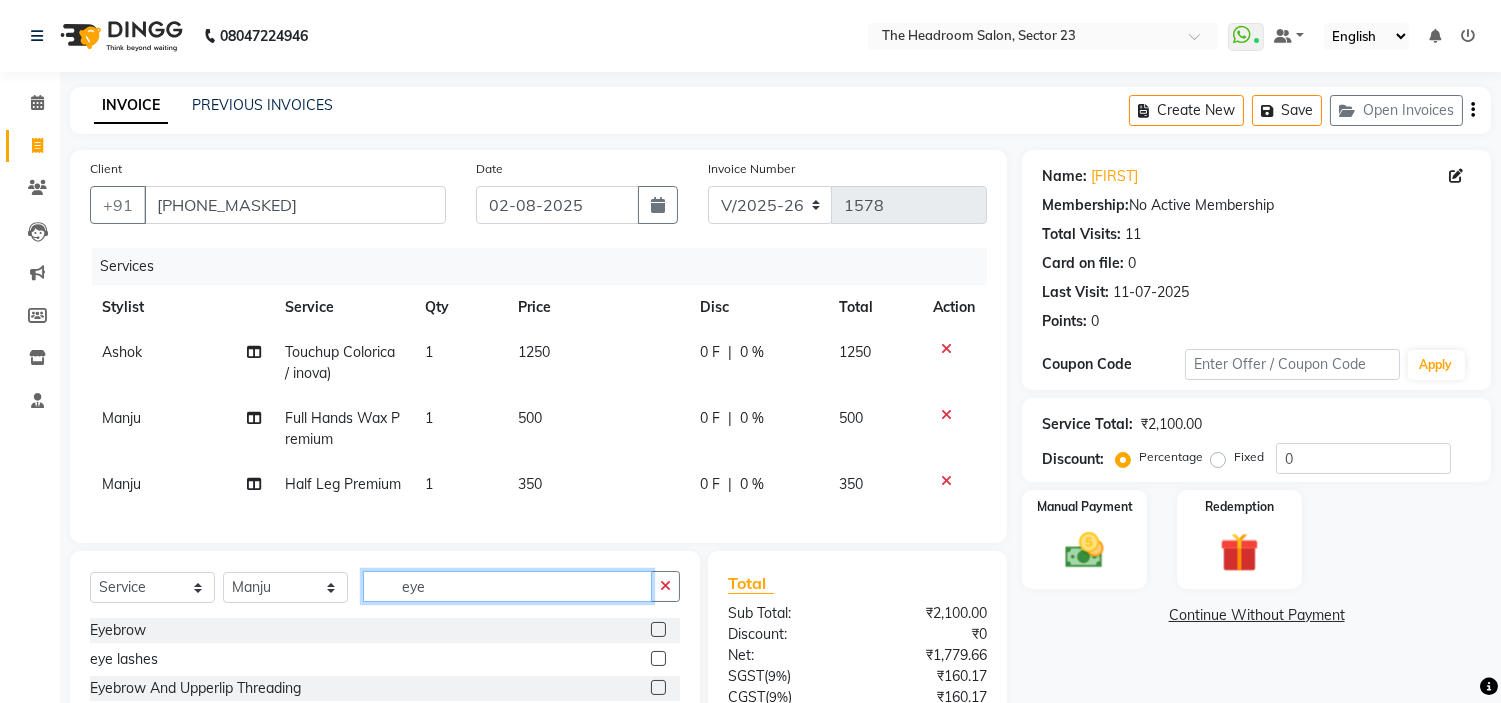 scroll, scrollTop: 156, scrollLeft: 0, axis: vertical 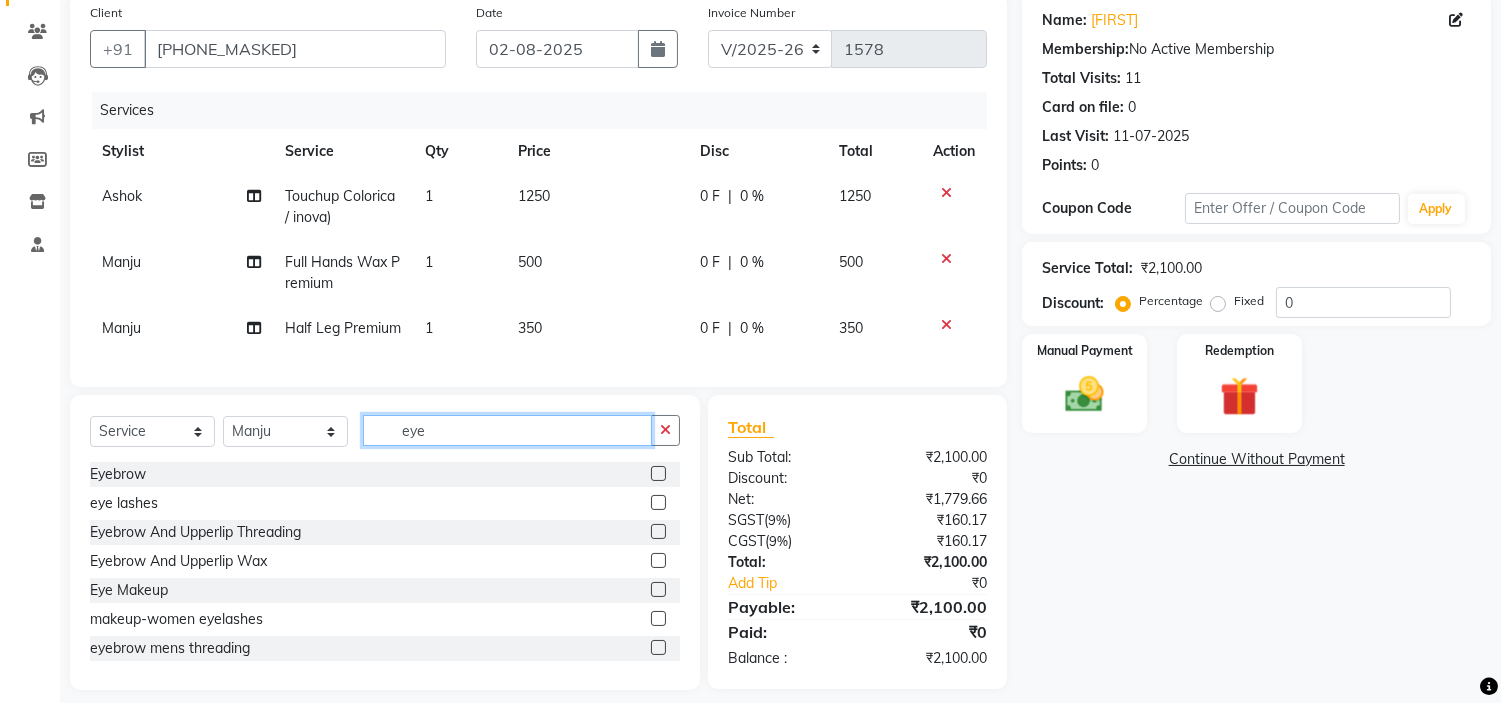 type on "eye" 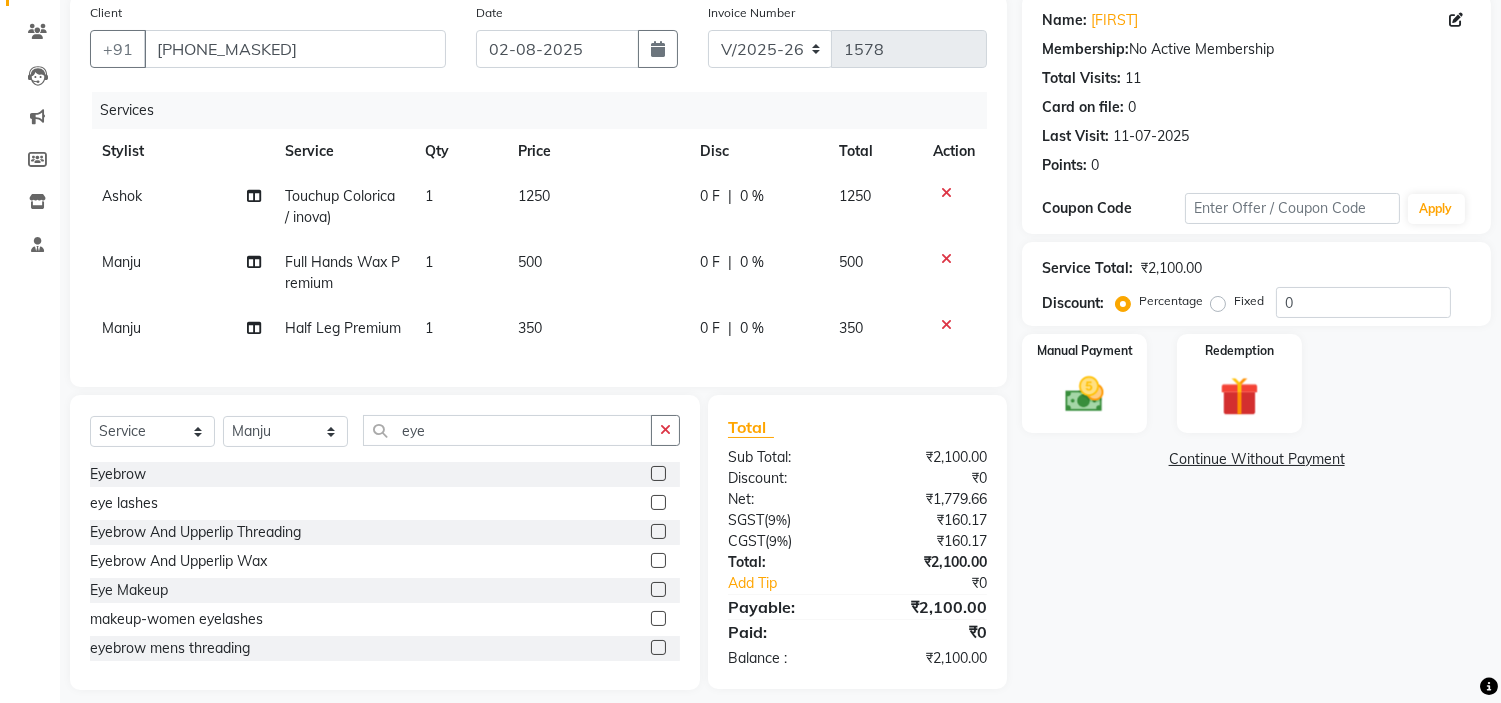 click 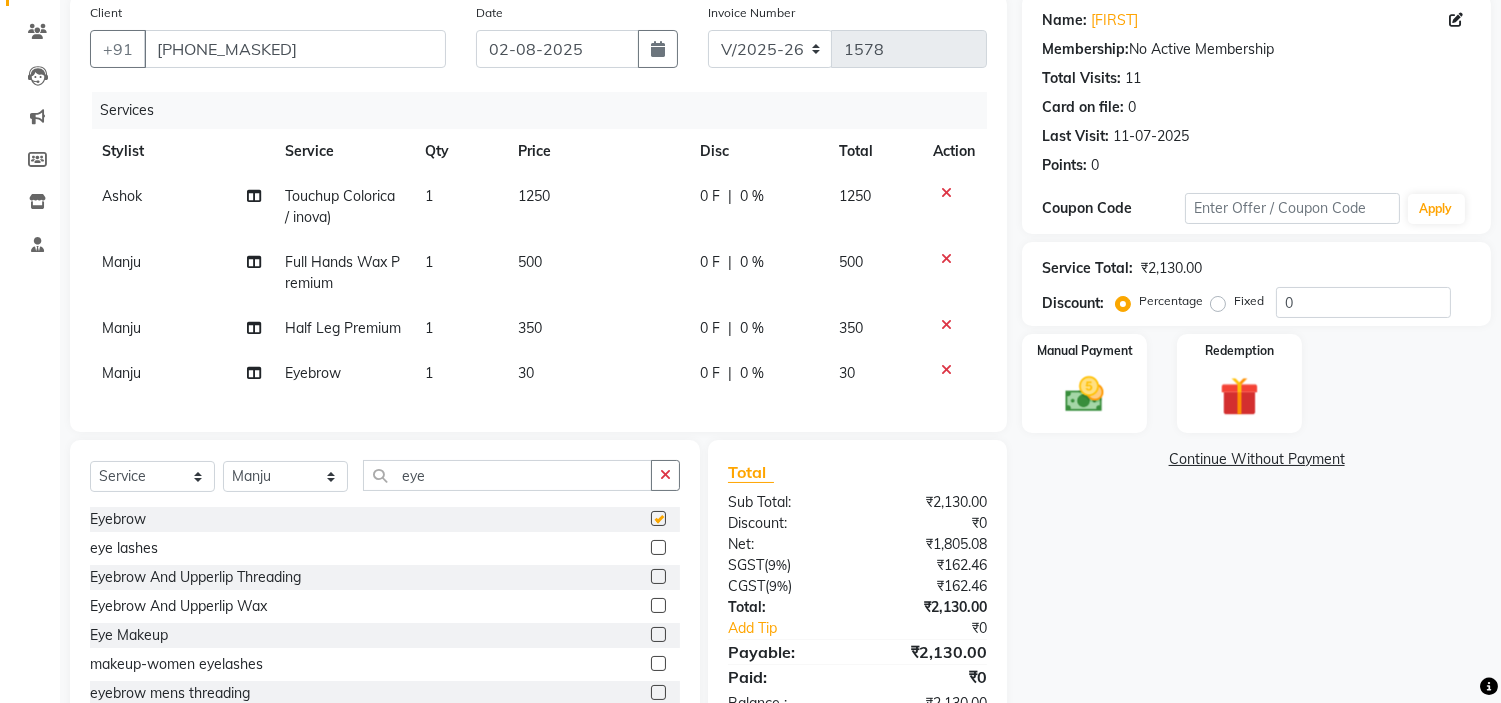 checkbox on "false" 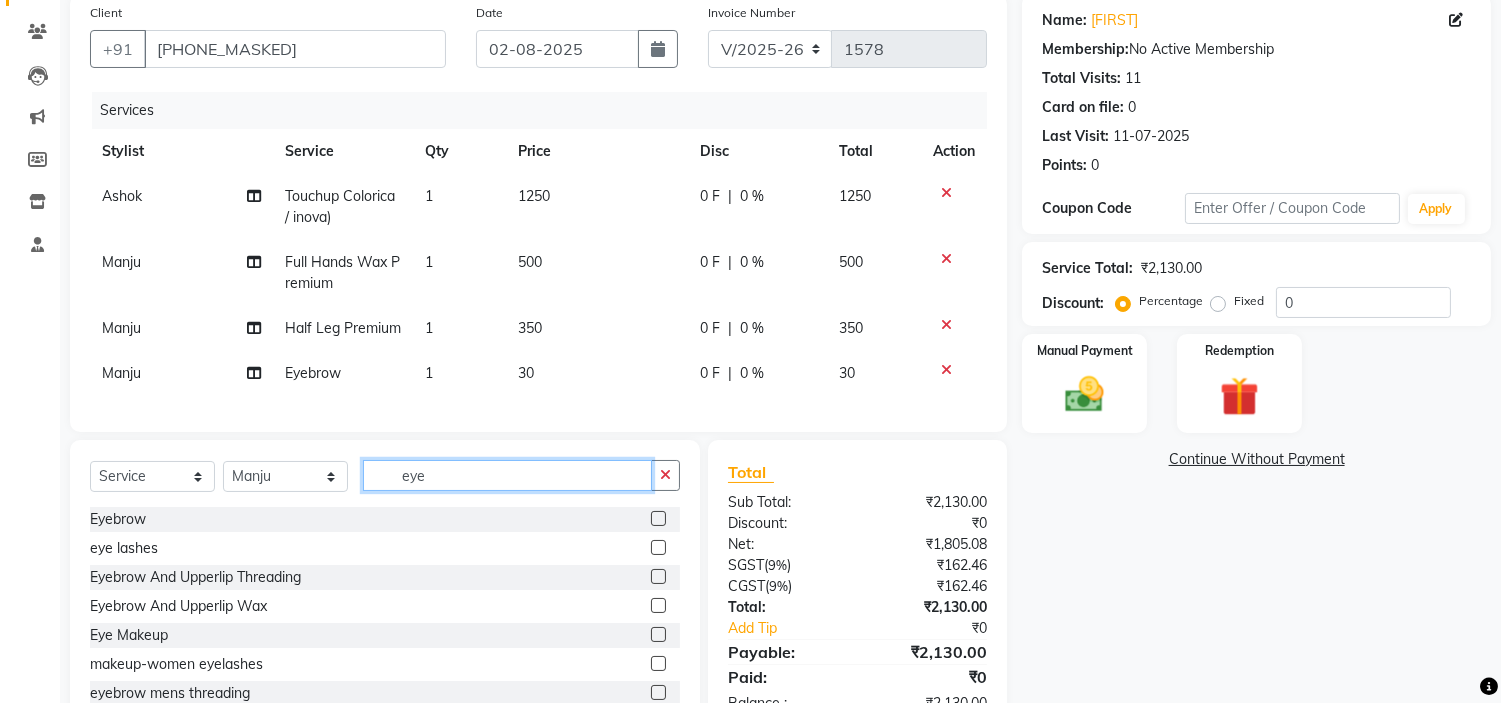 click on "eye" 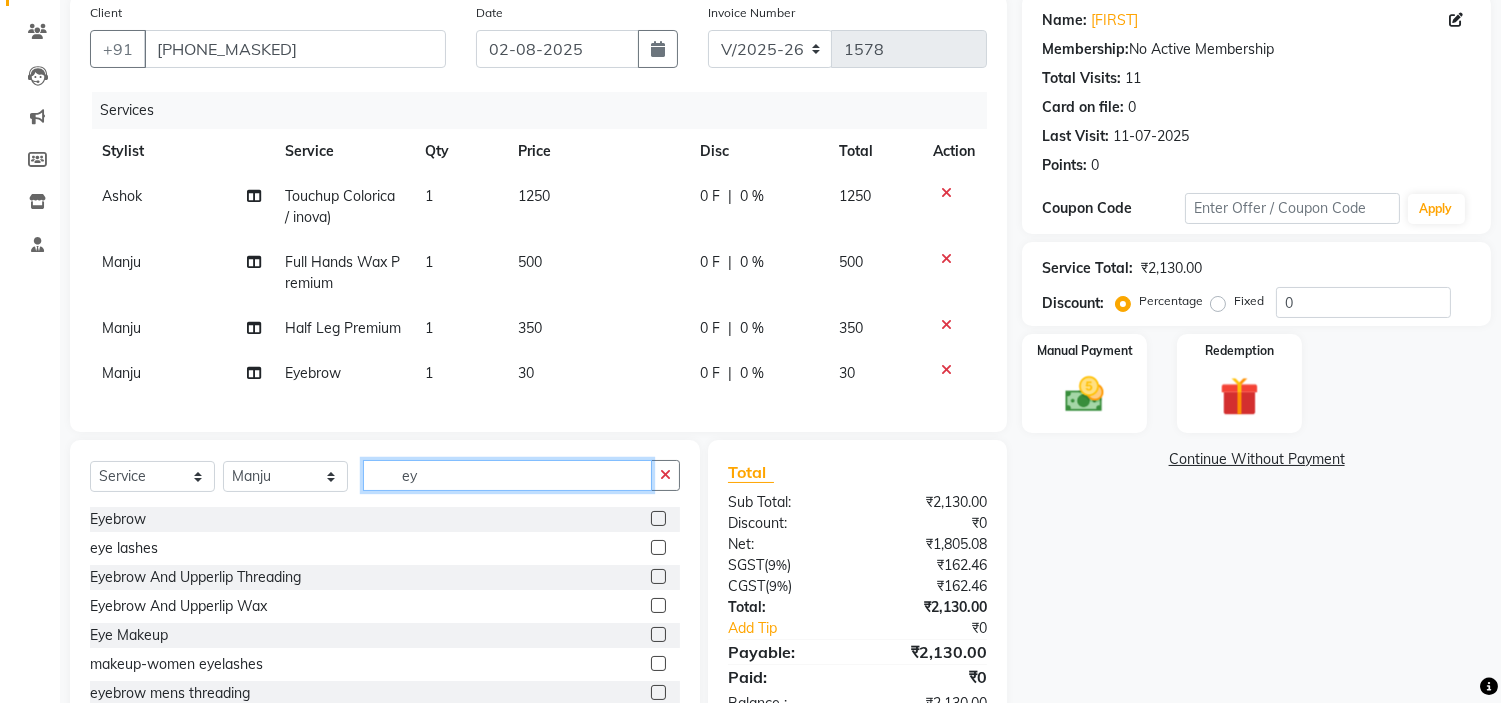 type on "e" 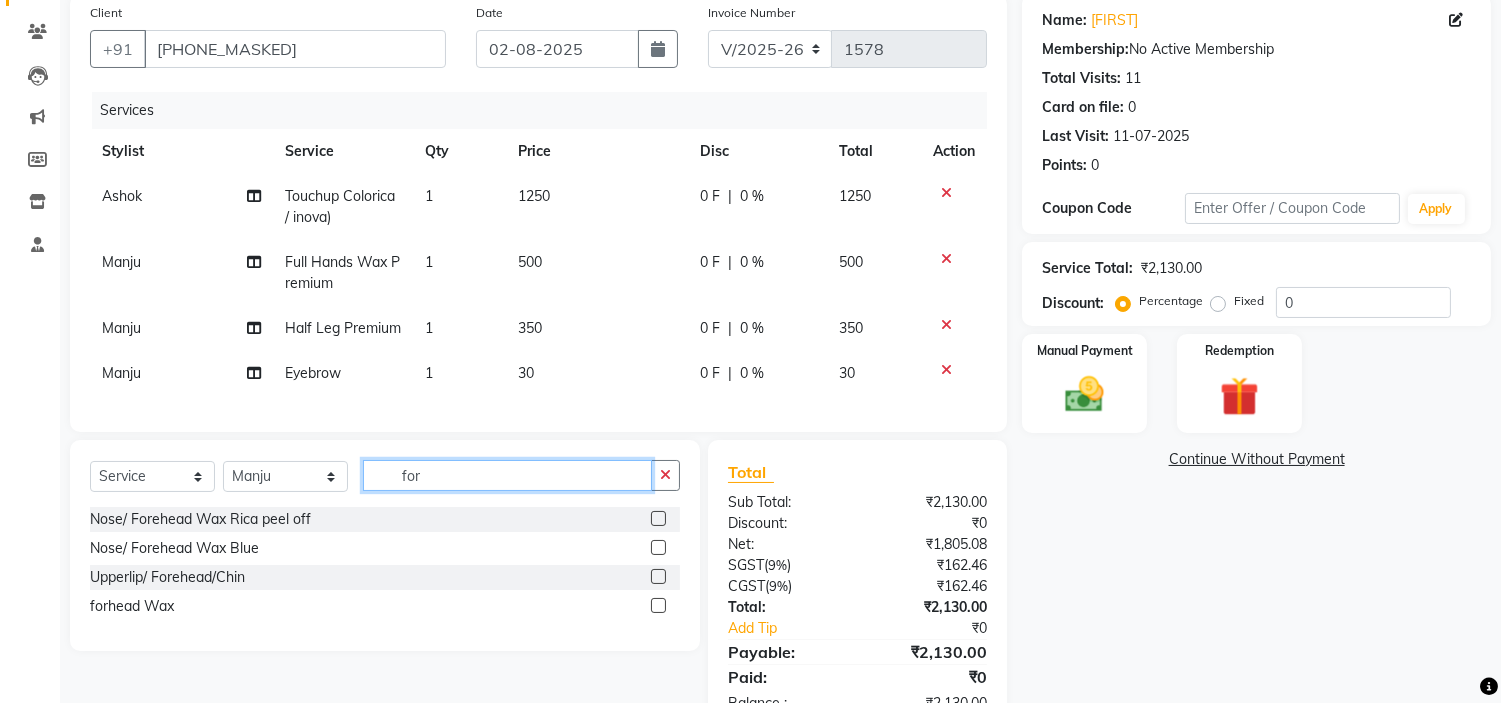 type on "for" 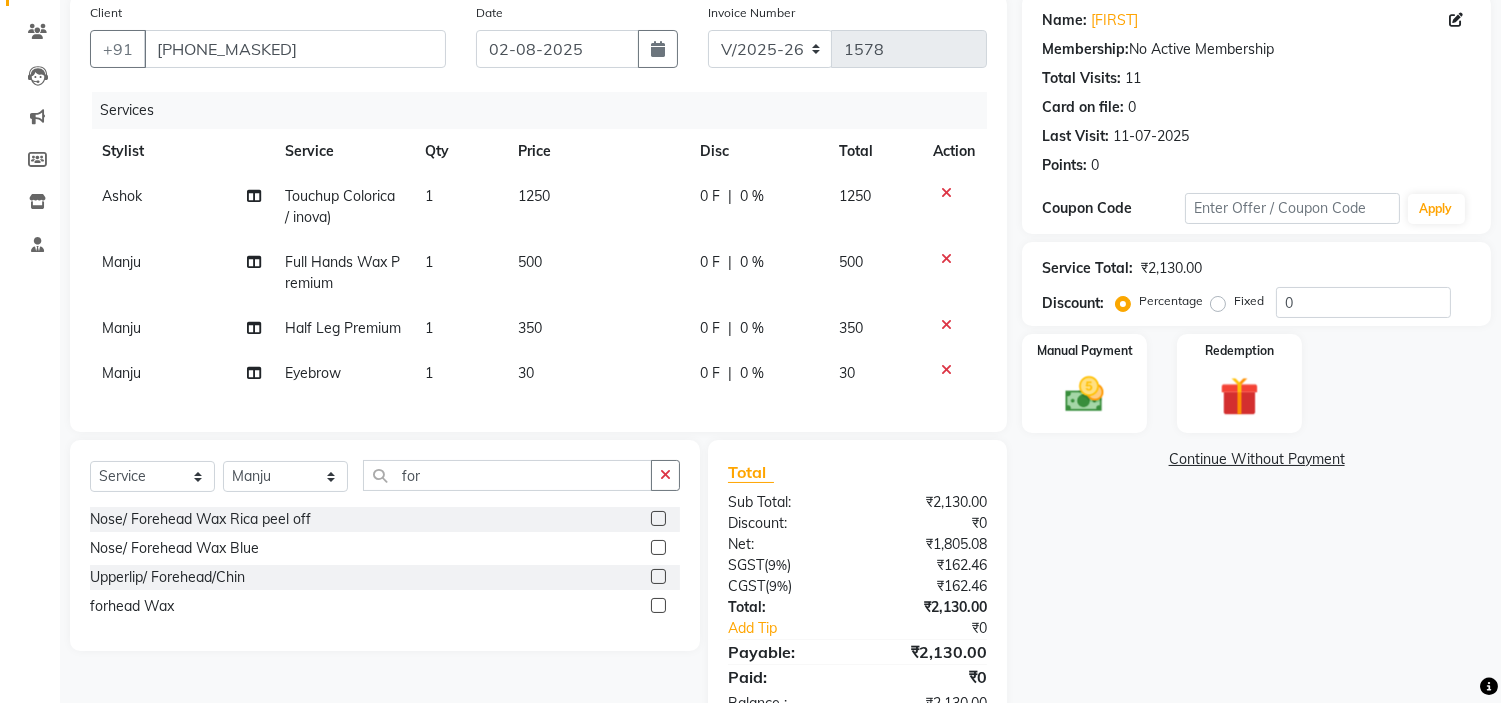 click 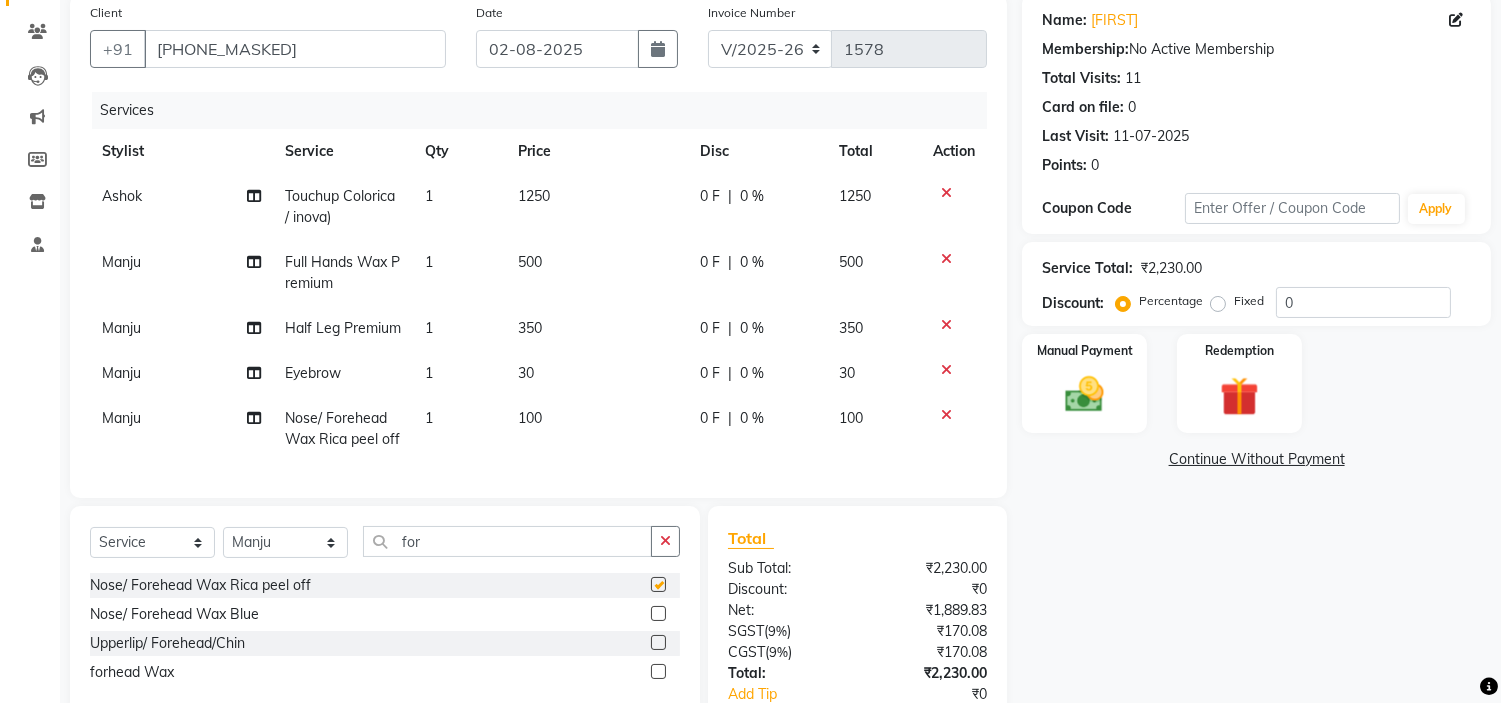 checkbox on "false" 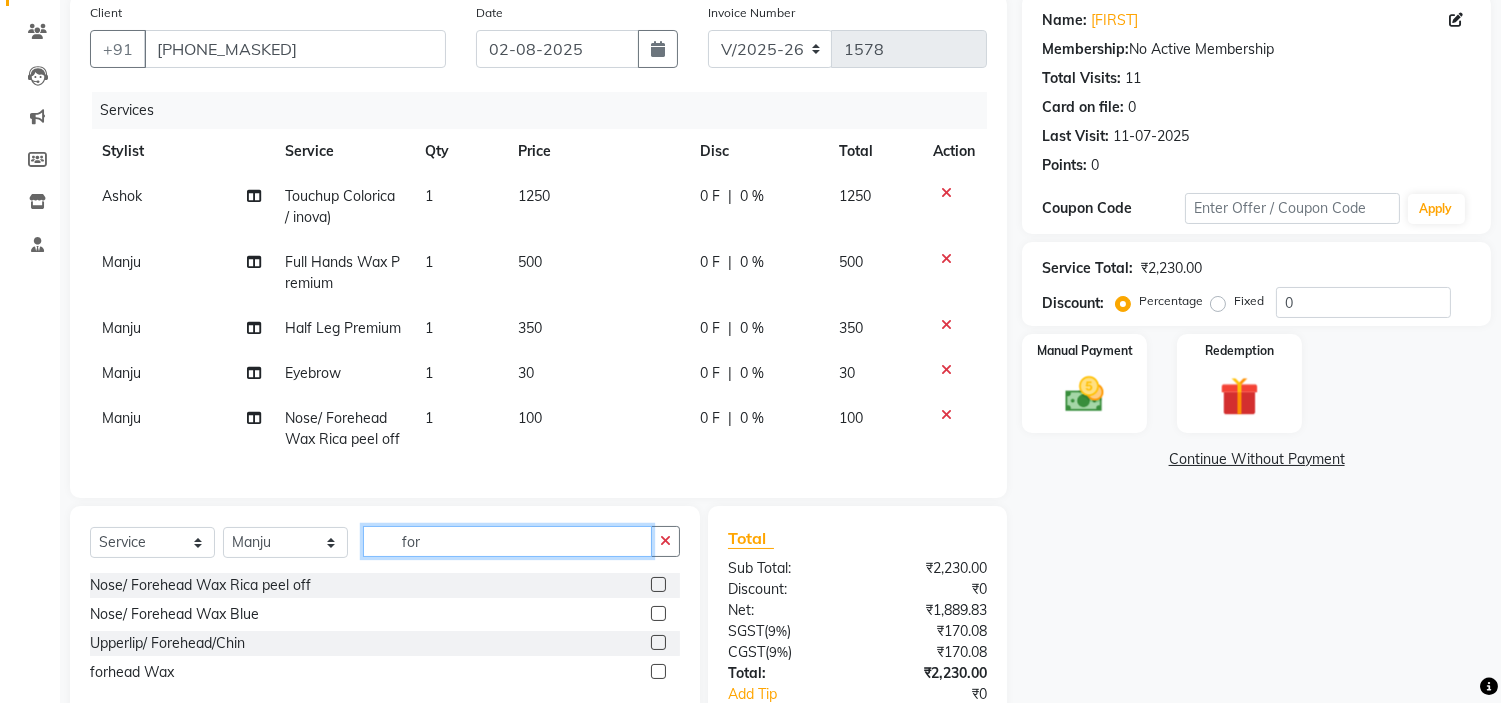 click on "for" 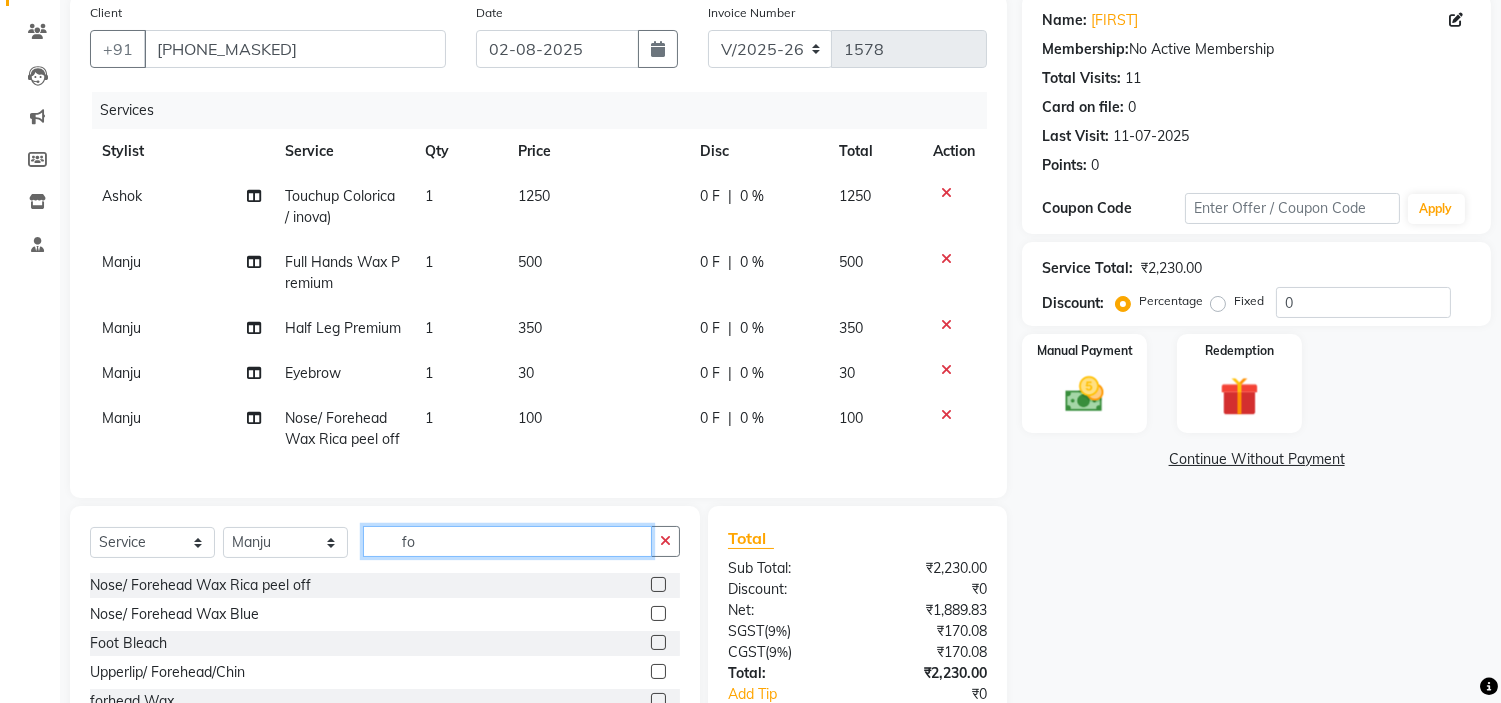 type on "f" 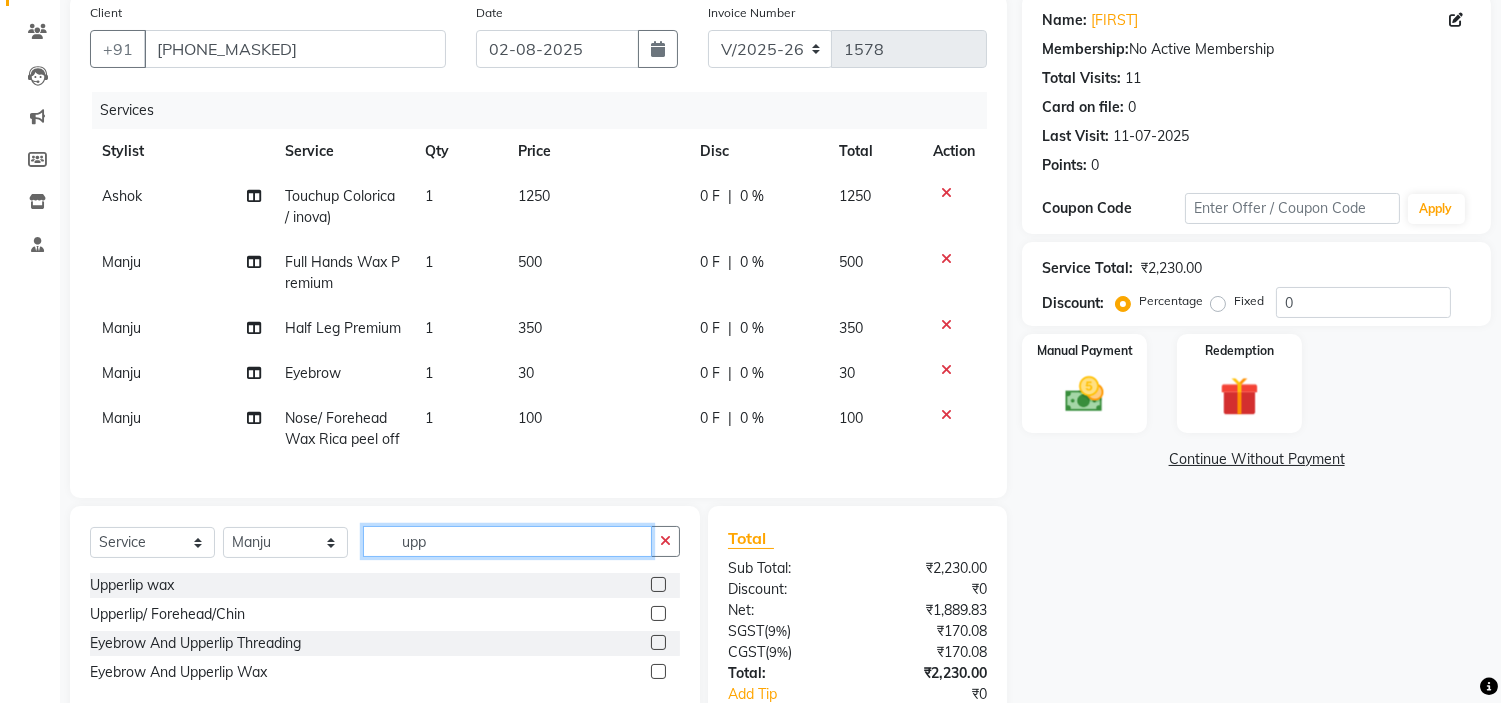 type on "upp" 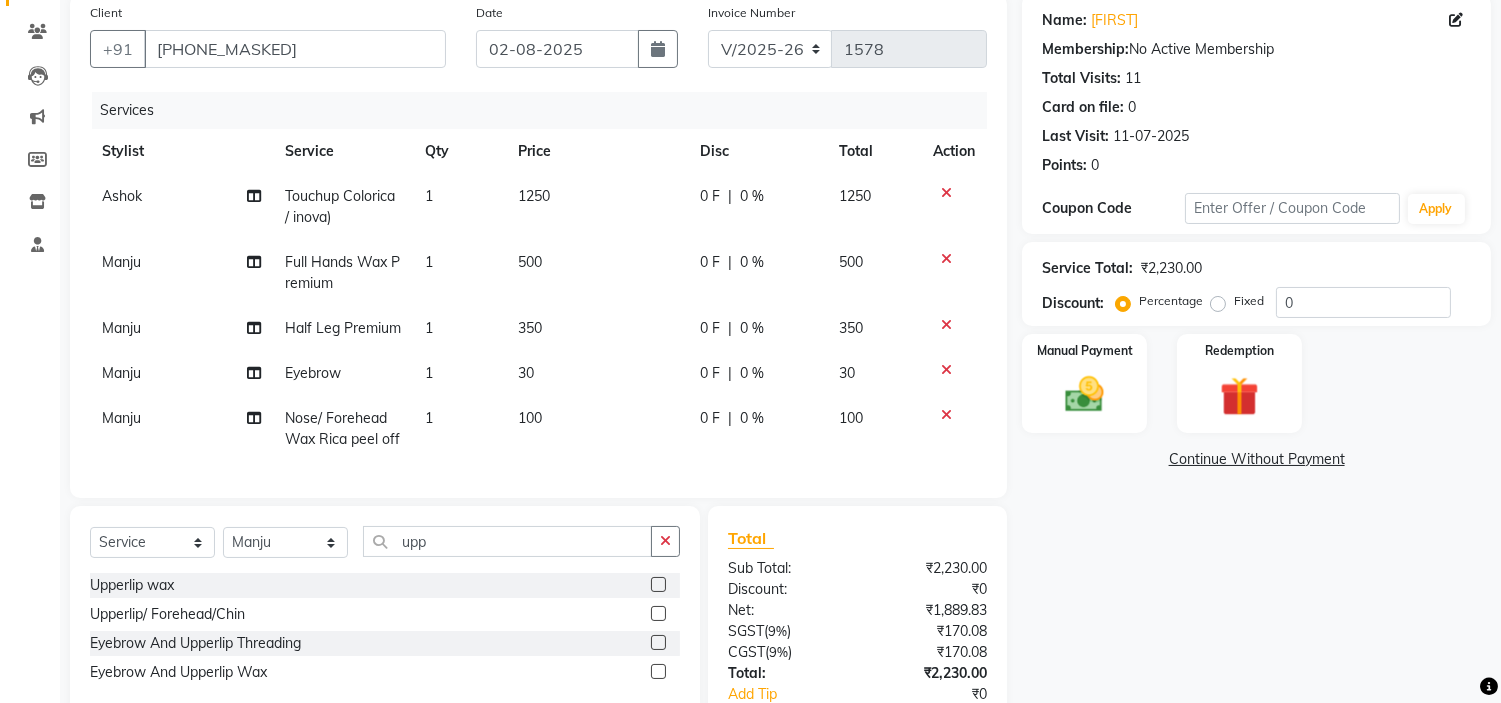 click 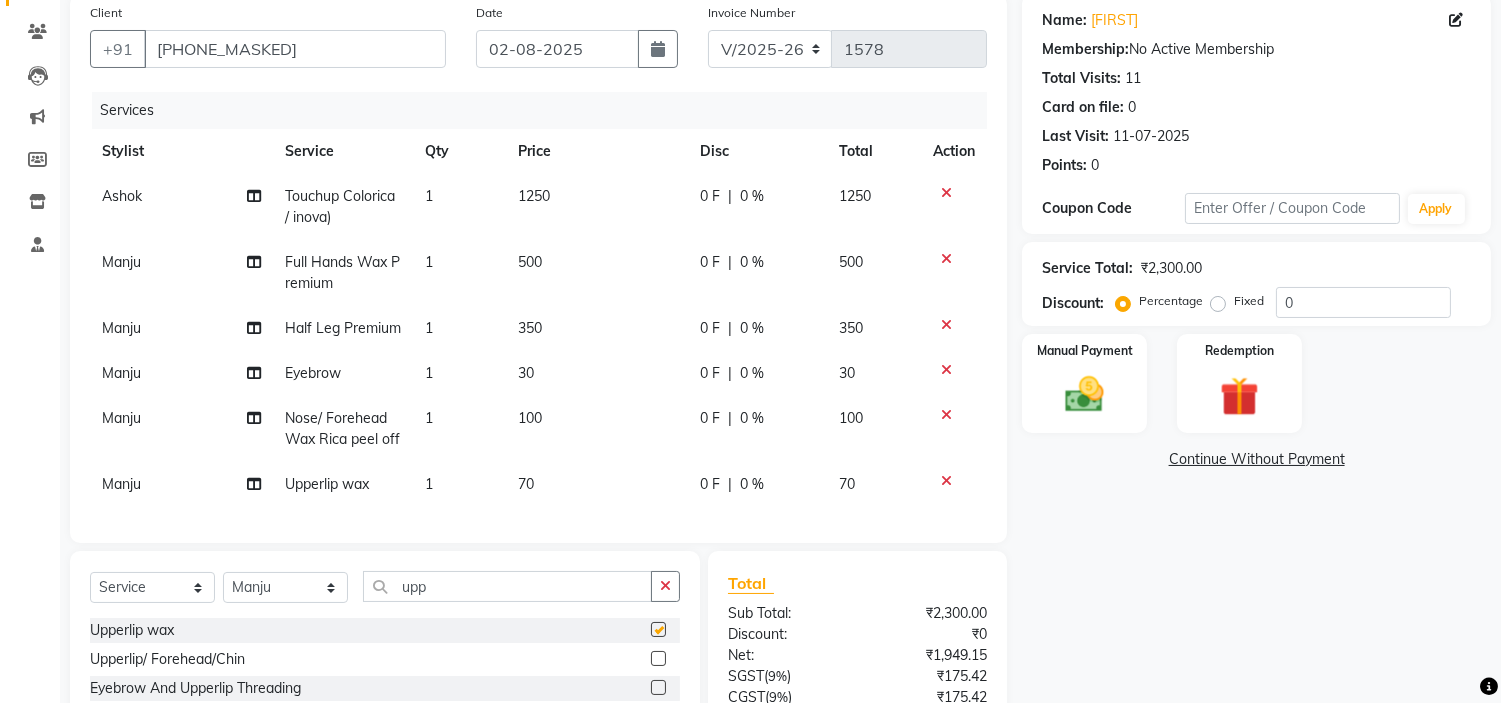 checkbox on "false" 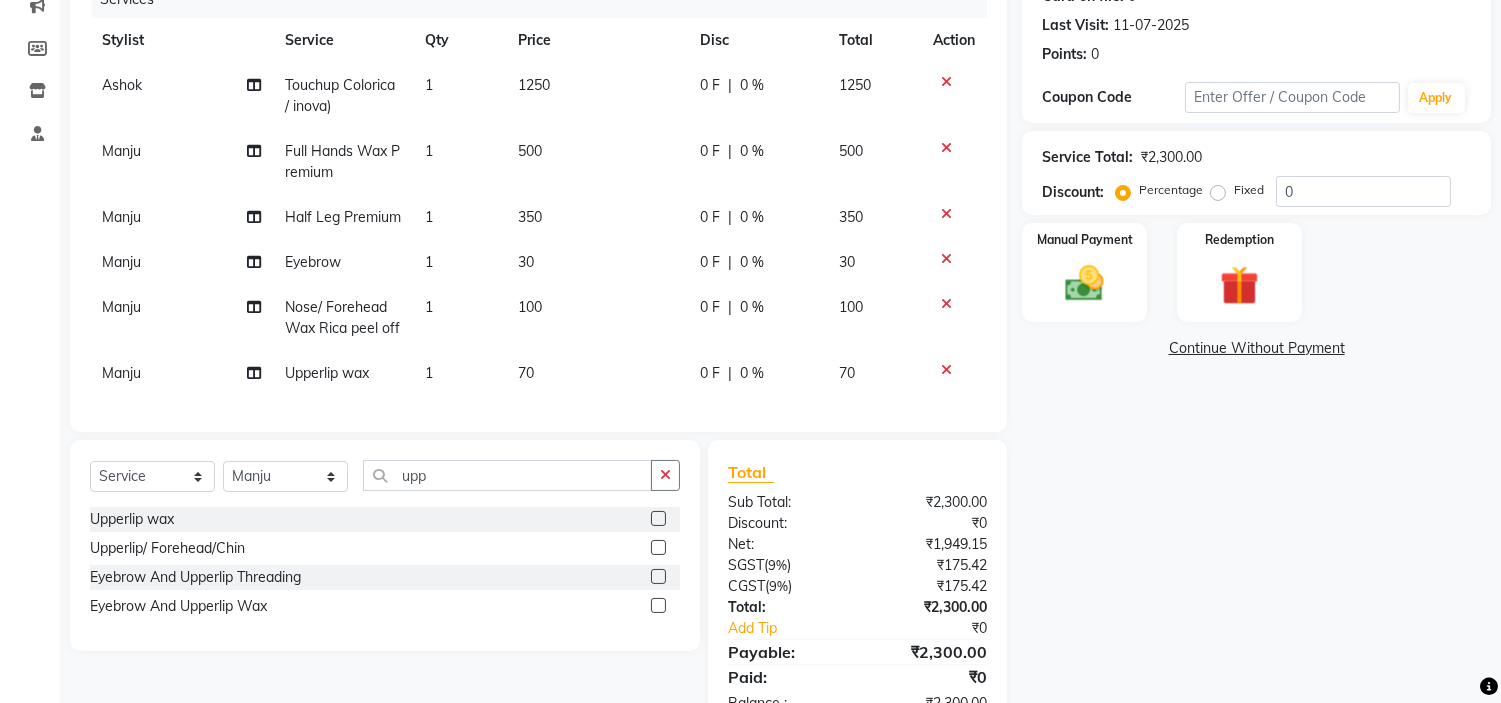 scroll, scrollTop: 271, scrollLeft: 0, axis: vertical 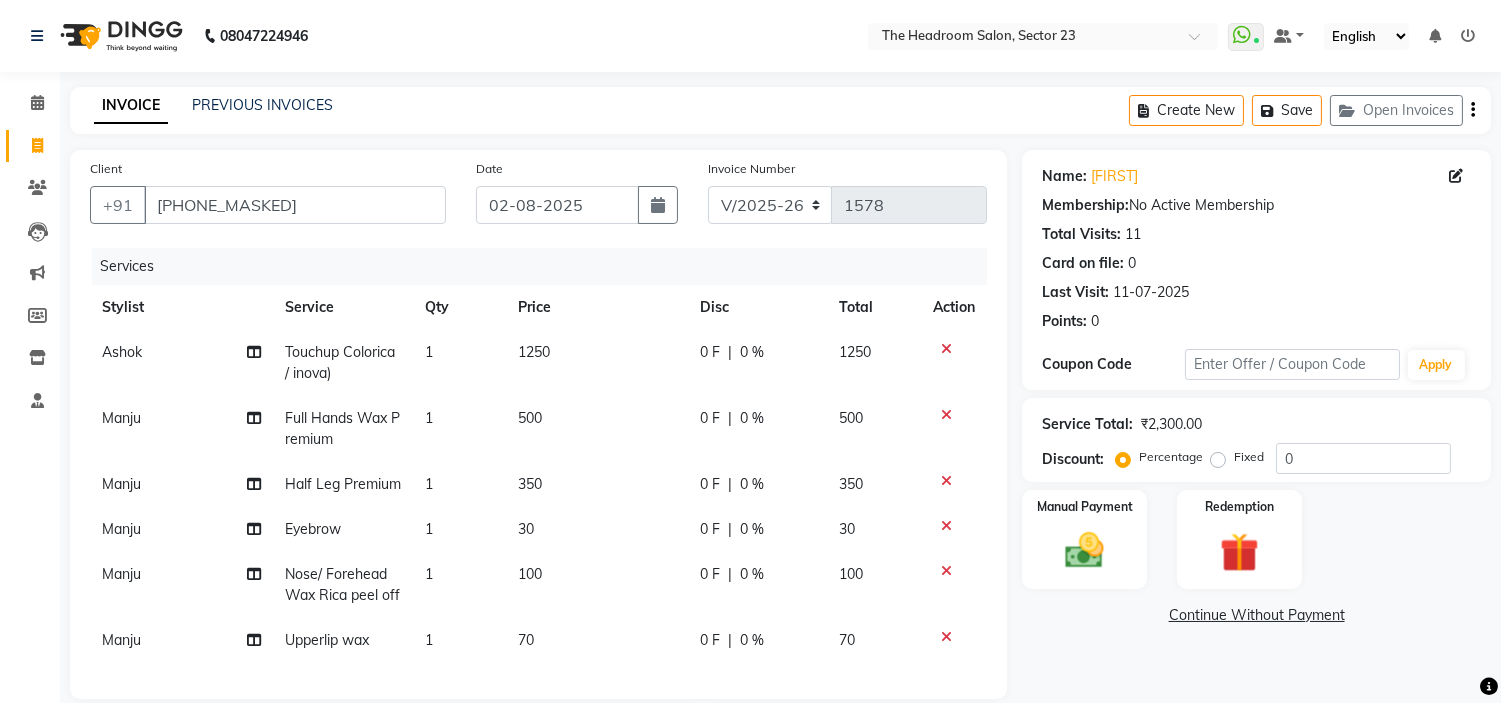 click on "[PHONE_NUMBER] Select Location × The Headroom Salon, Sector 23 WhatsApp Status ✕ Status: Connected Most Recent Message: [DATE] [TIME] Recent Service Activity: [DATE] [TIME] Default Panel My Panel English ENGLISH Español العربية मराठी हिंदी ગુજરાતી தமிழ் 中文 Notifications nothing to show" 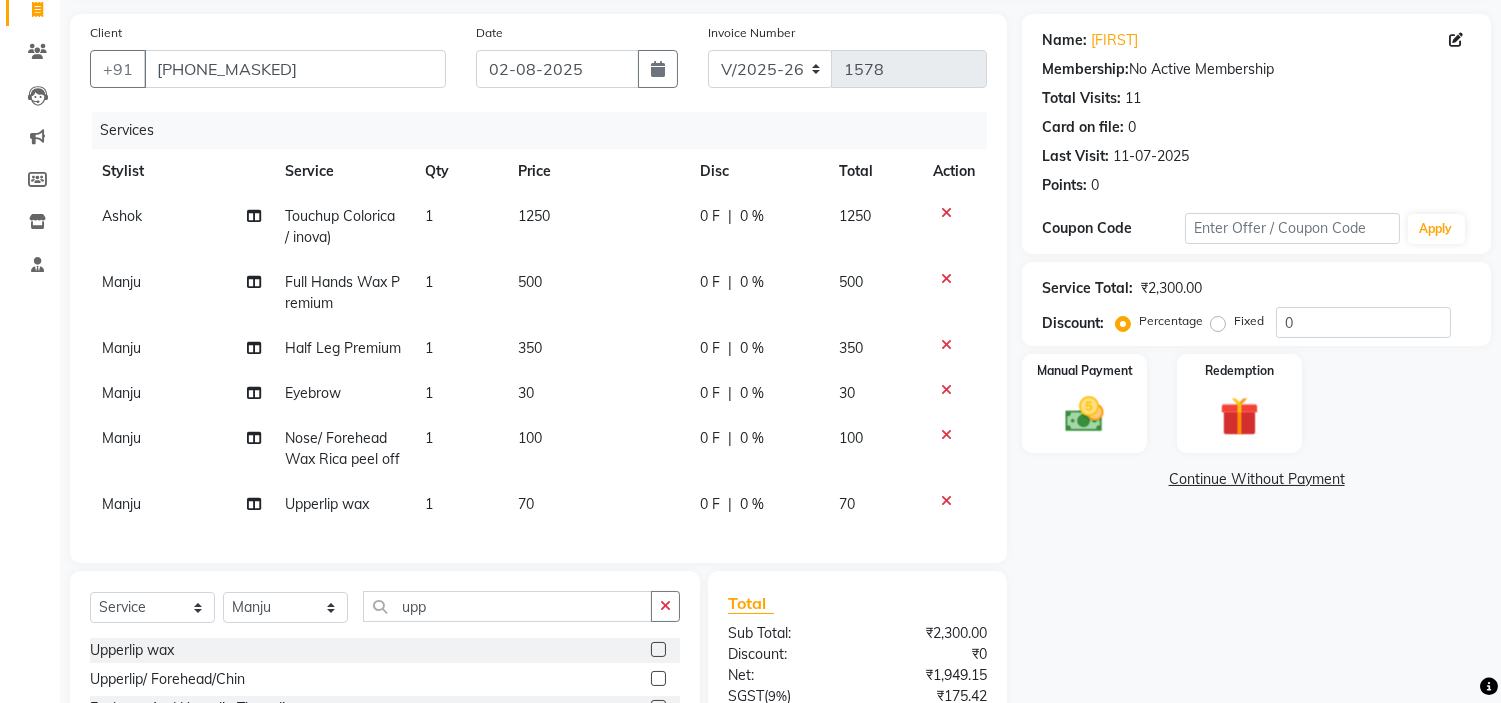 scroll, scrollTop: 138, scrollLeft: 0, axis: vertical 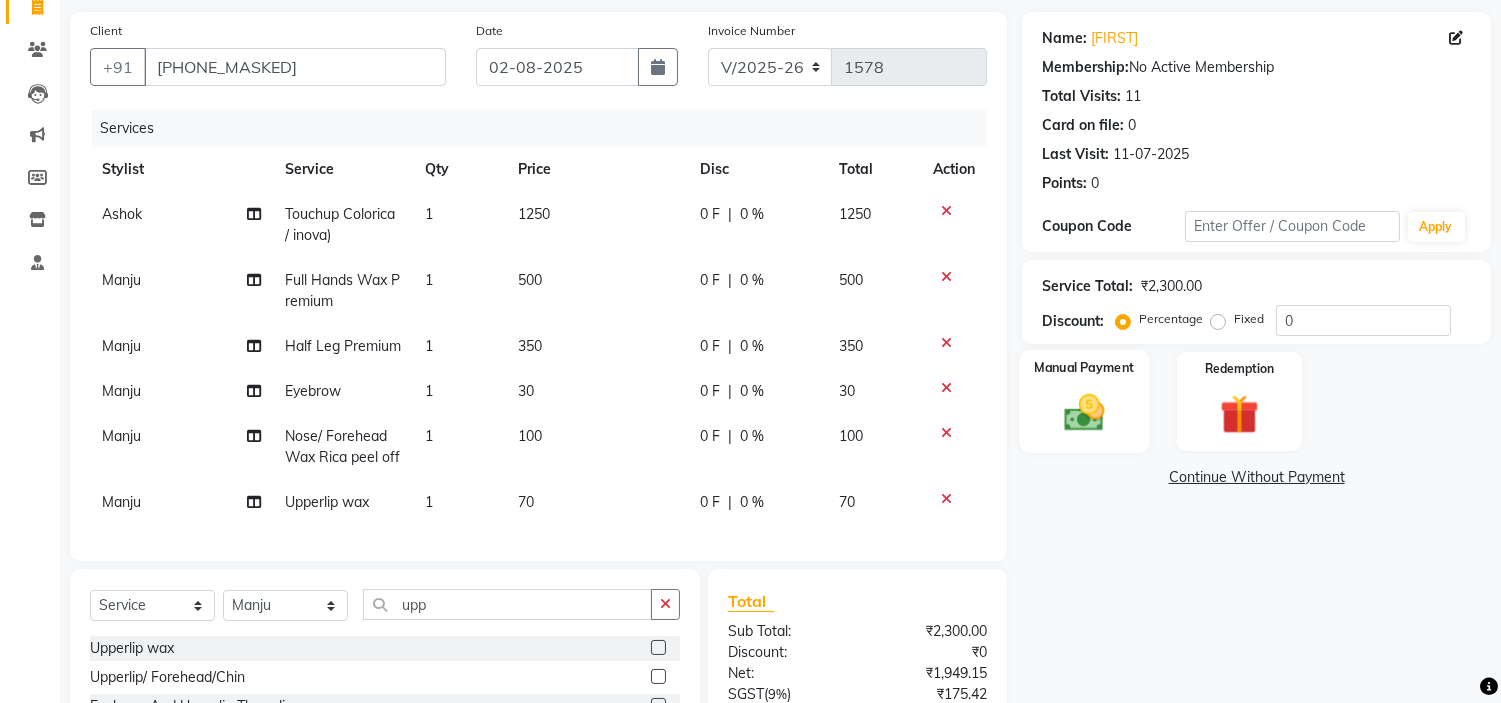click on "Manual Payment" 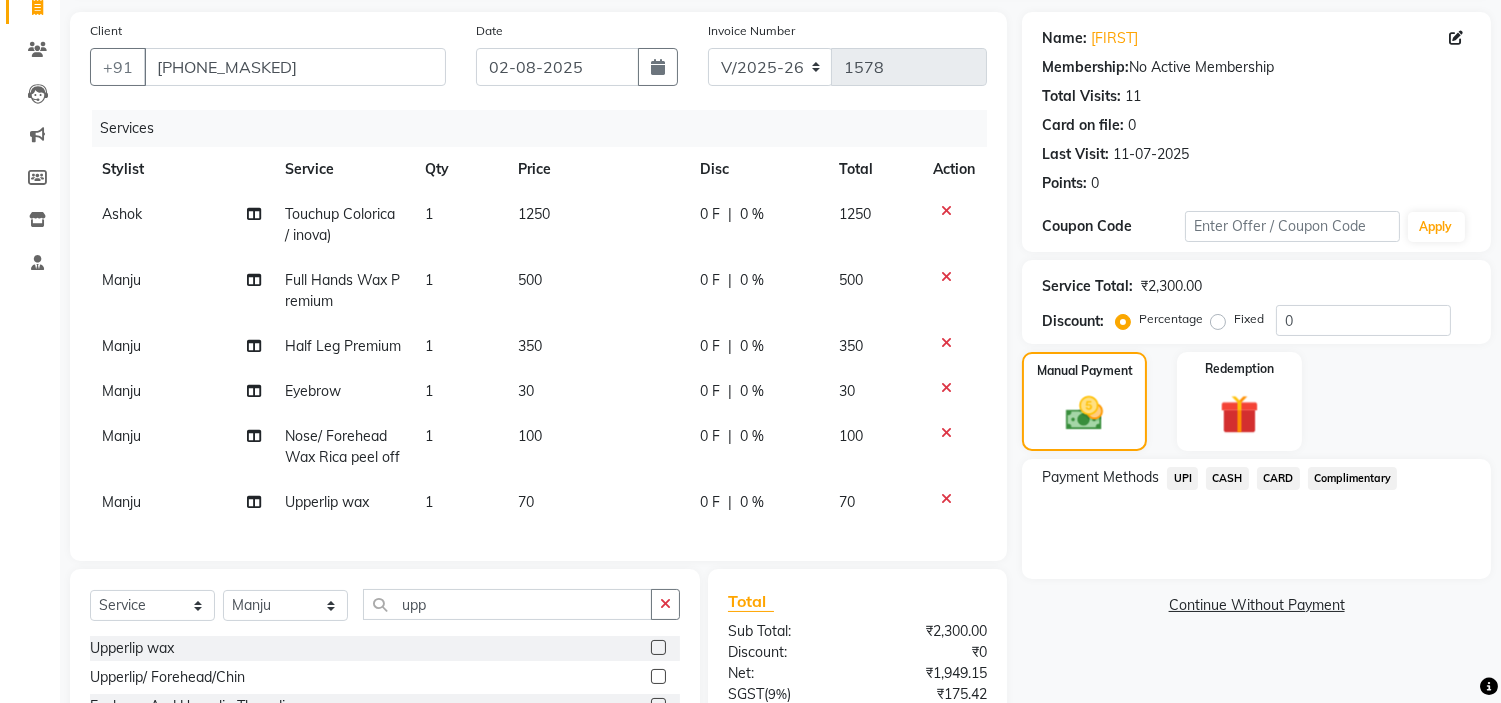 click on "CASH" 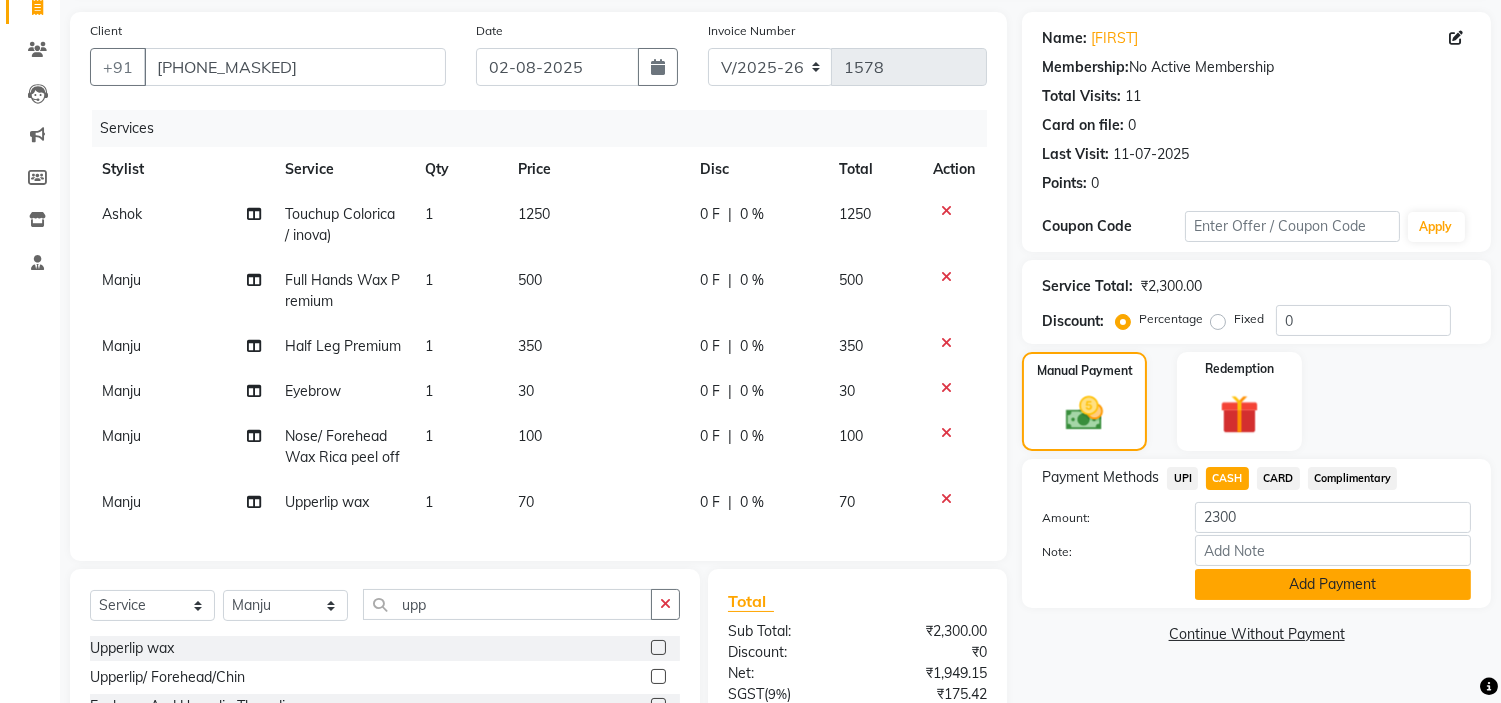 click on "Add Payment" 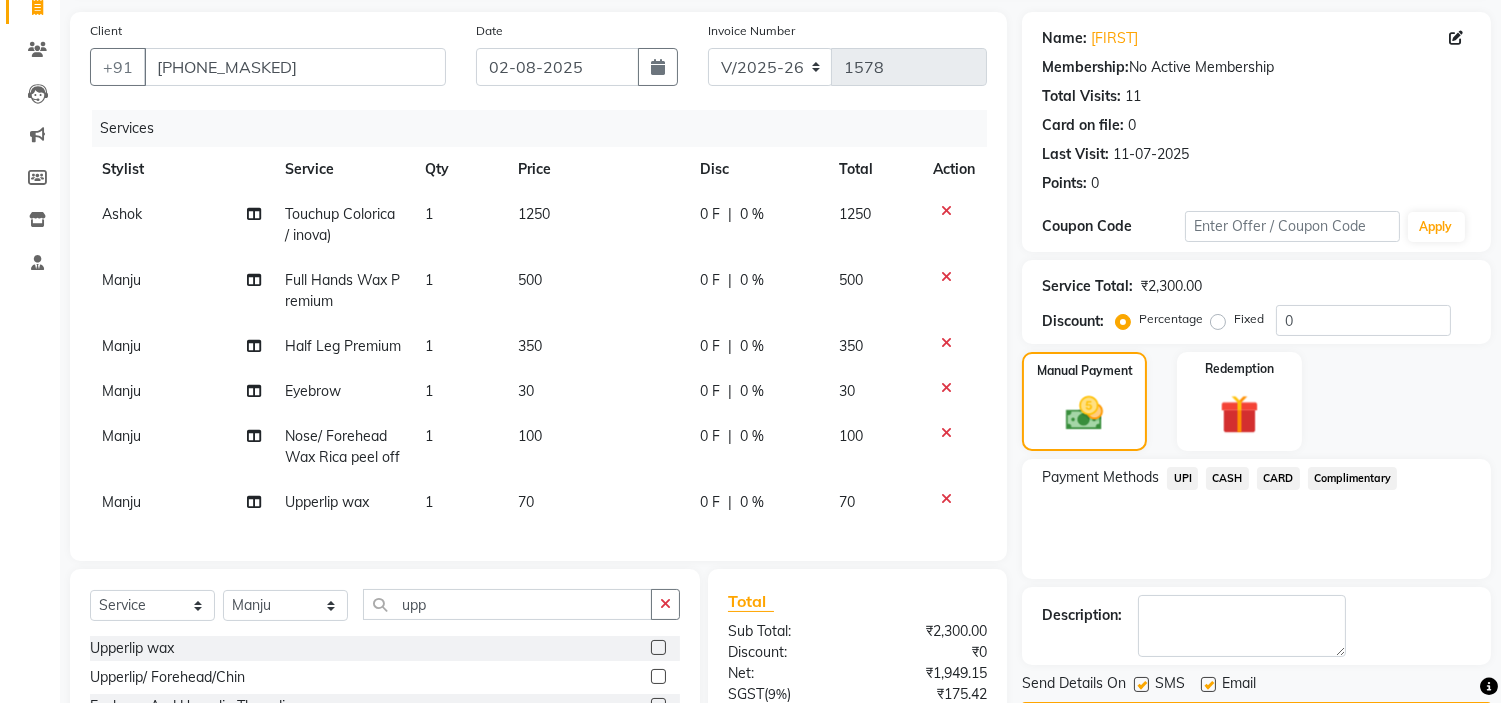 scroll, scrollTop: 366, scrollLeft: 0, axis: vertical 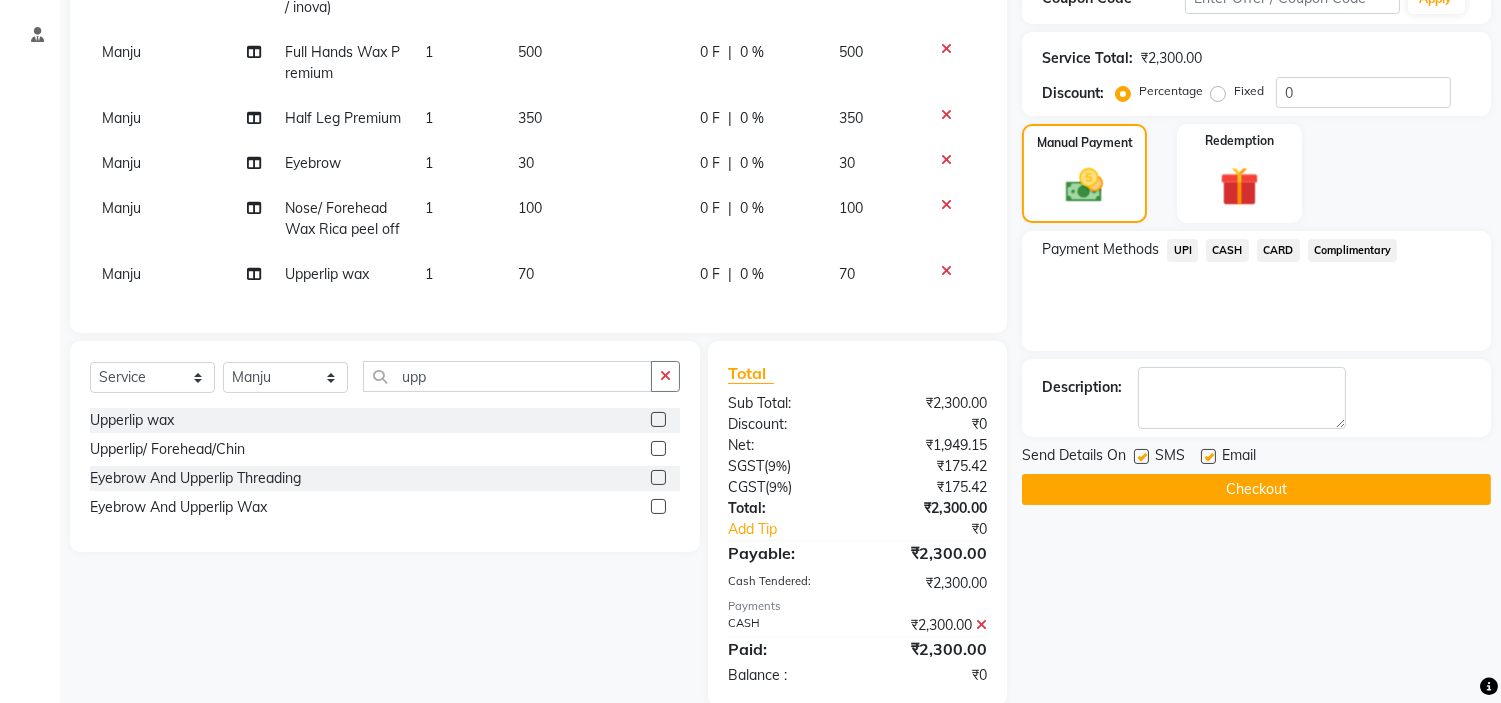 click on "Checkout" 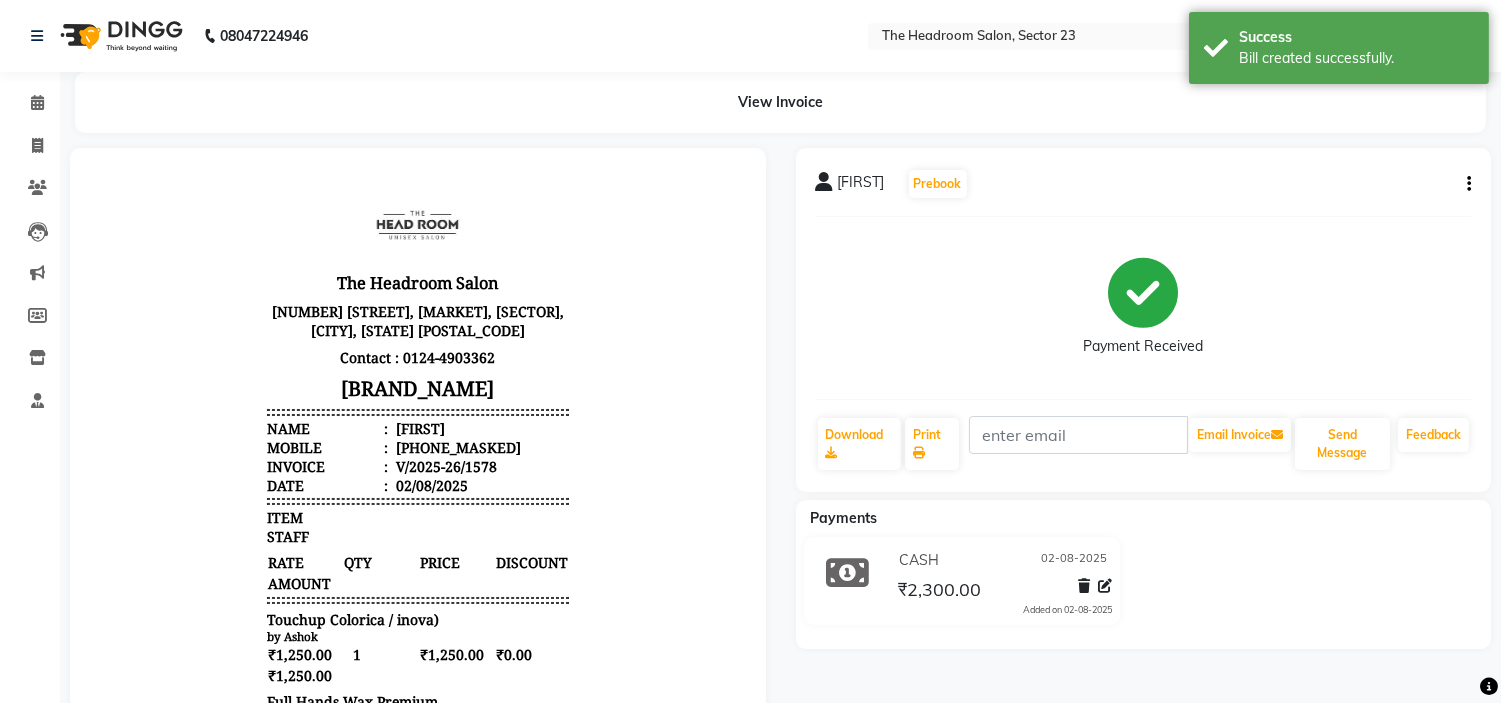 scroll, scrollTop: 0, scrollLeft: 0, axis: both 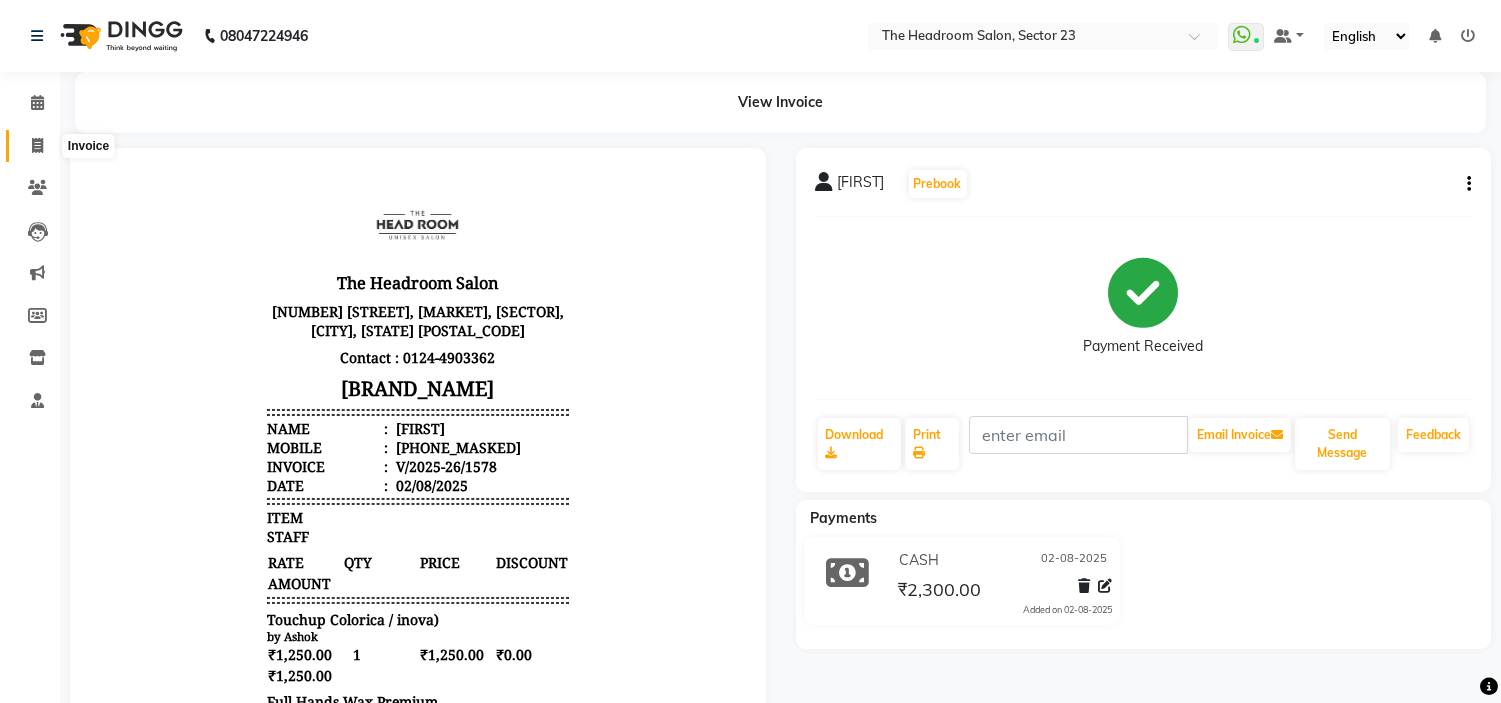 click 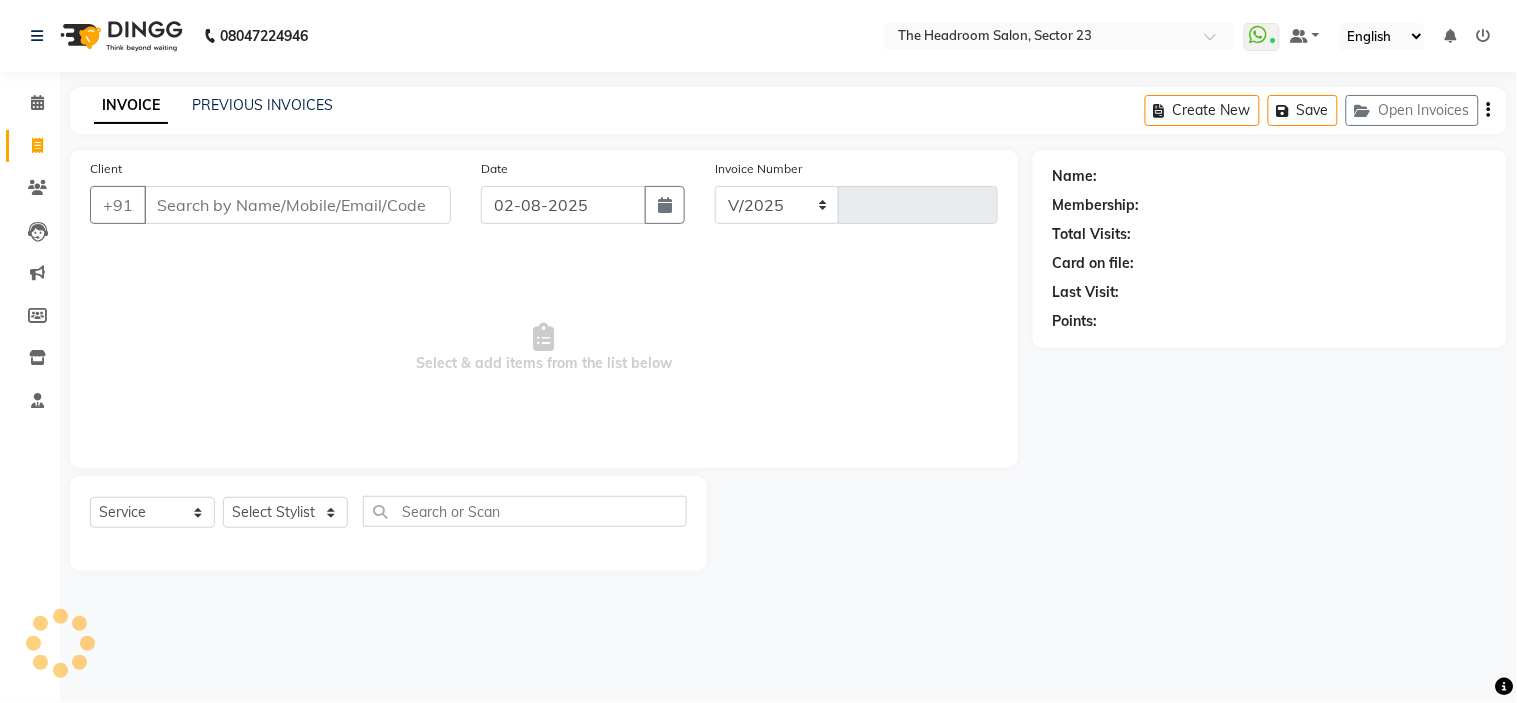 select on "6796" 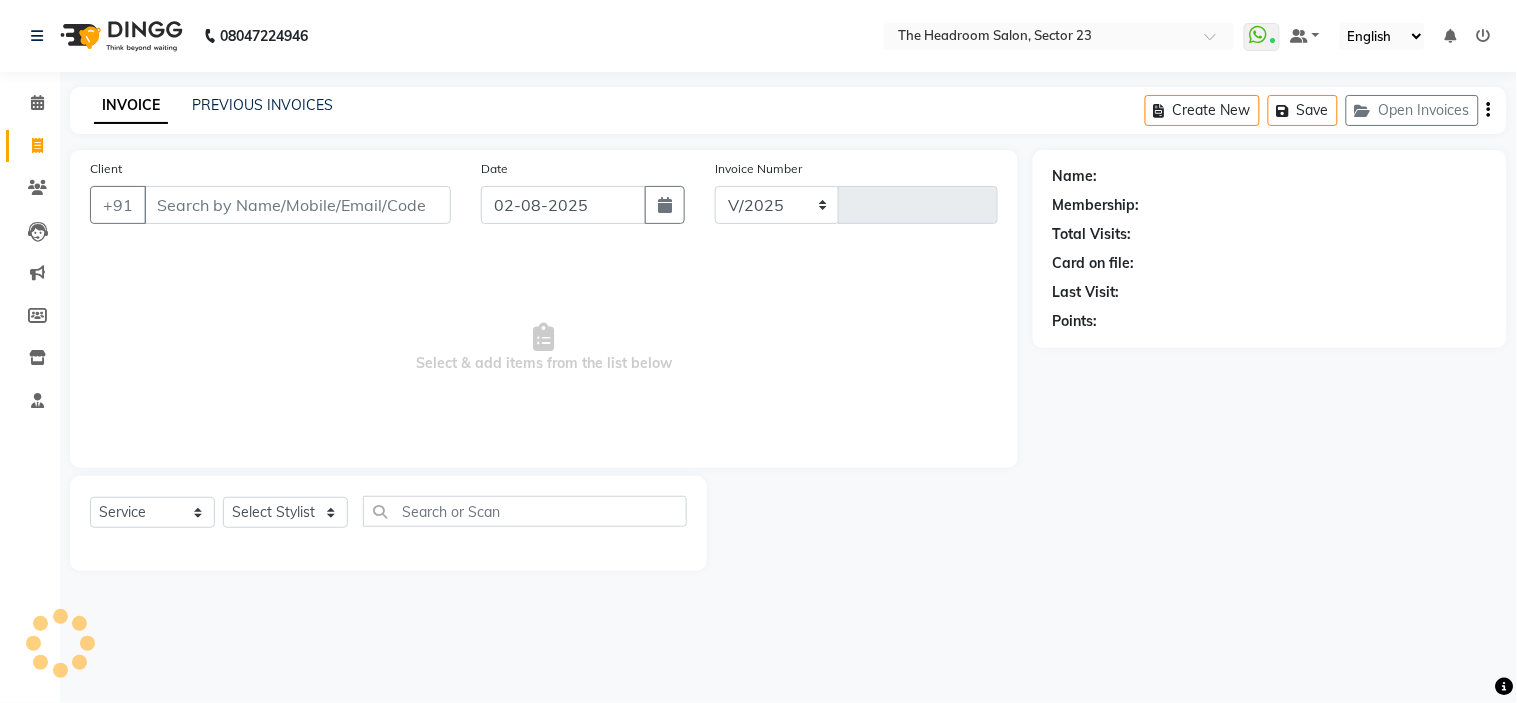 type on "1579" 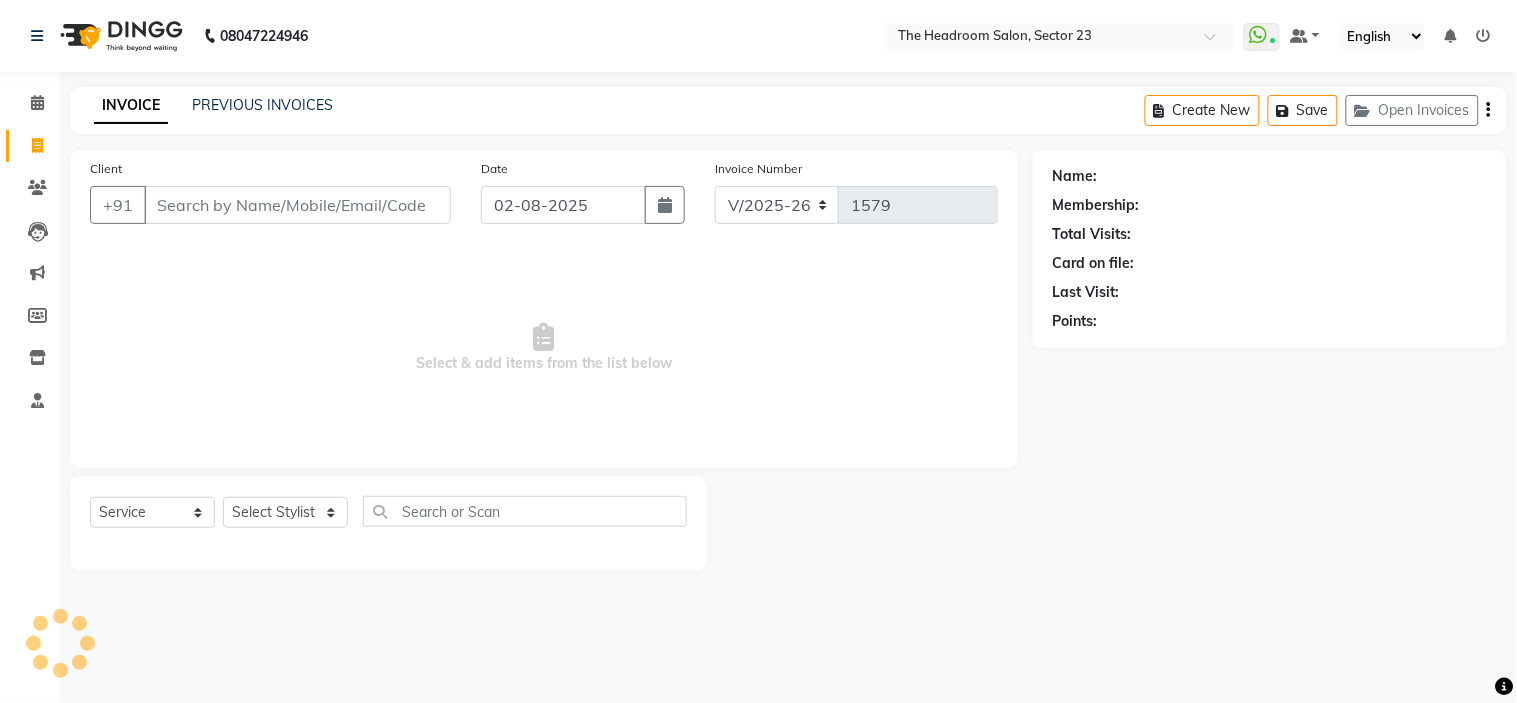 click on "[PHONE_NUMBER] Select Location × The Headroom Salon, Sector 23 WhatsApp Status ✕ Status: Connected Most Recent Message: [DATE] [TIME] Recent Service Activity: [DATE] [TIME] Default Panel My Panel English ENGLISH Español العربية मराठी हिंदी ગુજરાતી தமிழ் 中文 Notifications nothing to show" 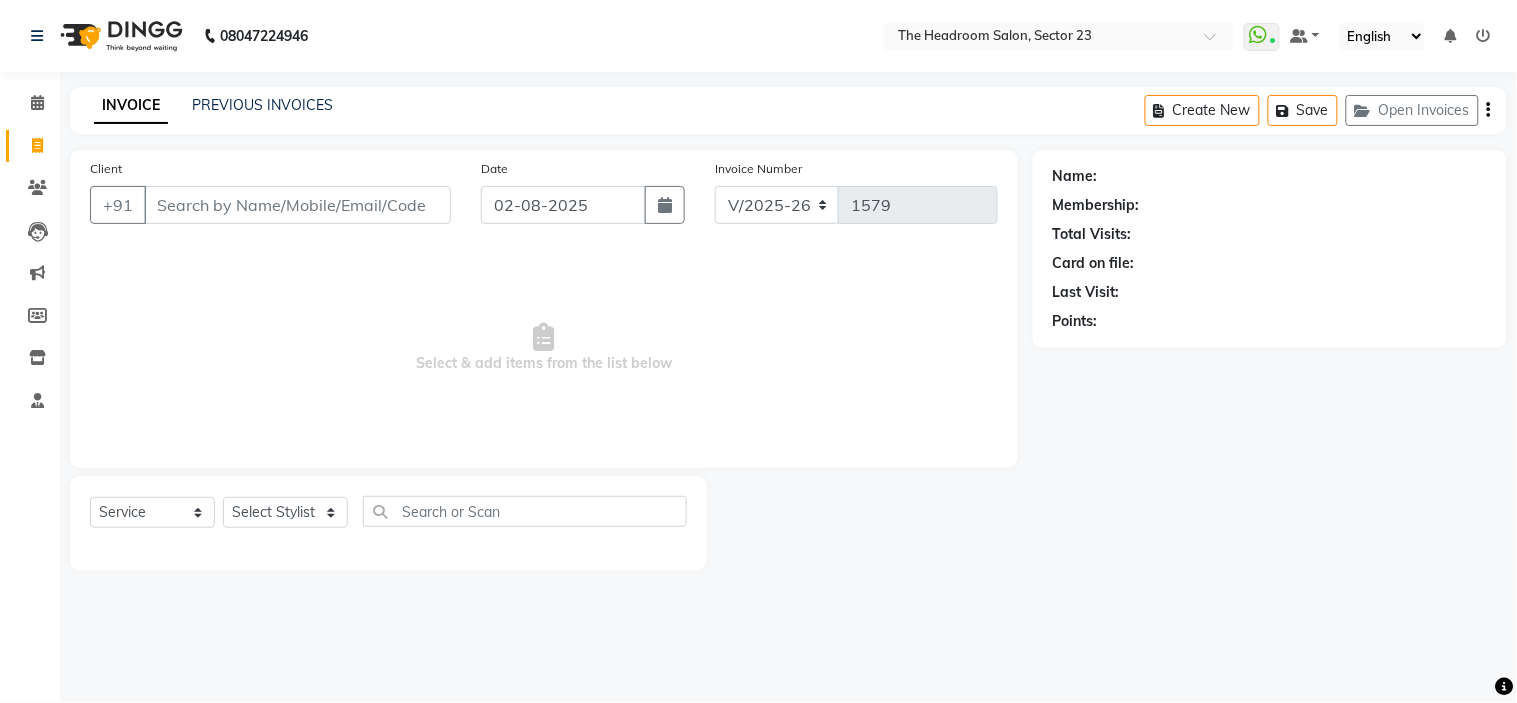 click on "INVOICE PREVIOUS INVOICES Create New   Save   Open Invoices" 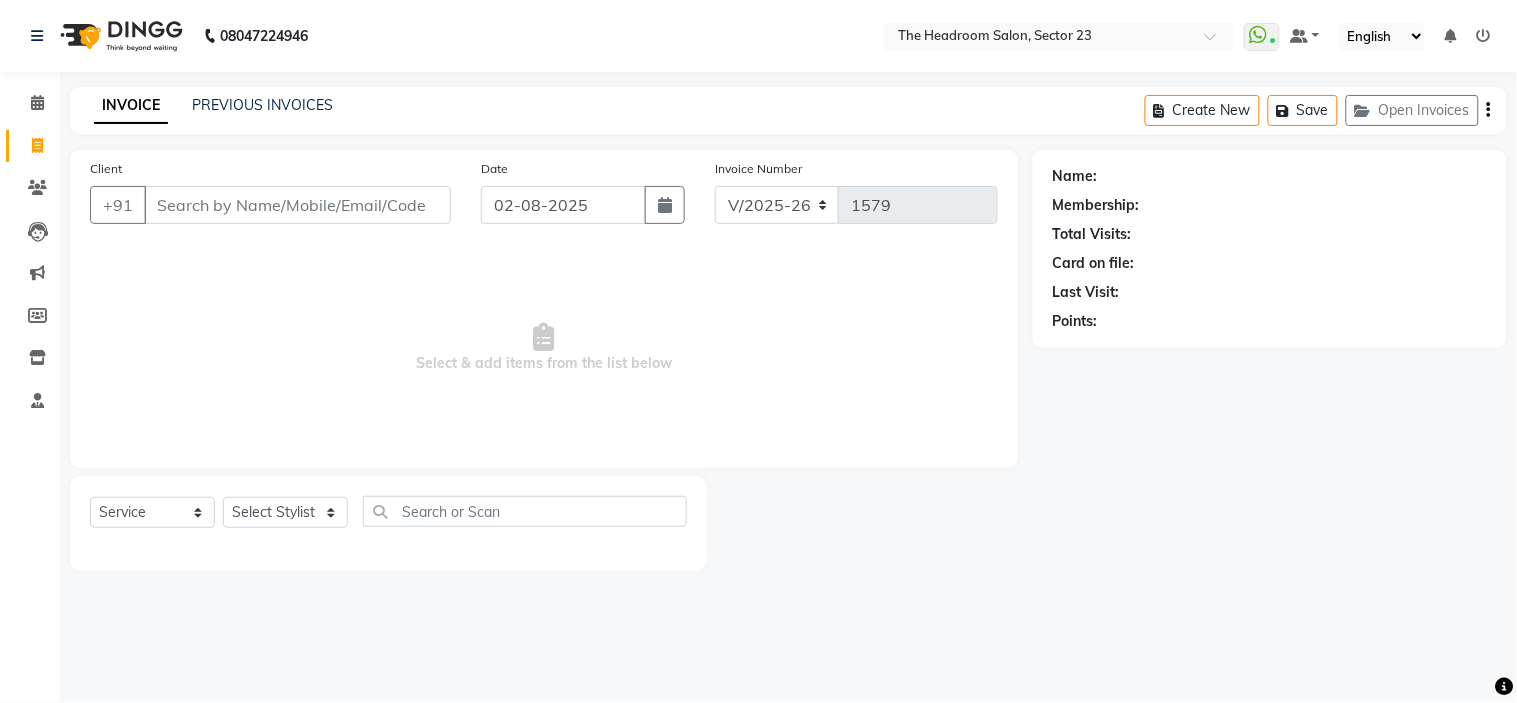 click on "[PHONE_NUMBER] Select Location × The Headroom Salon, Sector 23 WhatsApp Status ✕ Status: Connected Most Recent Message: [DATE] [TIME] Recent Service Activity: [DATE] [TIME] Default Panel My Panel English ENGLISH Español العربية मराठी हिंदी ગુજરાતી தமிழ் 中文 Notifications nothing to show" 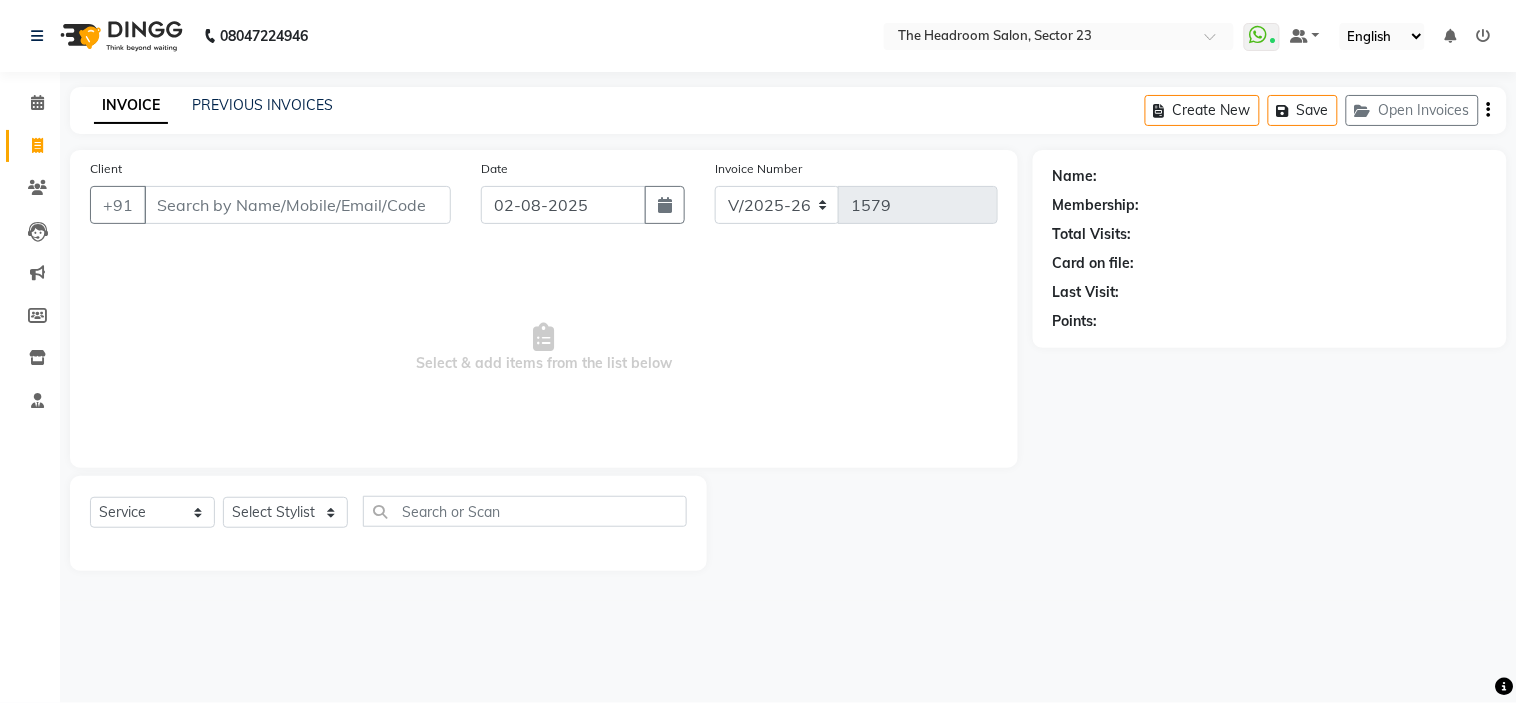 click on "INVOICE PREVIOUS INVOICES Create New   Save   Open Invoices" 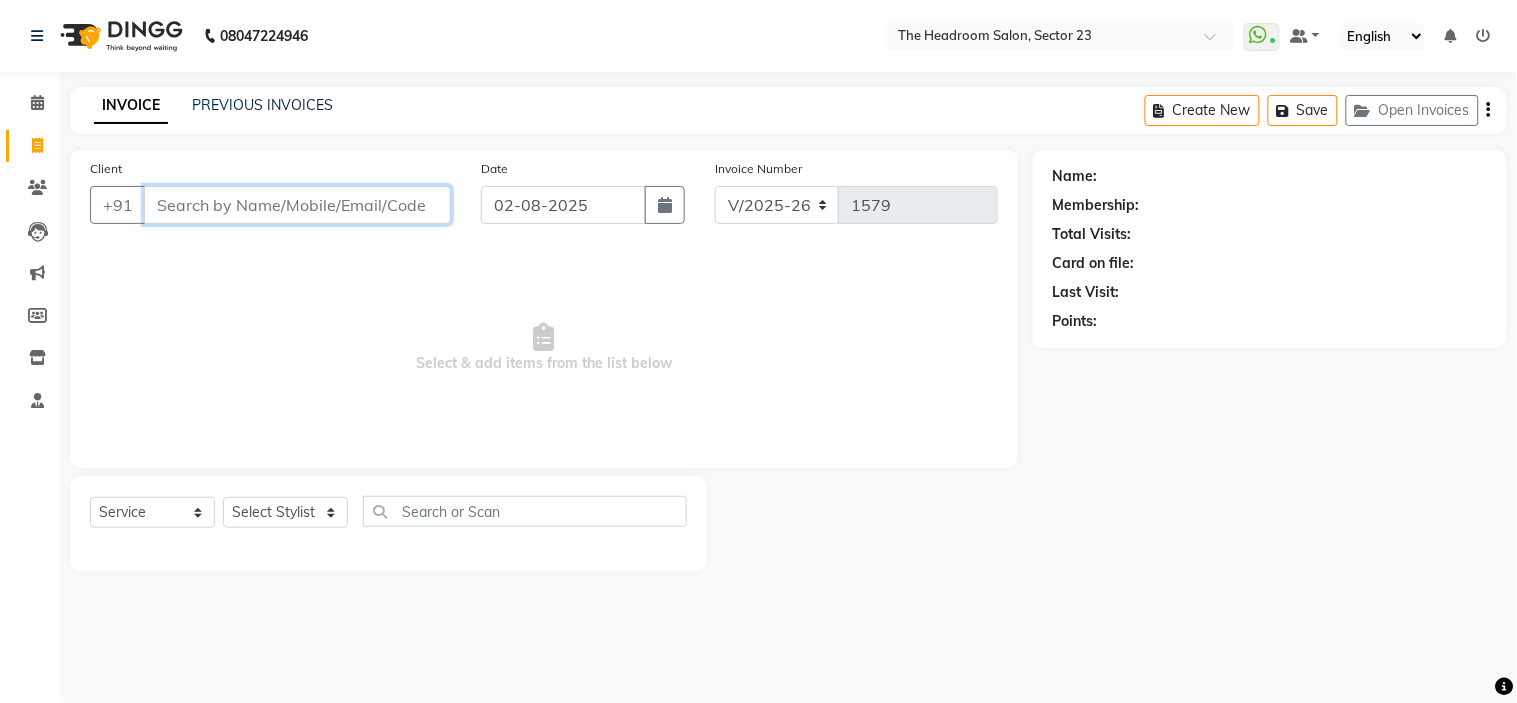 click on "Client" at bounding box center [297, 205] 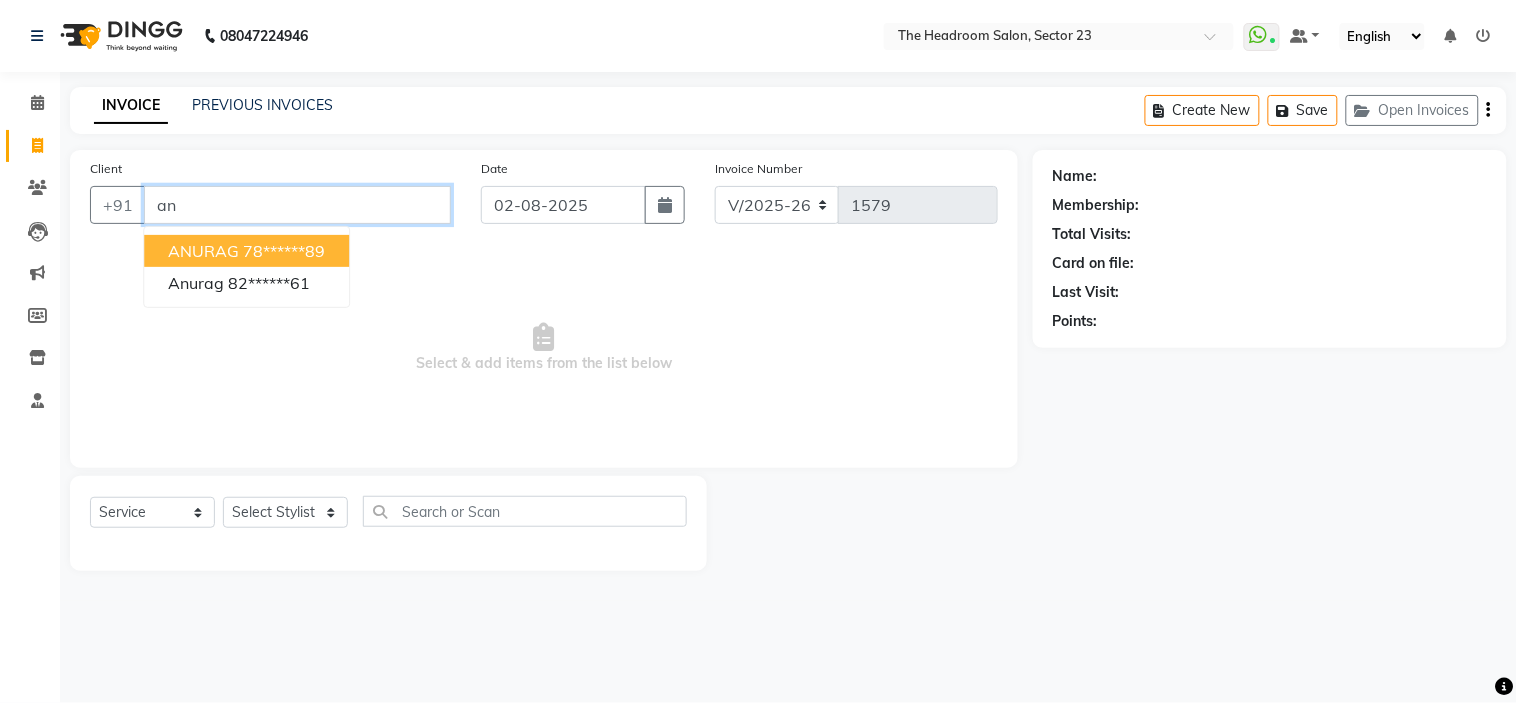 type on "a" 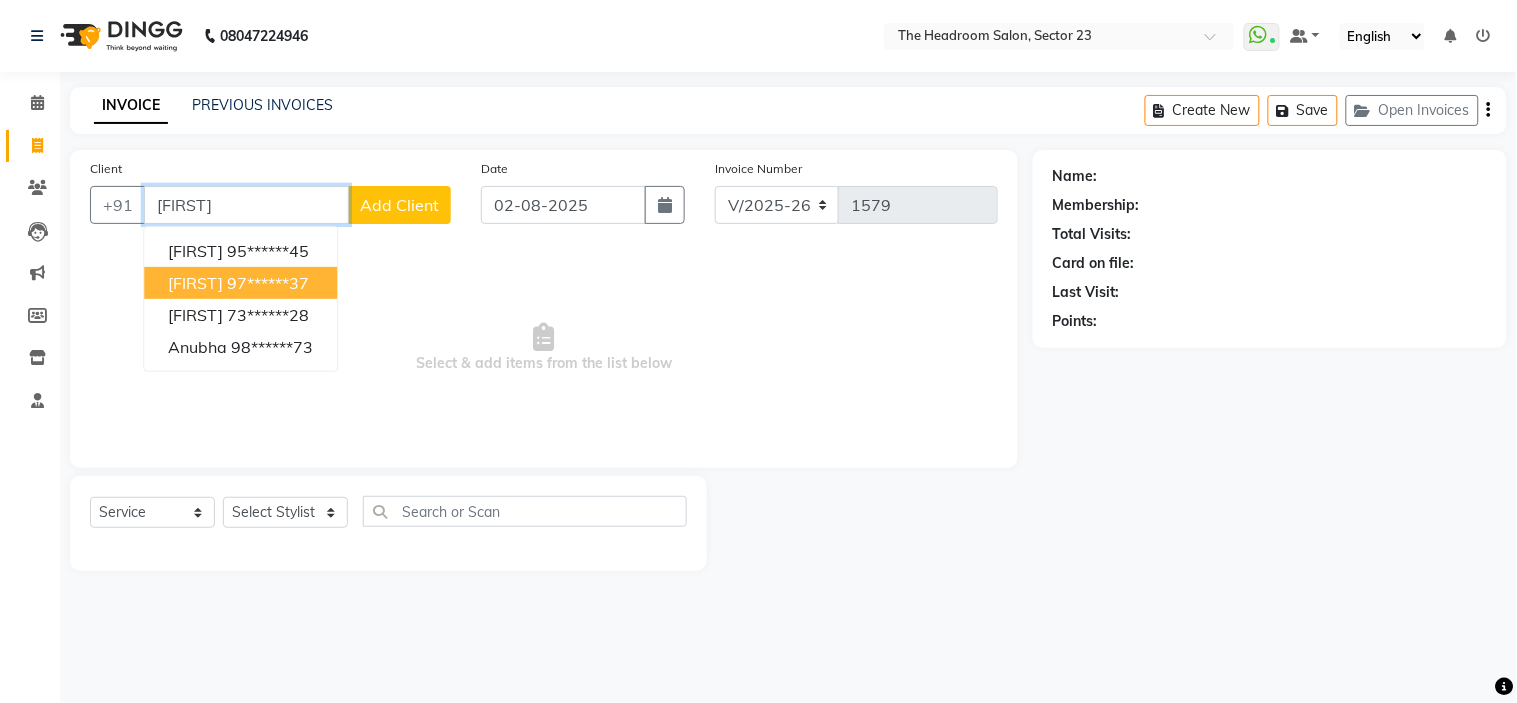 click on "97******37" at bounding box center [268, 283] 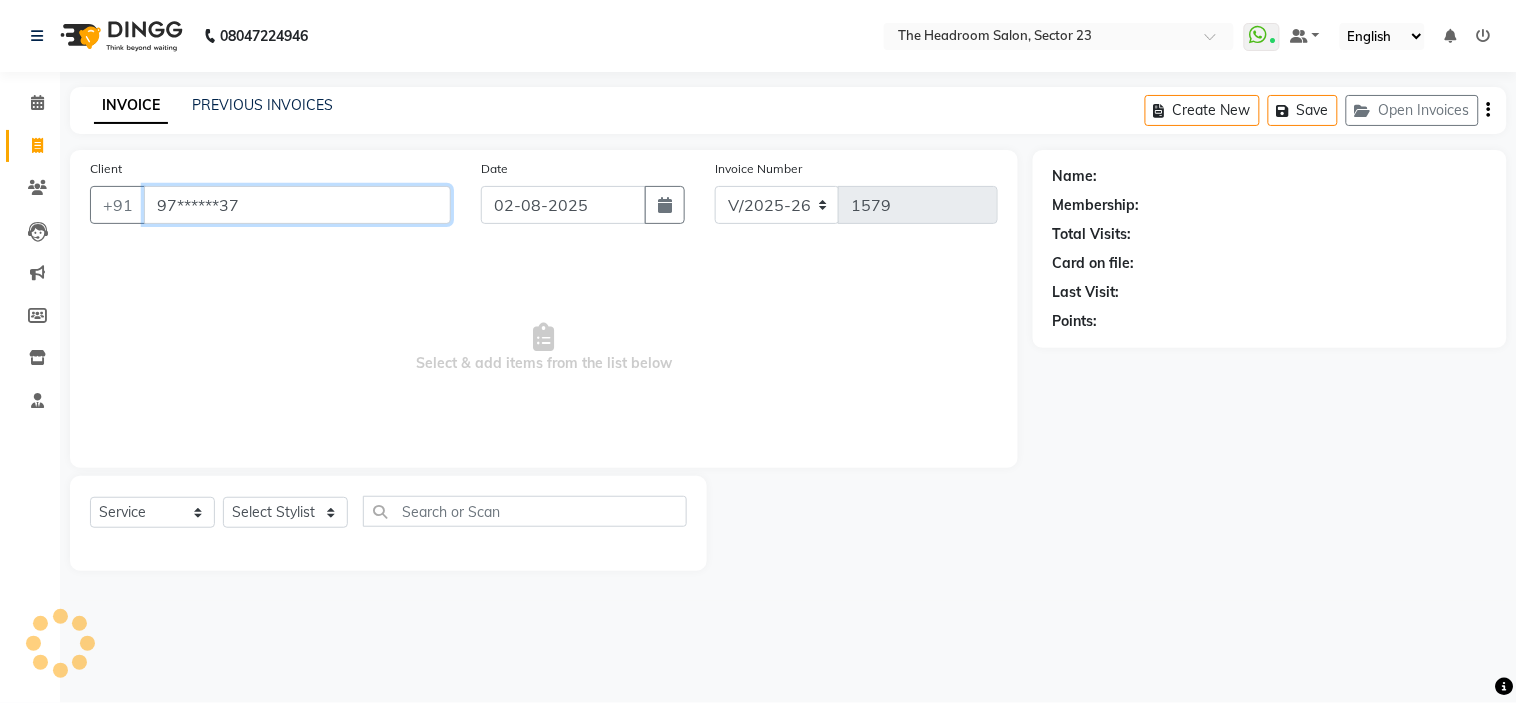 type on "97******37" 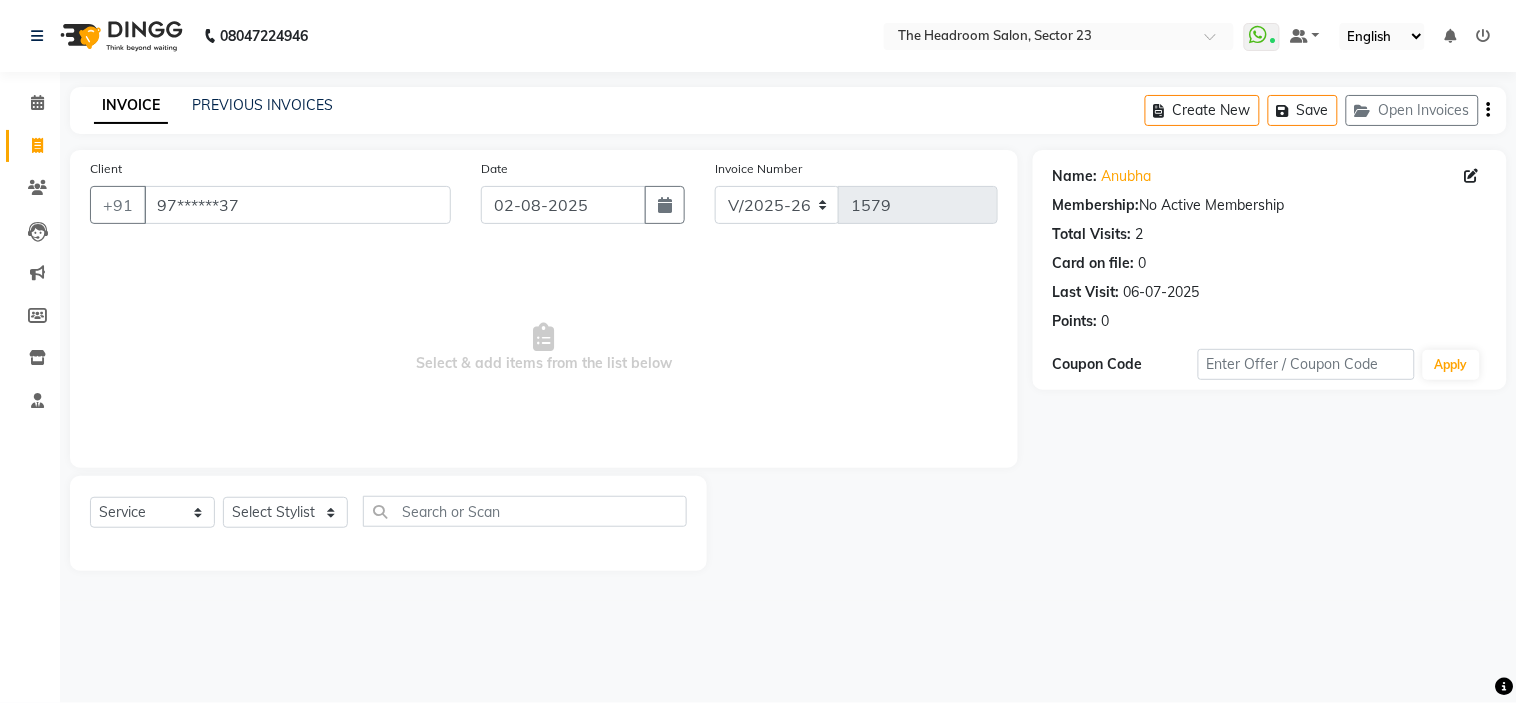click on "[PHONE_NUMBER] Select Location × The Headroom Salon, Sector 23 WhatsApp Status ✕ Status: Connected Most Recent Message: [DATE] [TIME] Recent Service Activity: [DATE] [TIME] Default Panel My Panel English ENGLISH Español العربية मराठी हिंदी ગુજરાતી தமிழ் 中文 Notifications nothing to show" 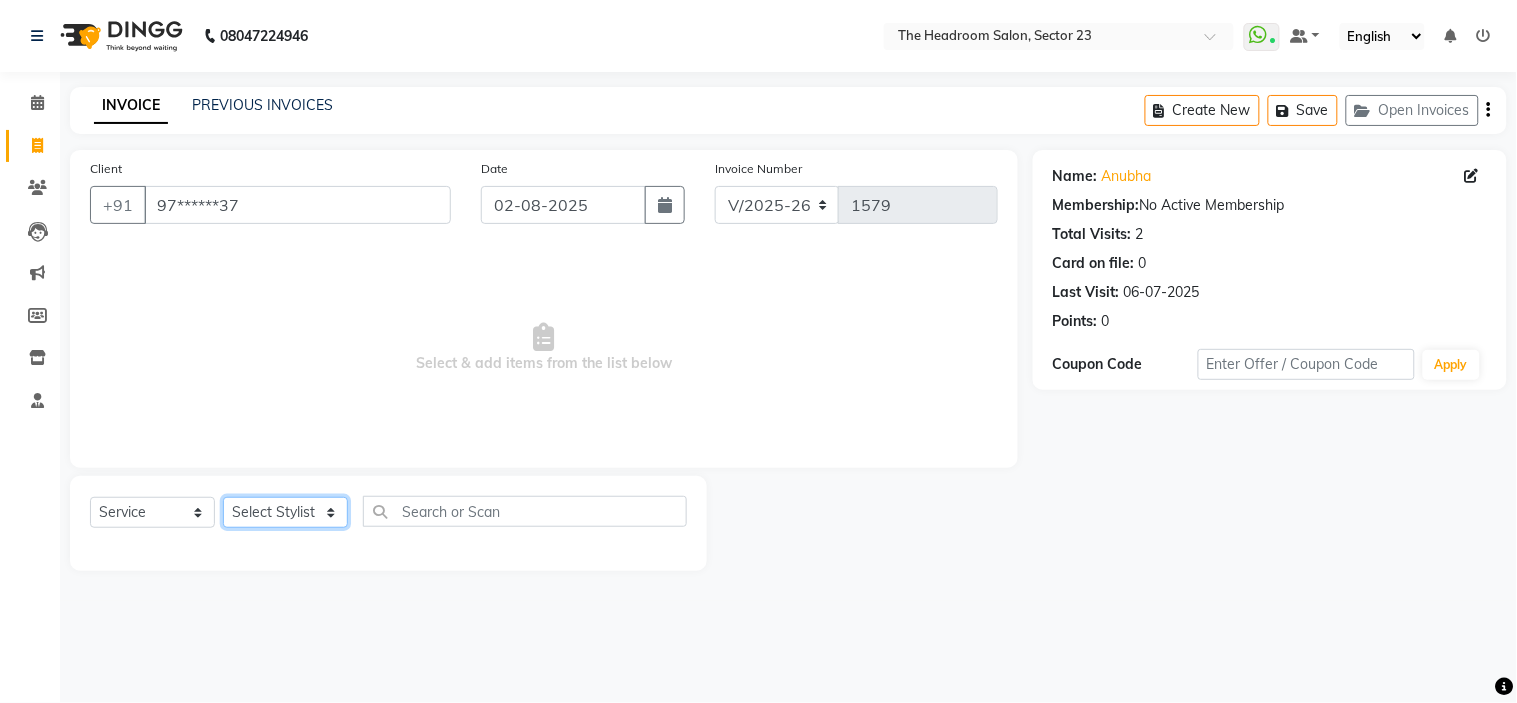 click on "Select Stylist Anjali Anubha Ashok Garima Manager Manju Raju Rohit Shahbaz" 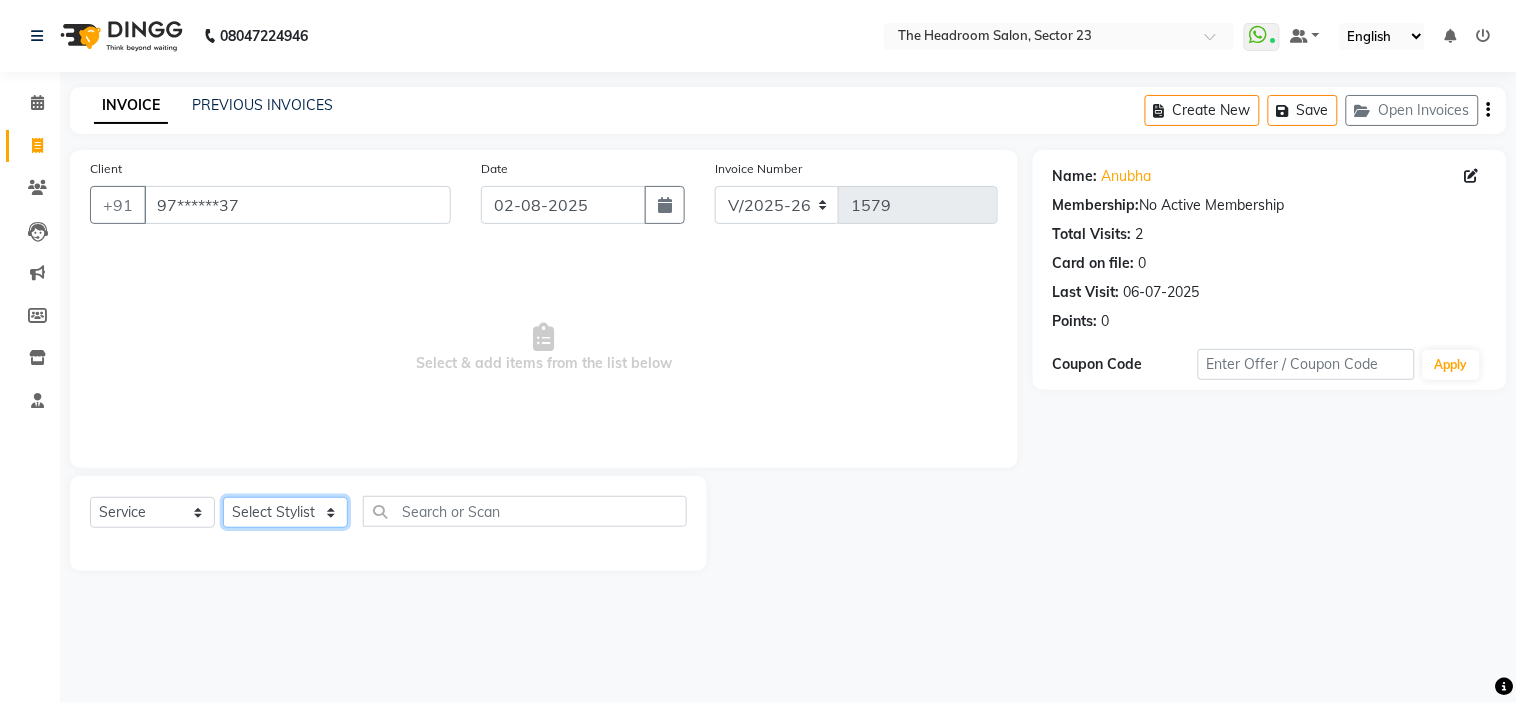 select on "53420" 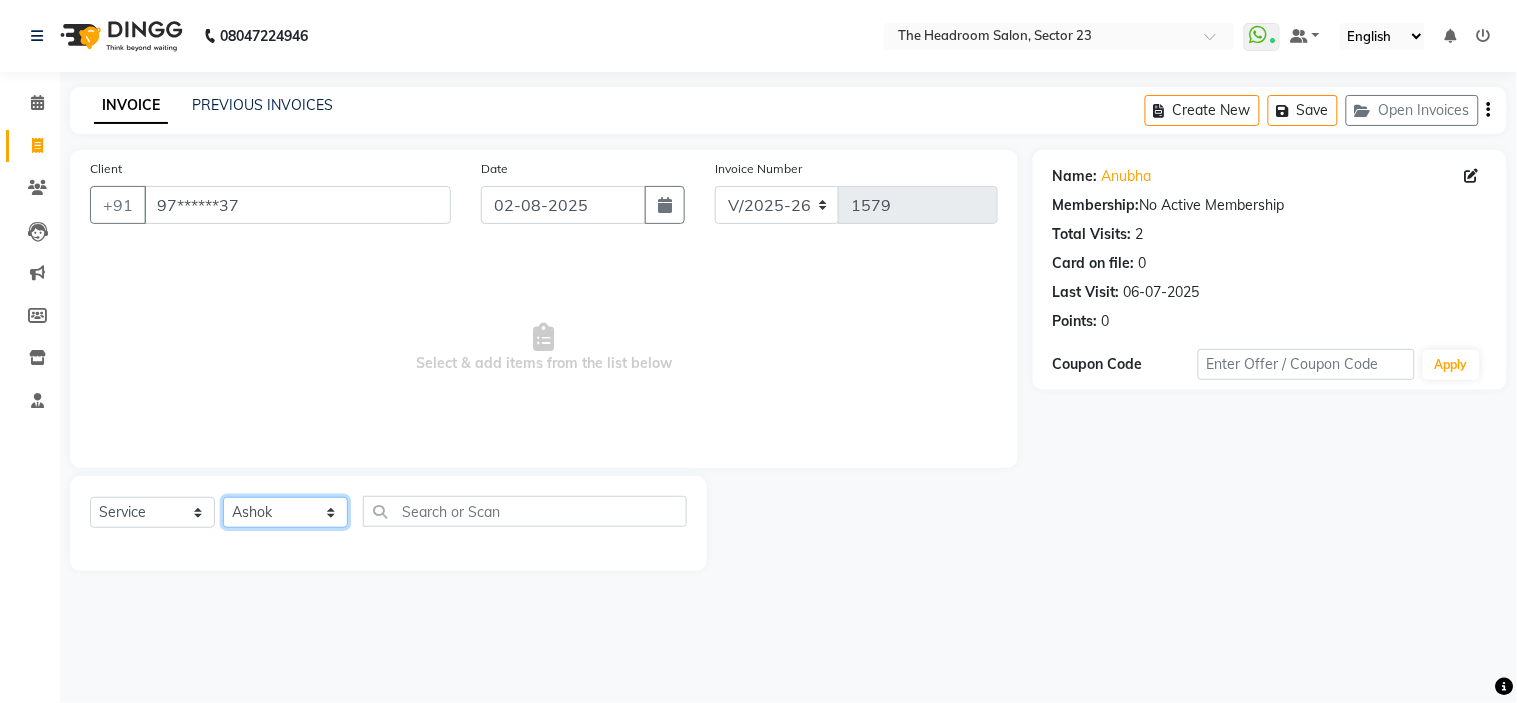 click on "Select Stylist Anjali Anubha Ashok Garima Manager Manju Raju Rohit Shahbaz" 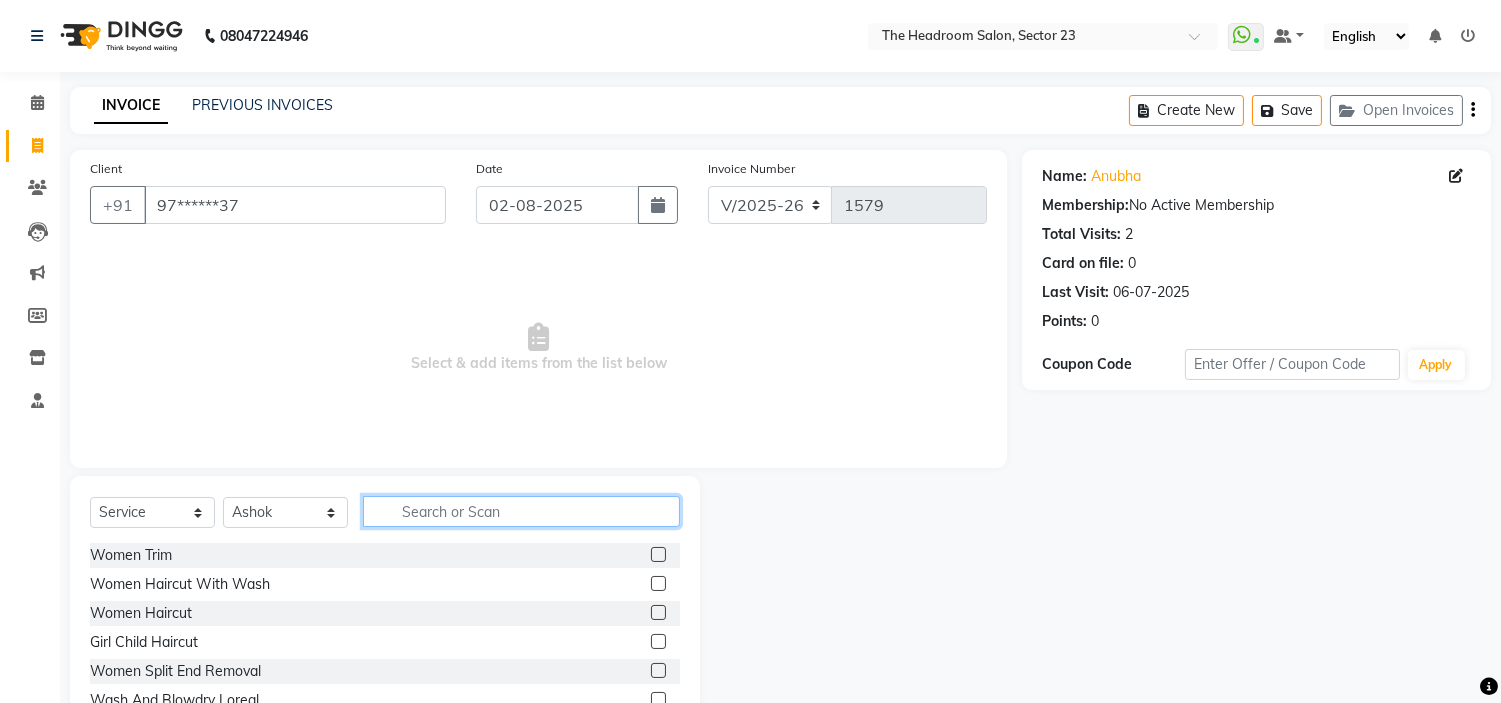 click 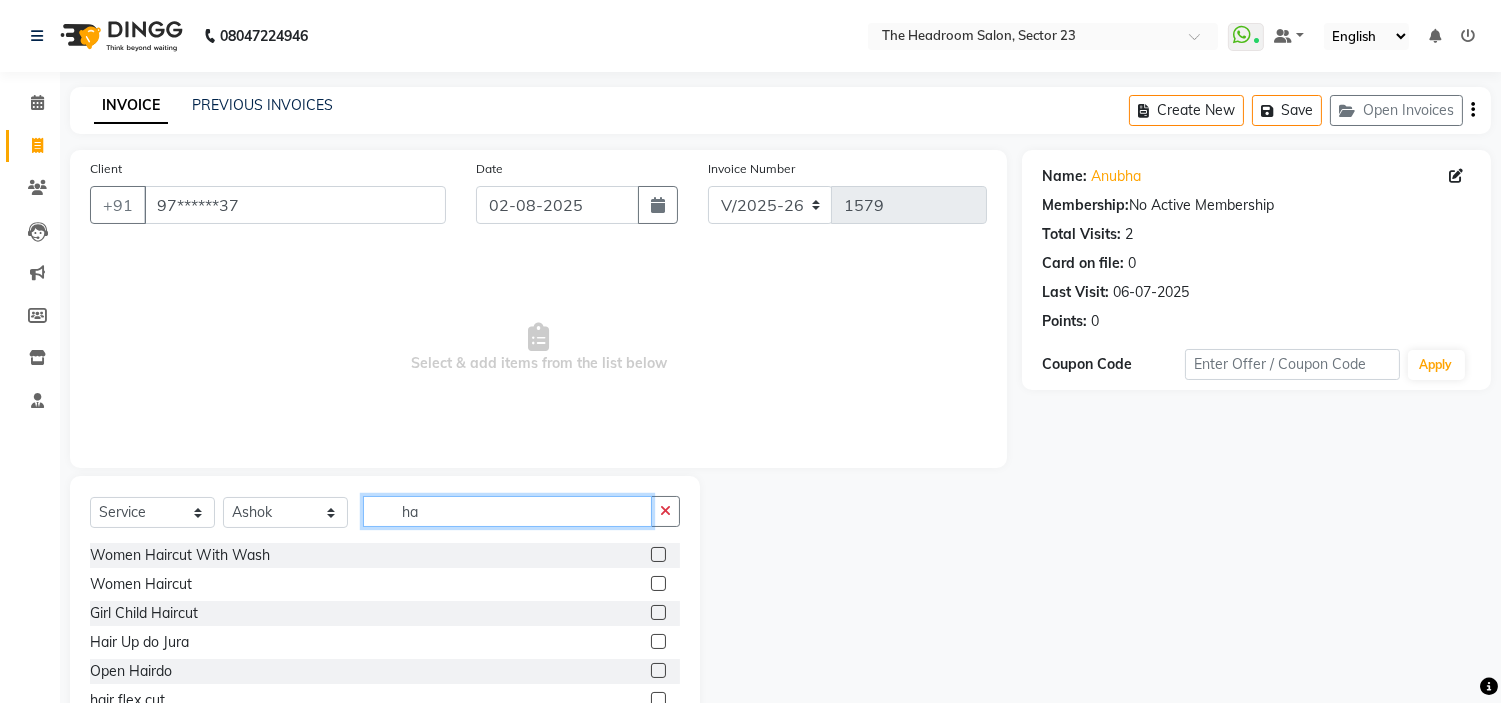 type on "h" 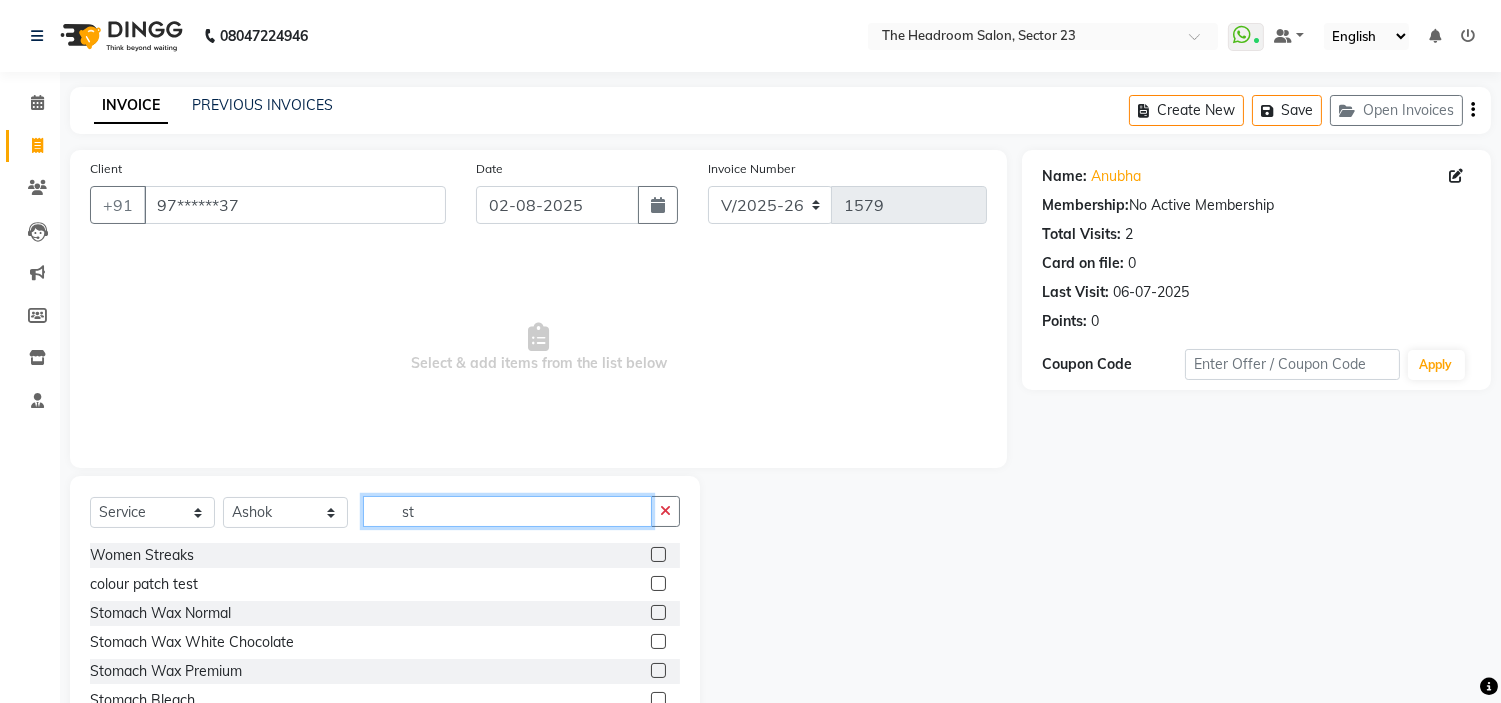 type on "s" 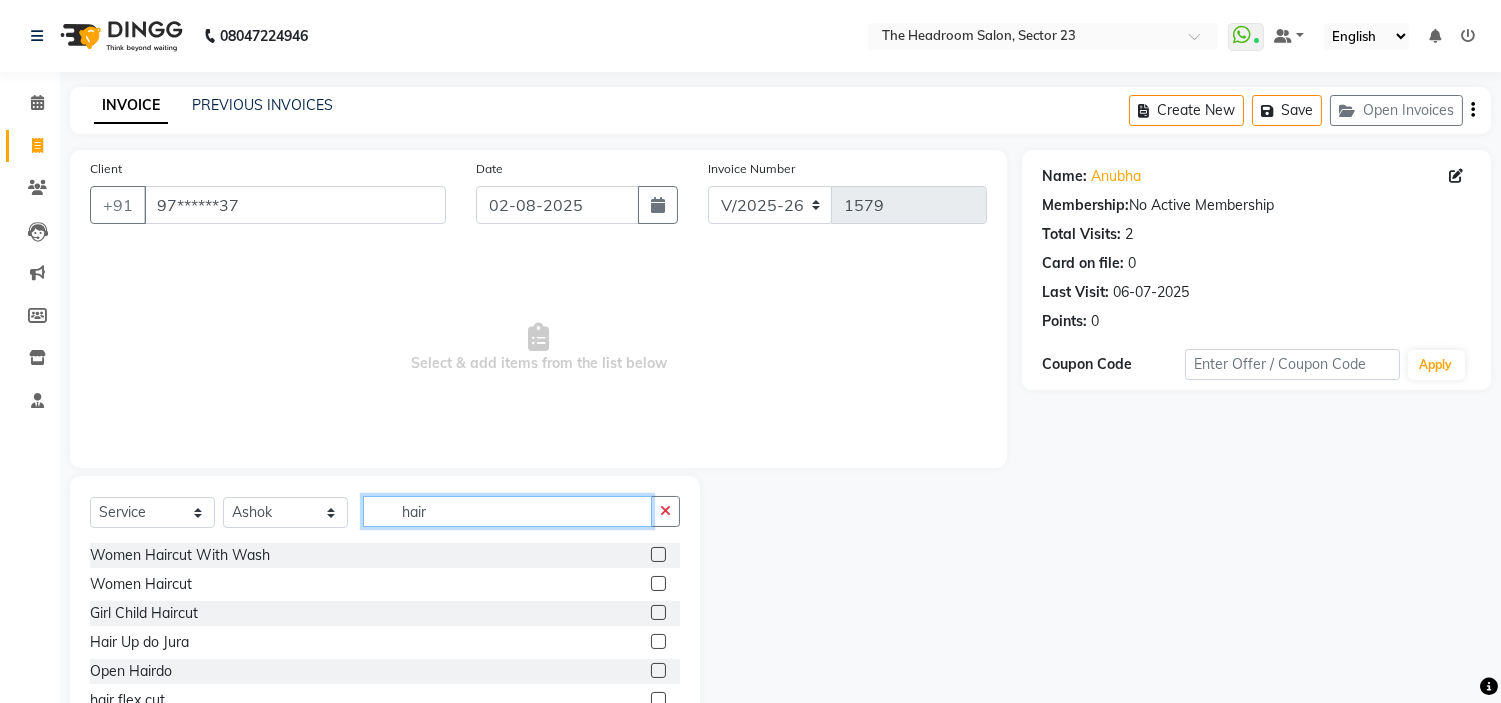 scroll, scrollTop: 97, scrollLeft: 0, axis: vertical 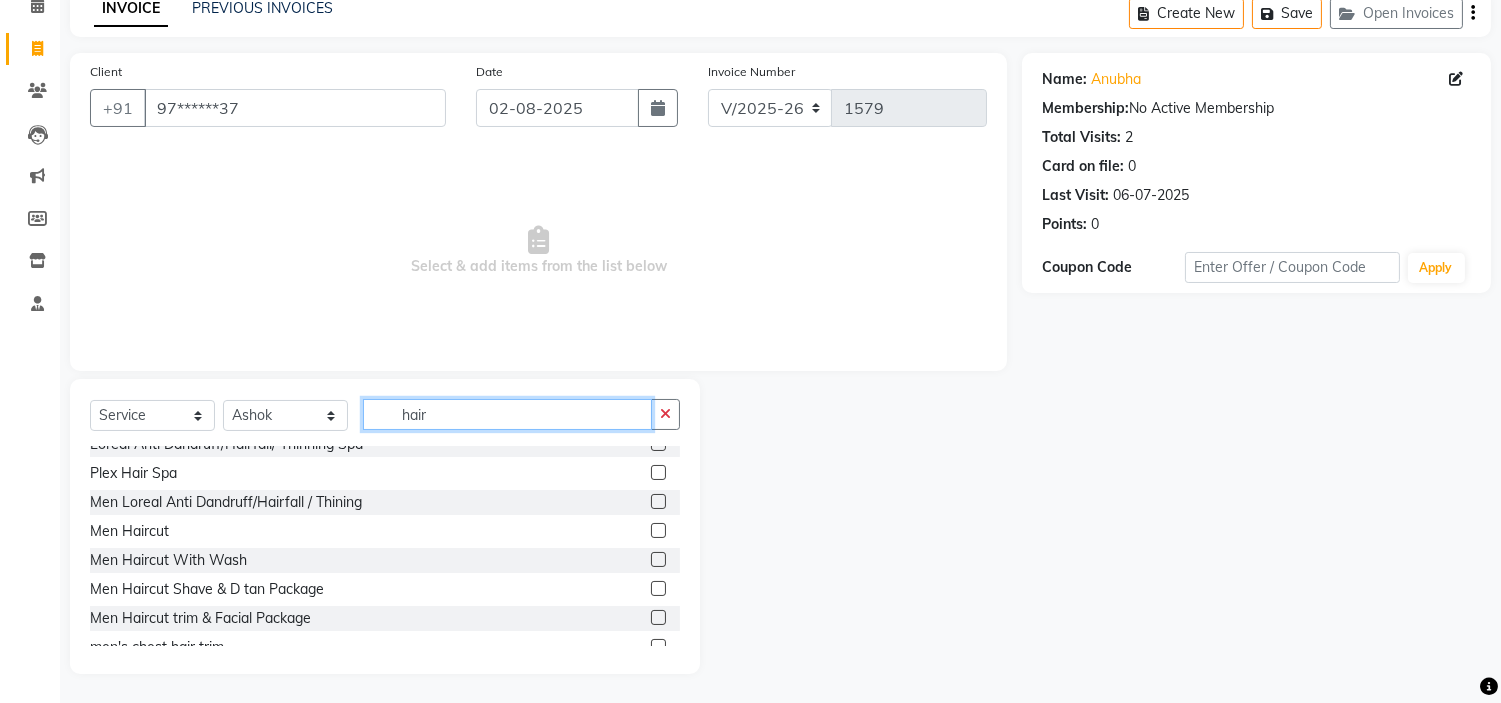 type on "hair" 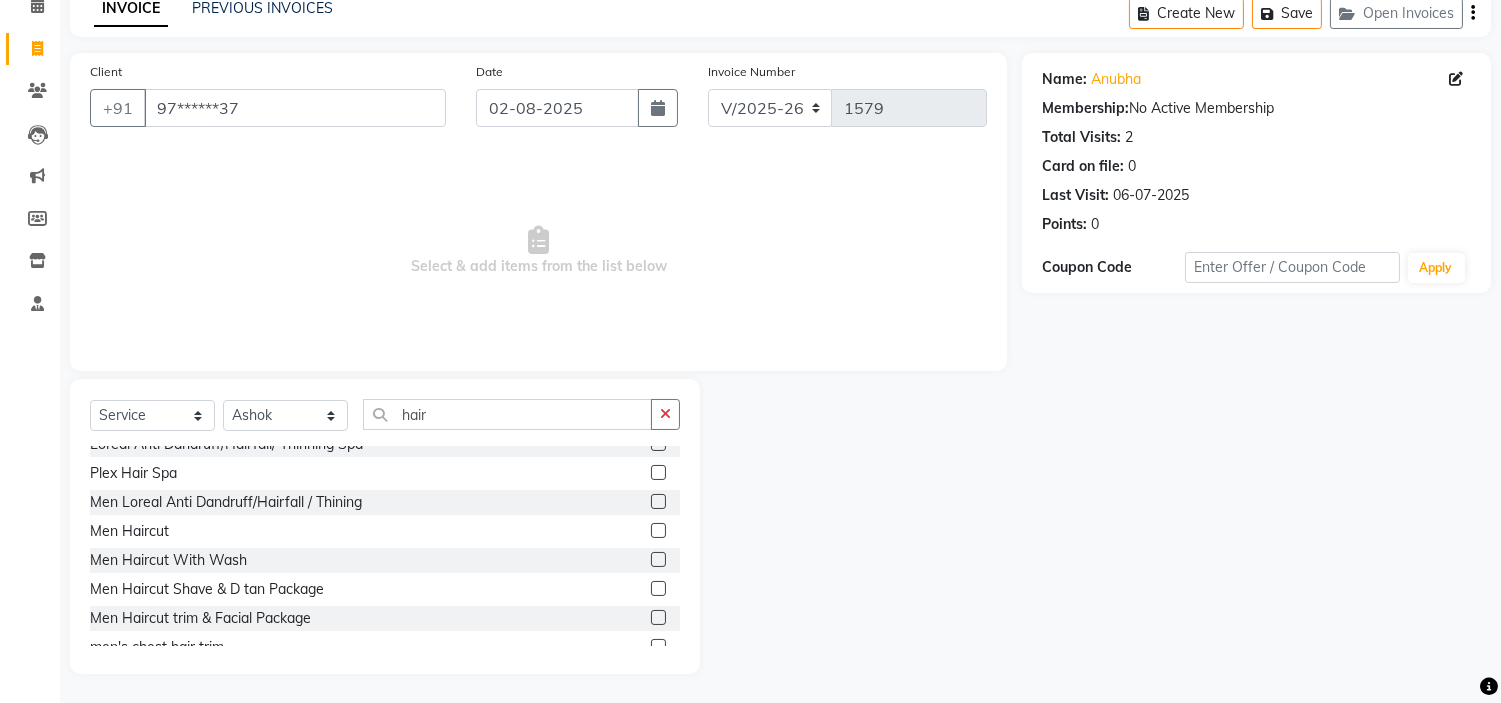 click 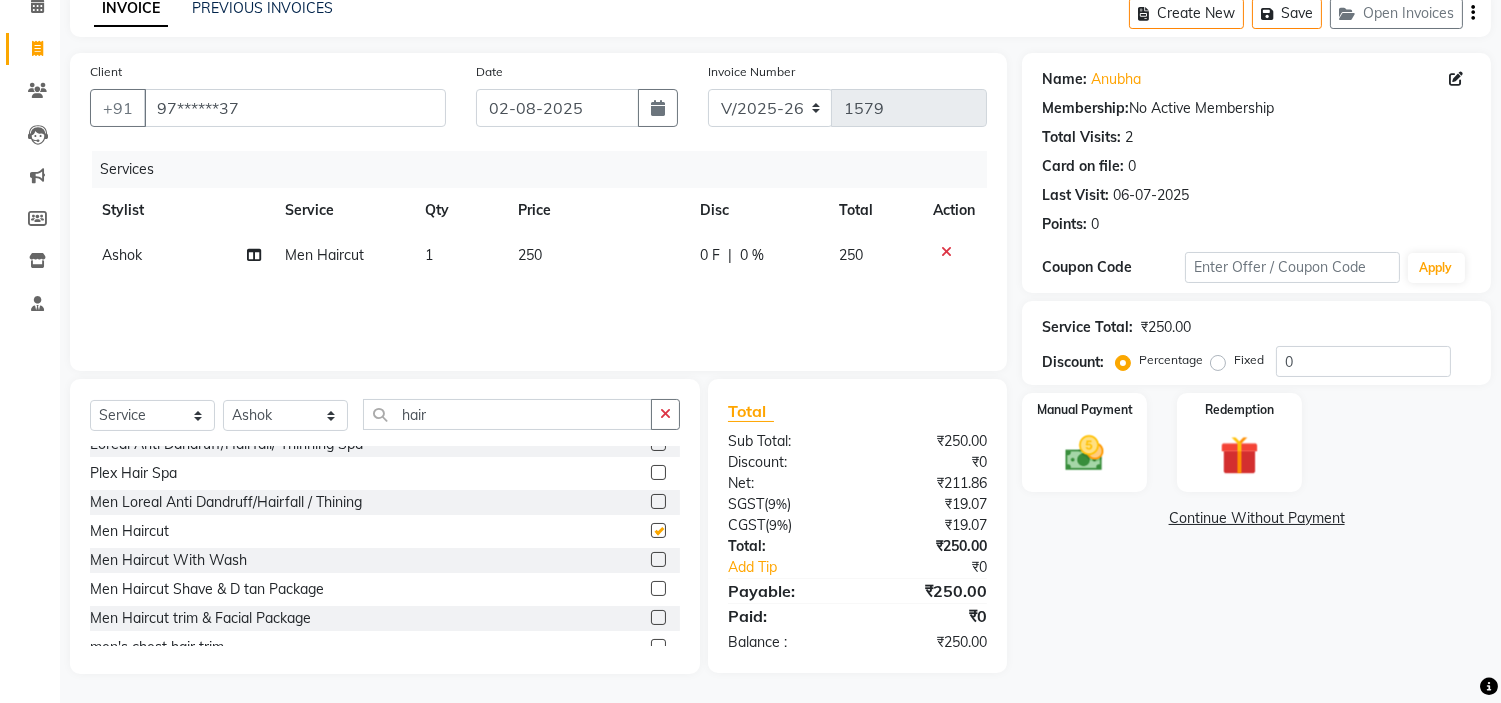 checkbox on "false" 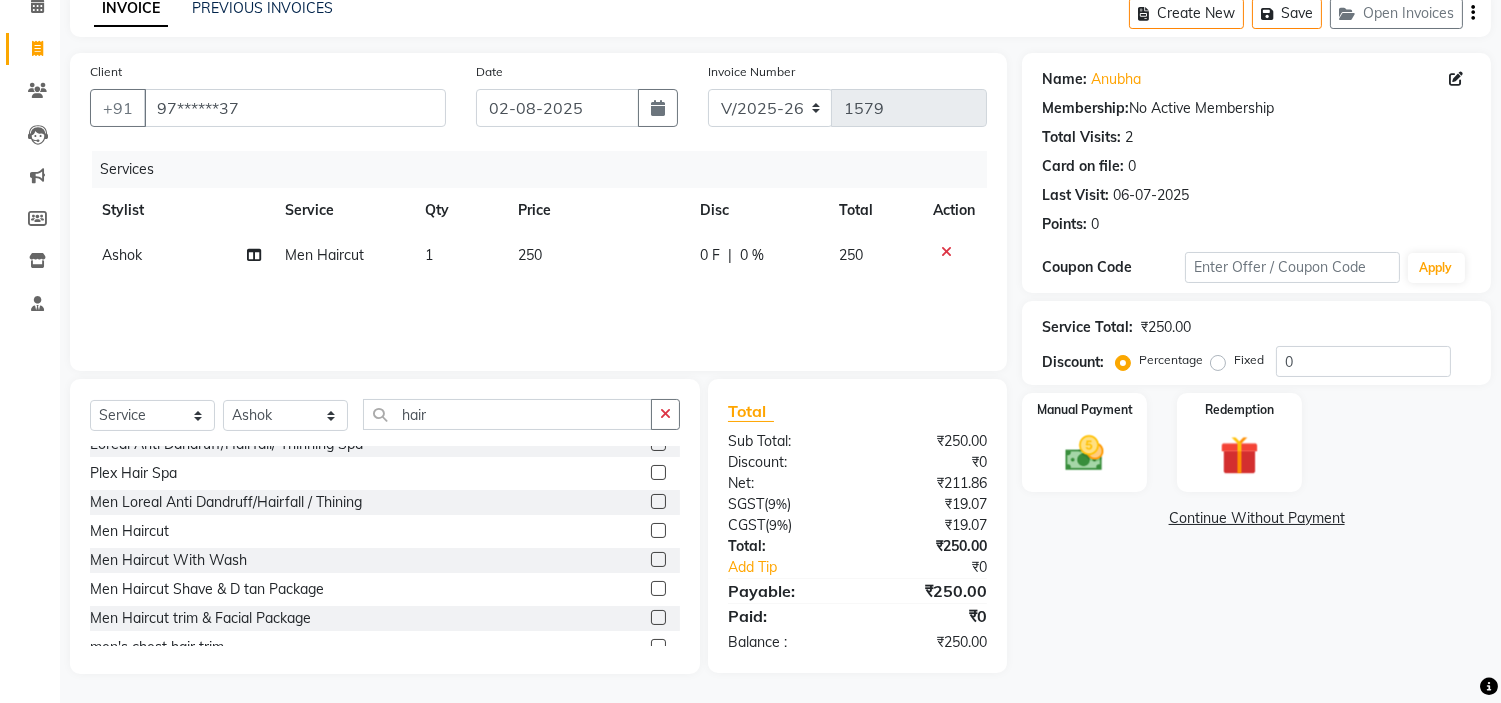 click on "250" 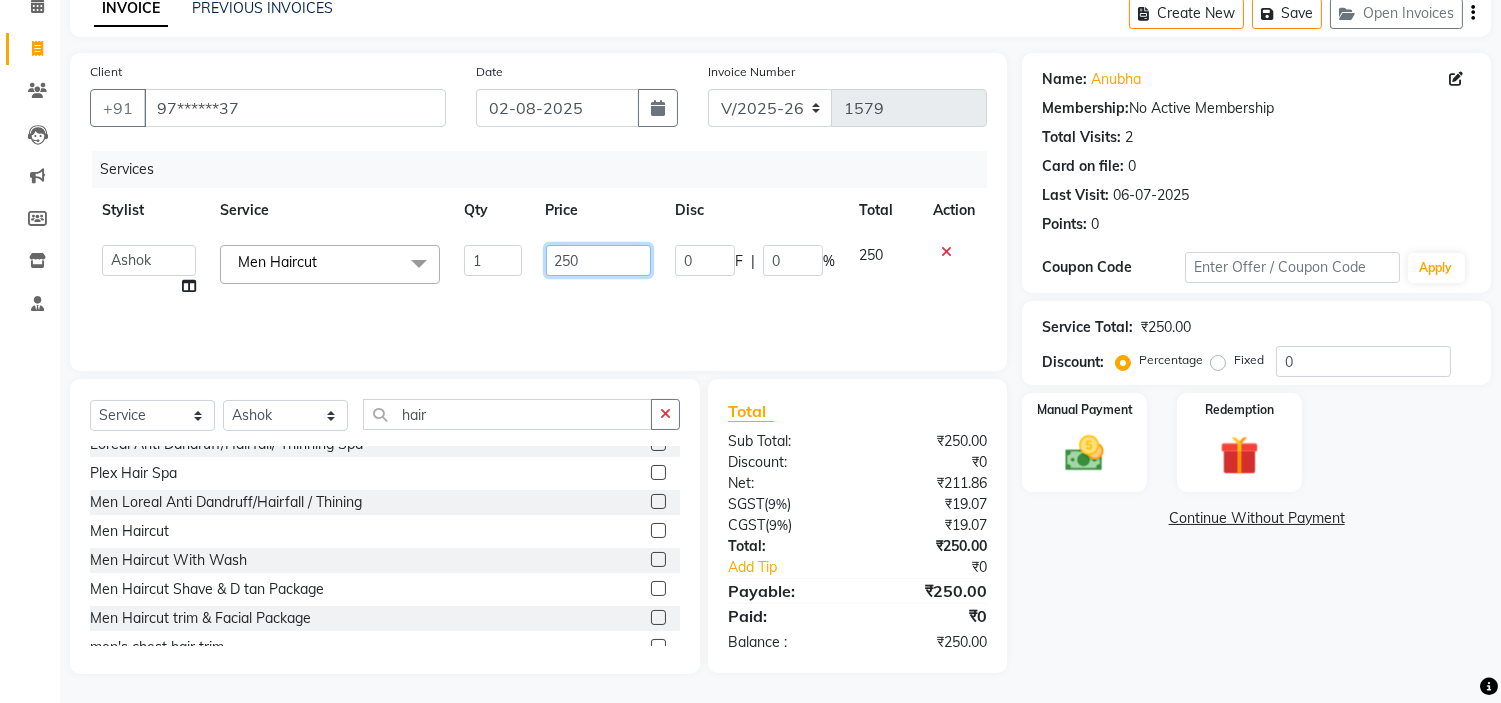 click on "250" 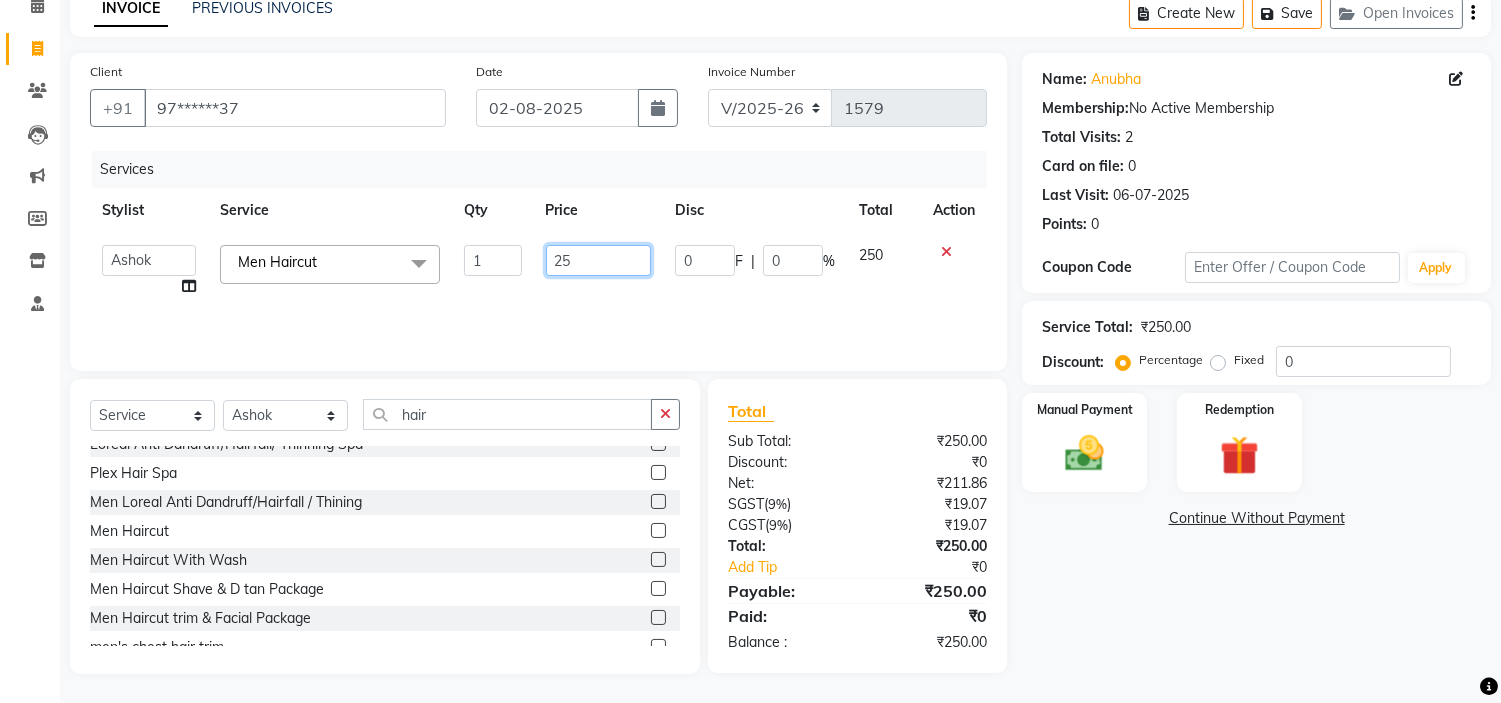 type on "2" 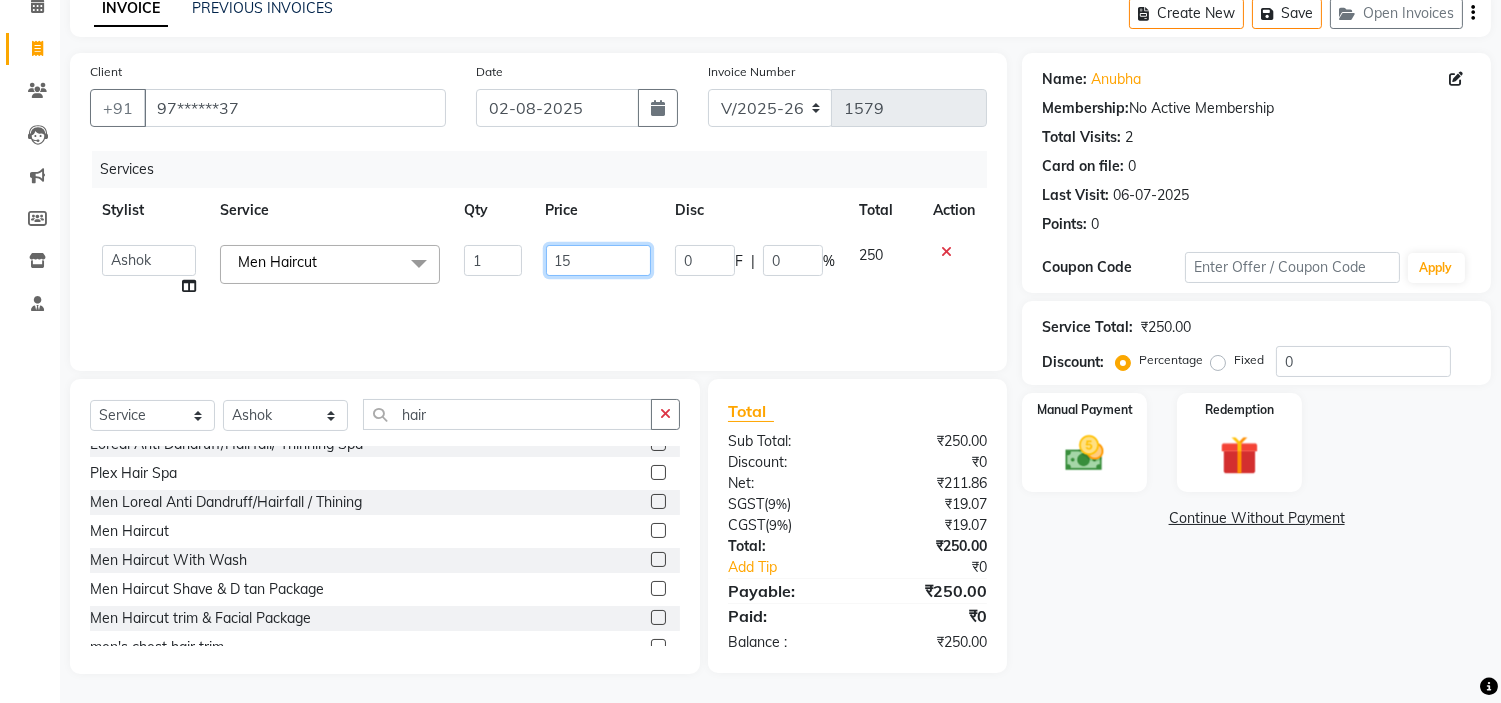 type on "150" 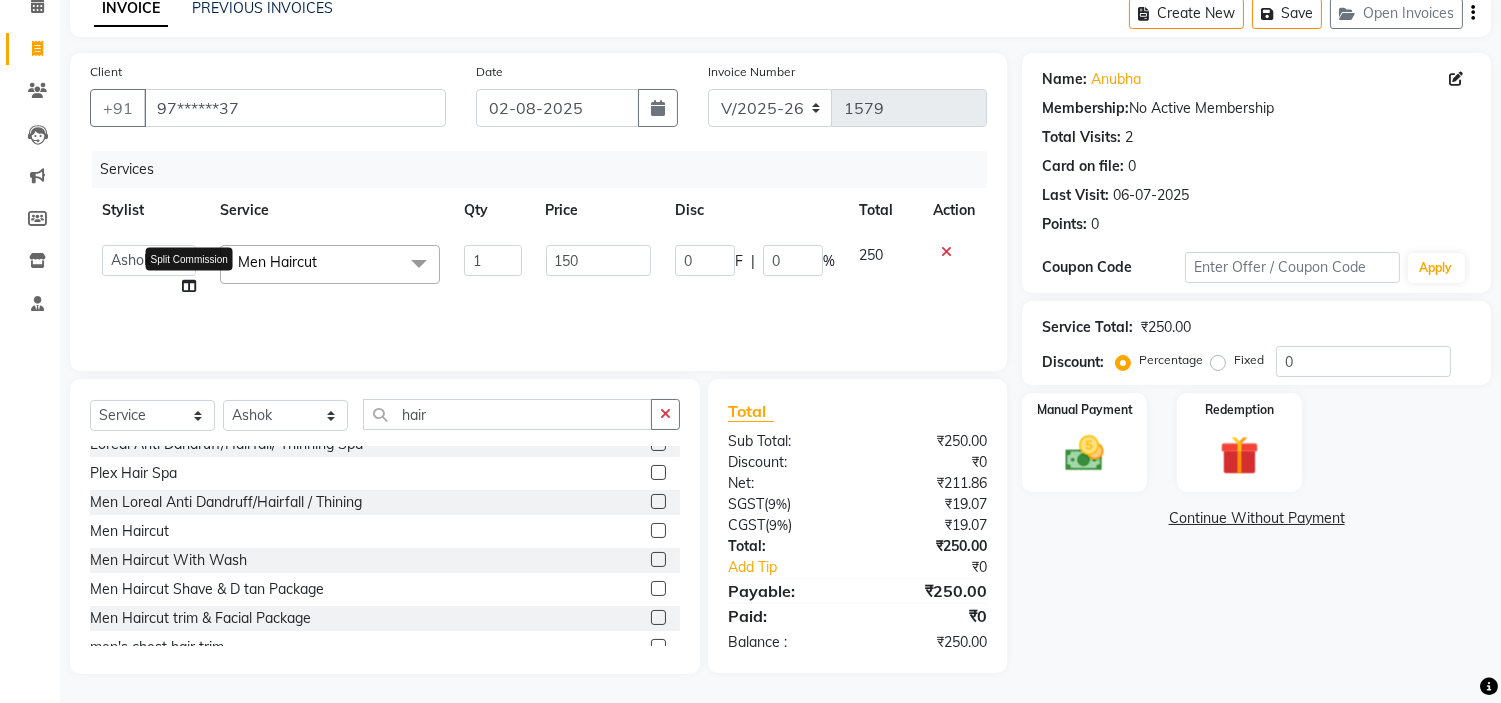 click on "Services Stylist Service Qty Price Disc Total Action Anjali Anubha Ashok Garima Manager Manju Raju Rohit Shahbaz Split Commission Men Haircut x Women Trim Women Haircut With Wash Women Haircut Girl Child Haircut Women Split End Removal Wash And Blowdry Loreal Wash And Blowdry Premium Ironing Hair Up do Jura Open Hairdo Blowdry without wash Men Wash hair flex cut mehndi apllction wash kids wash dry color application Men Haircut And Beard beard and facial package Wash and natural dry Ironing with Wash Keune/majirel Touchup Touchup Colorica / inova) Women Global Colour * Women Highlights Women Crown Highlights Women Chunks Women Streaks colour patch test Women Global Color Colorica* Balayage Colour Keune/Maijrel Touchup with Keratin Wash Colorica/Inova Touchup with keratin Wash Women Rebounding Smoothening Women zap Gk Keratin Women Botox Nanoplatia Kerasmooth Naturica Spa Anti Dandruff Naturica Spa Dry Damage Naturica Spa Detoxifying Naturica Spa Anti Hair Fall Women Gk Keratin Spa 1" 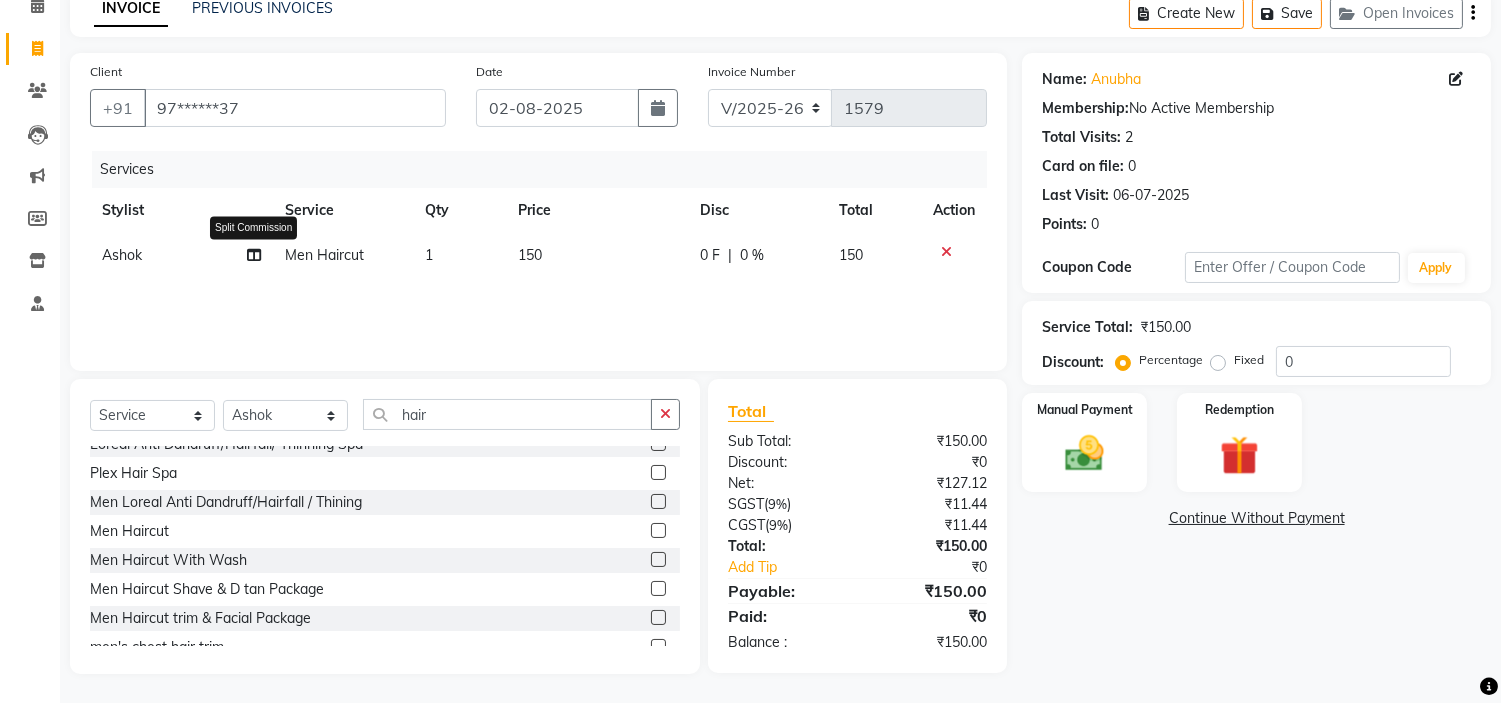 click 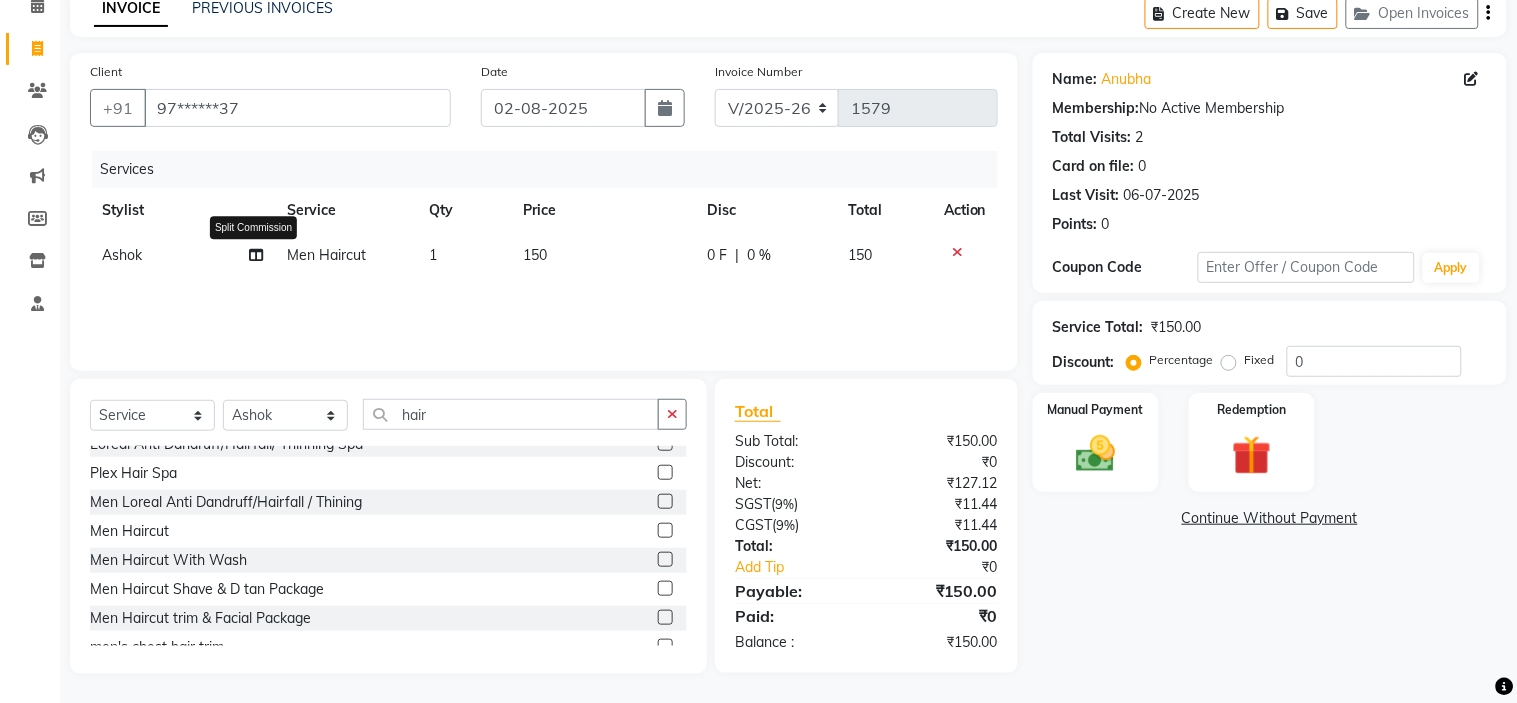 select on "53420" 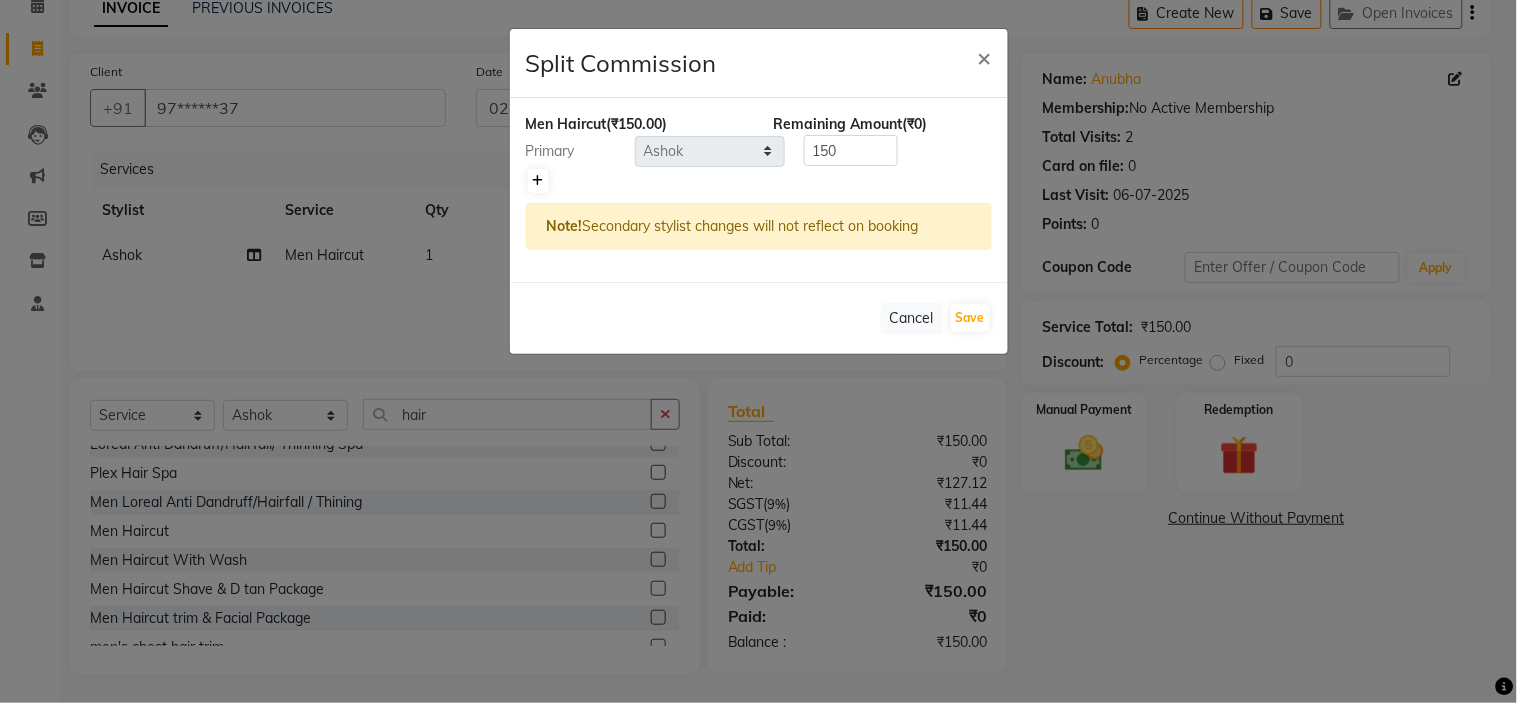 click 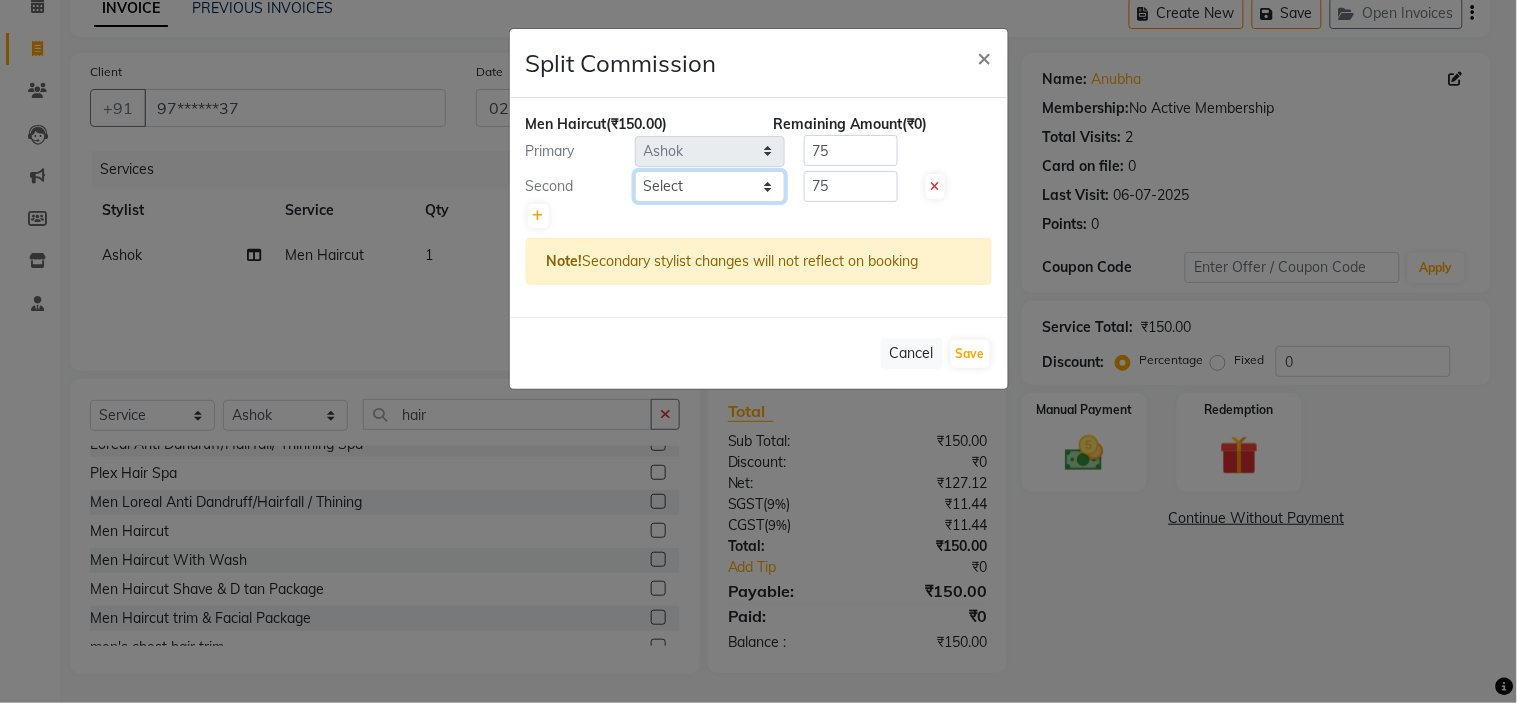 click on "Select Anjali Anubha Ashok Garima Manager Manju Raju Rohit Shahbaz" 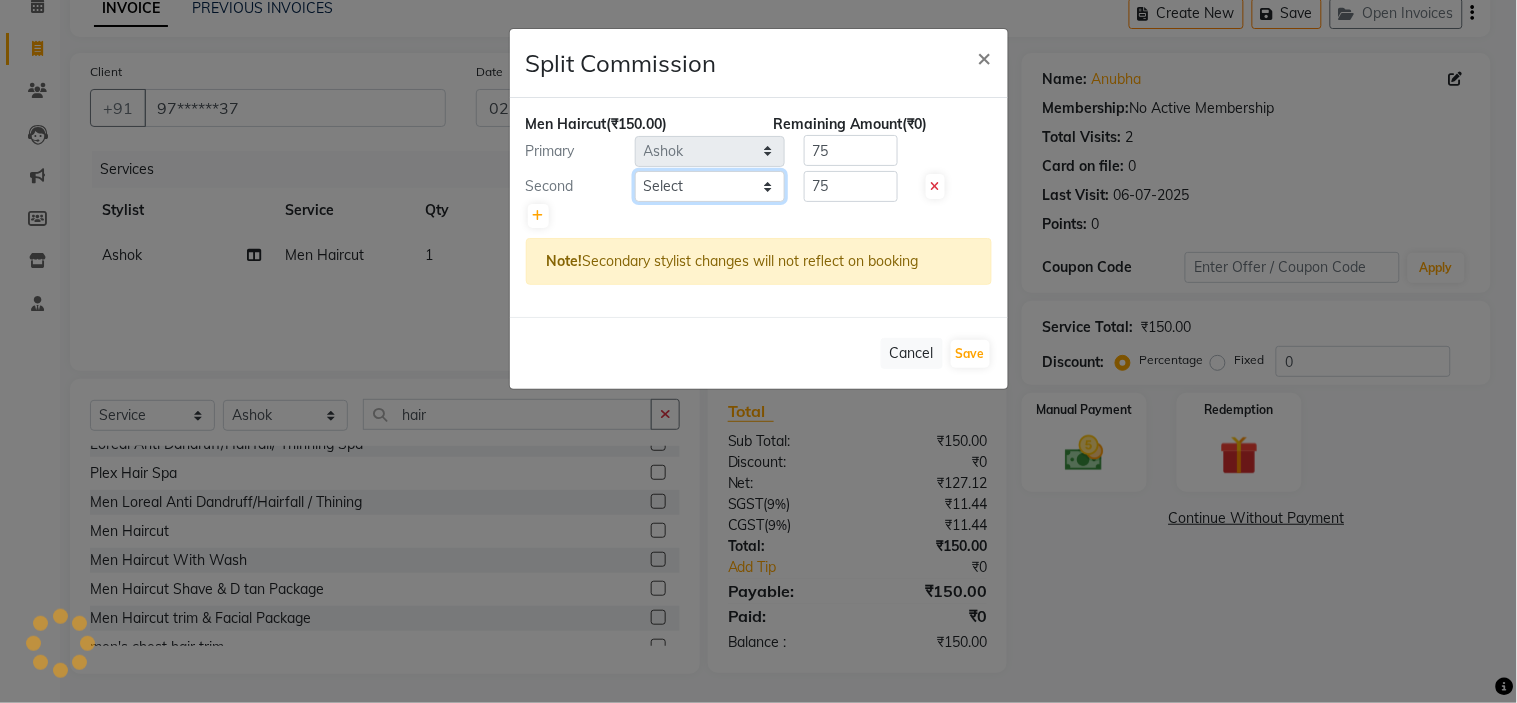 select on "53421" 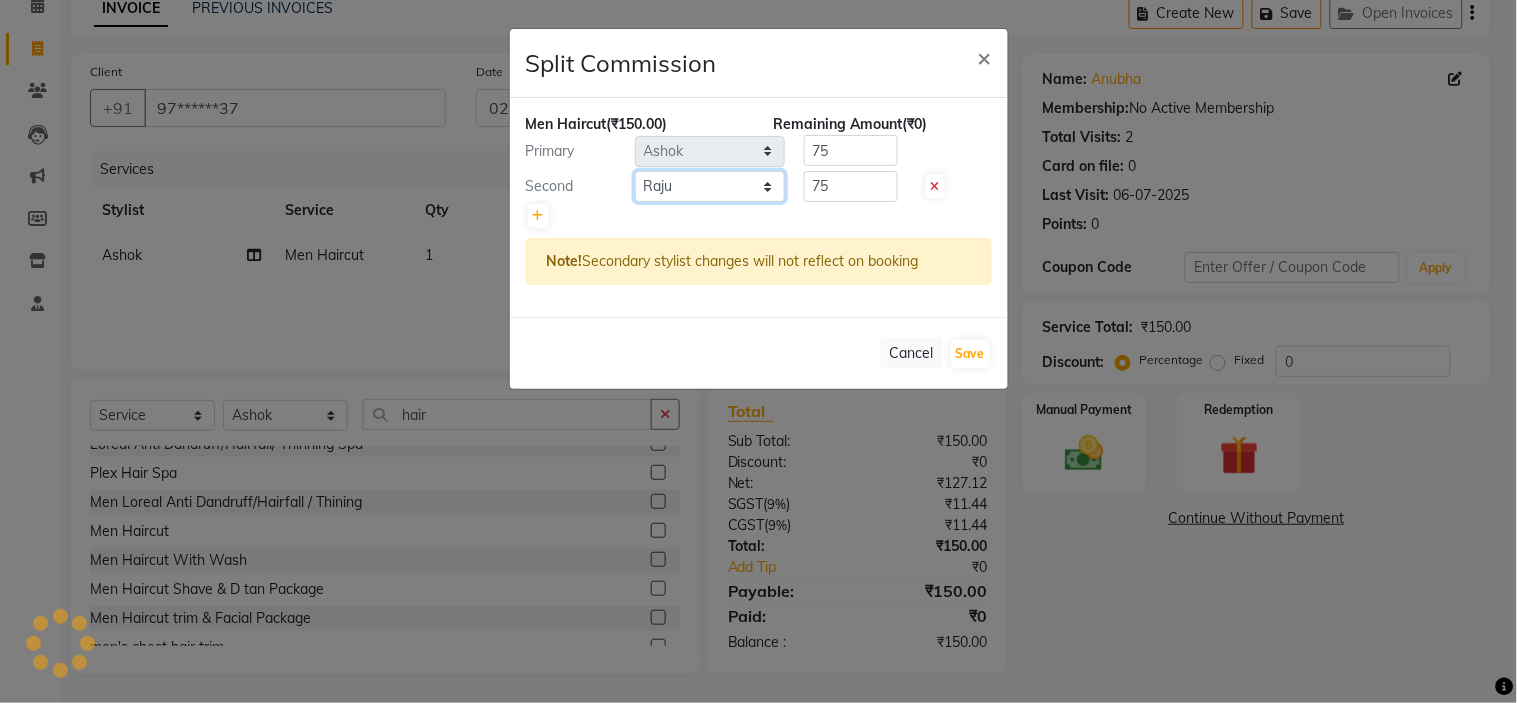 click on "Select Anjali Anubha Ashok Garima Manager Manju Raju Rohit Shahbaz" 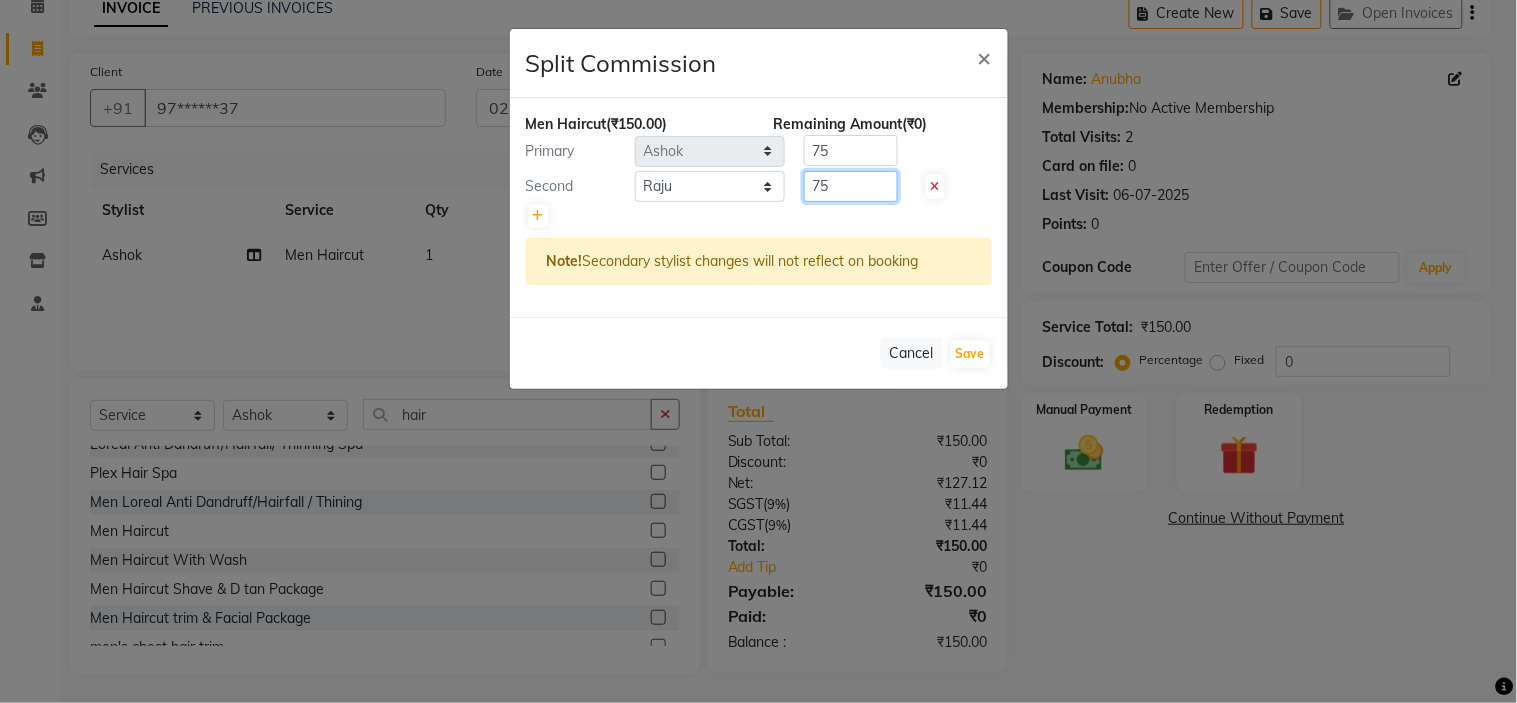click on "75" 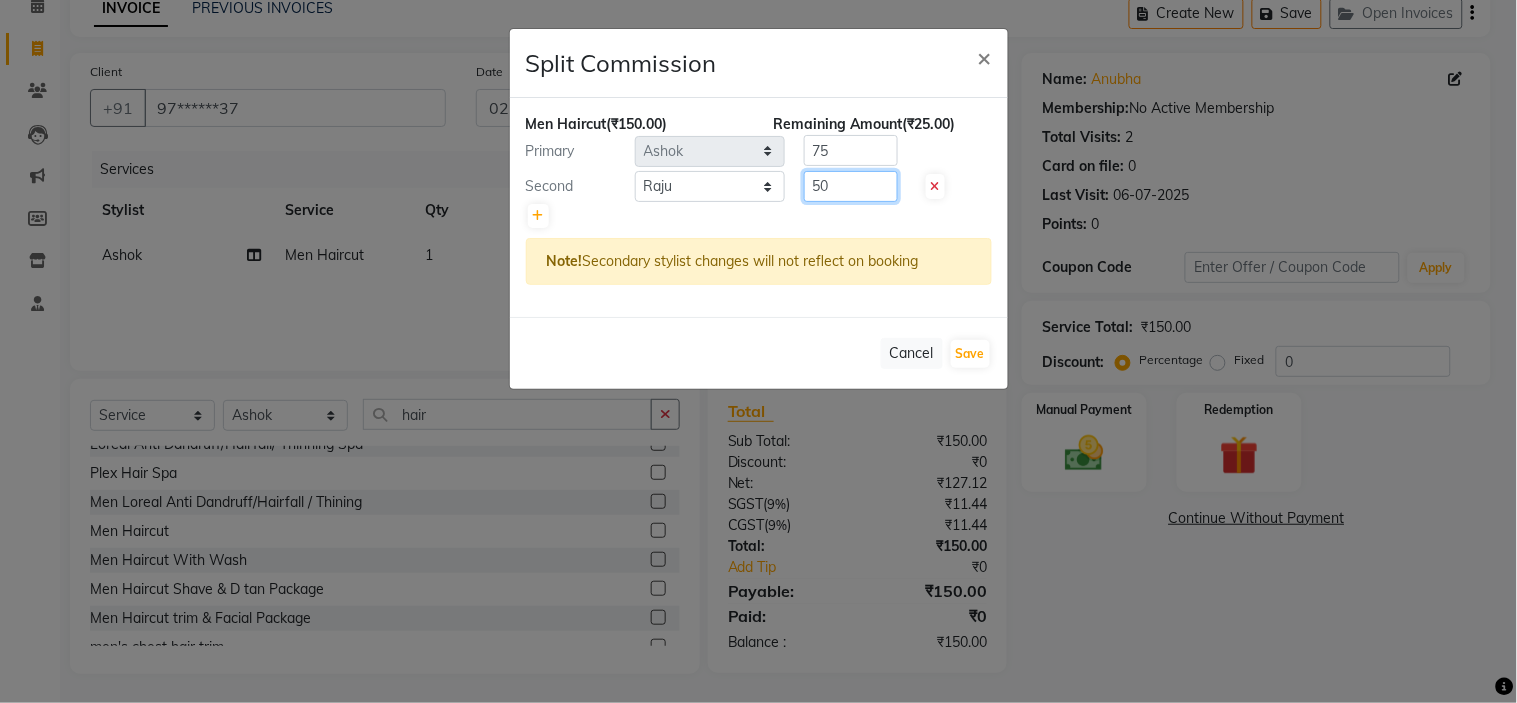 type on "50" 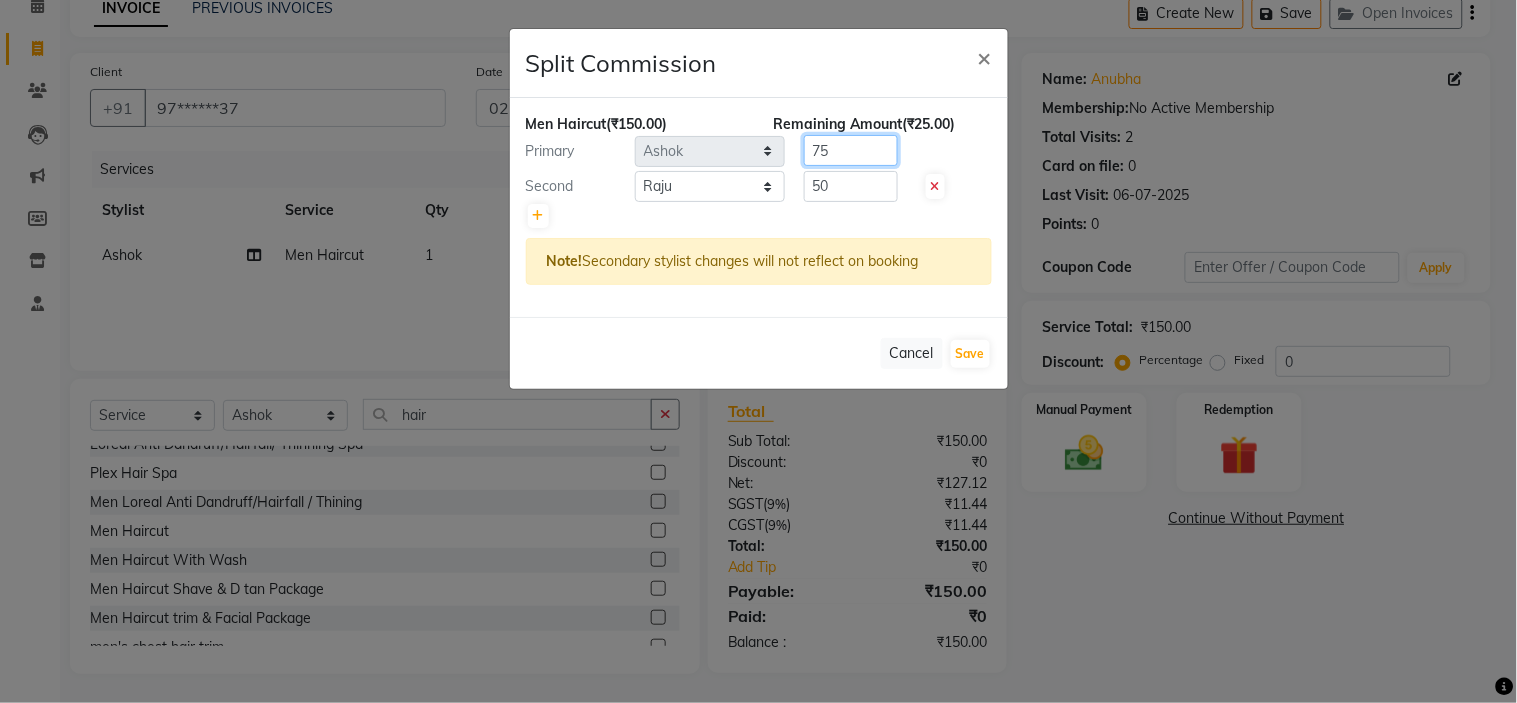 click on "75" 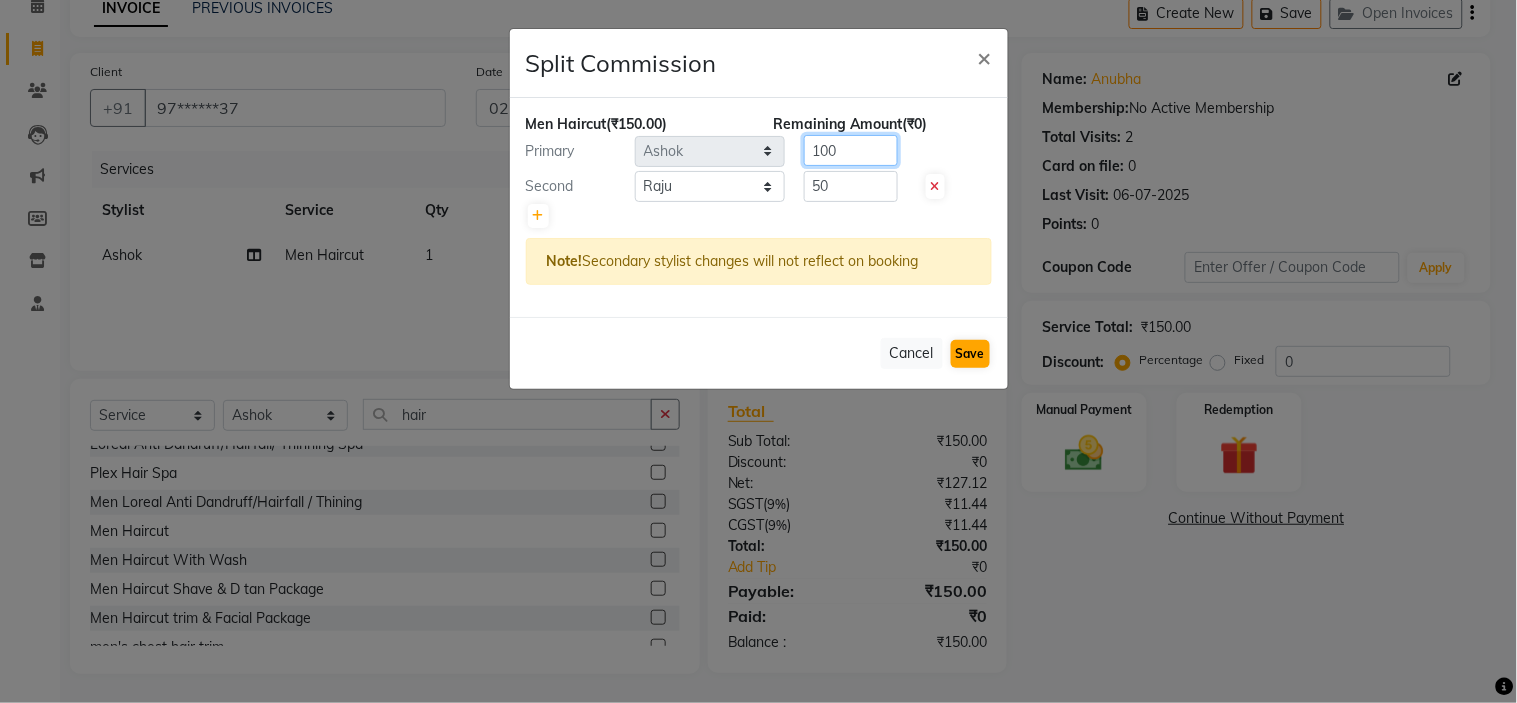 type on "100" 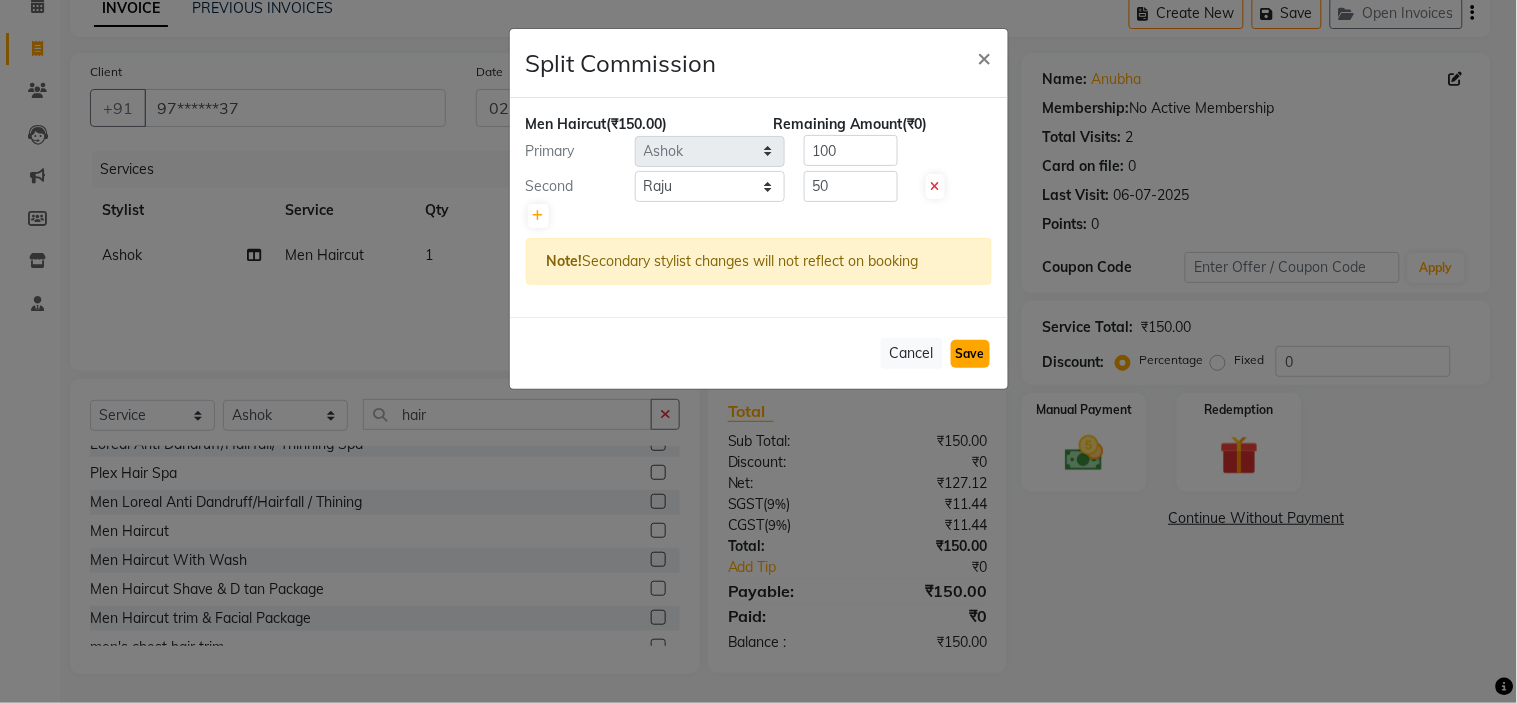 click on "Save" 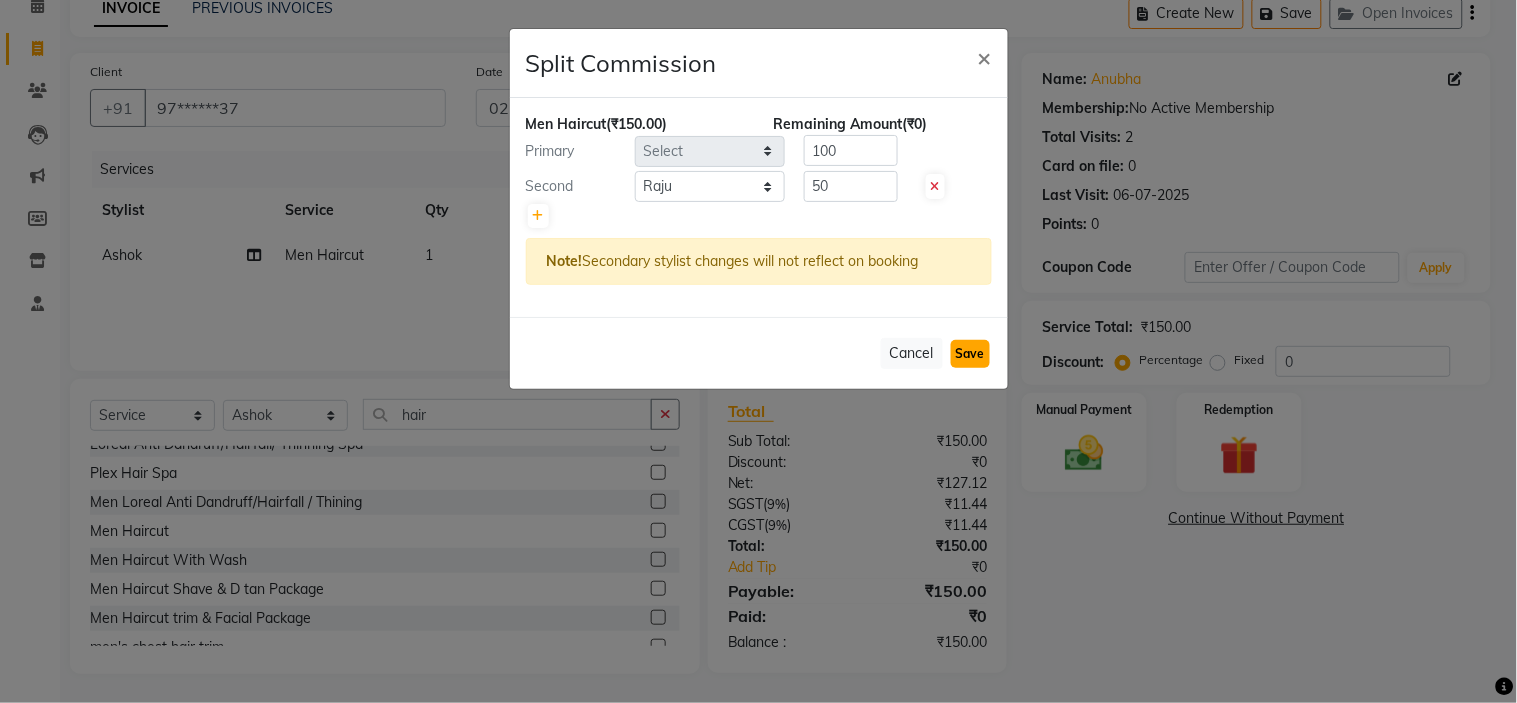 type 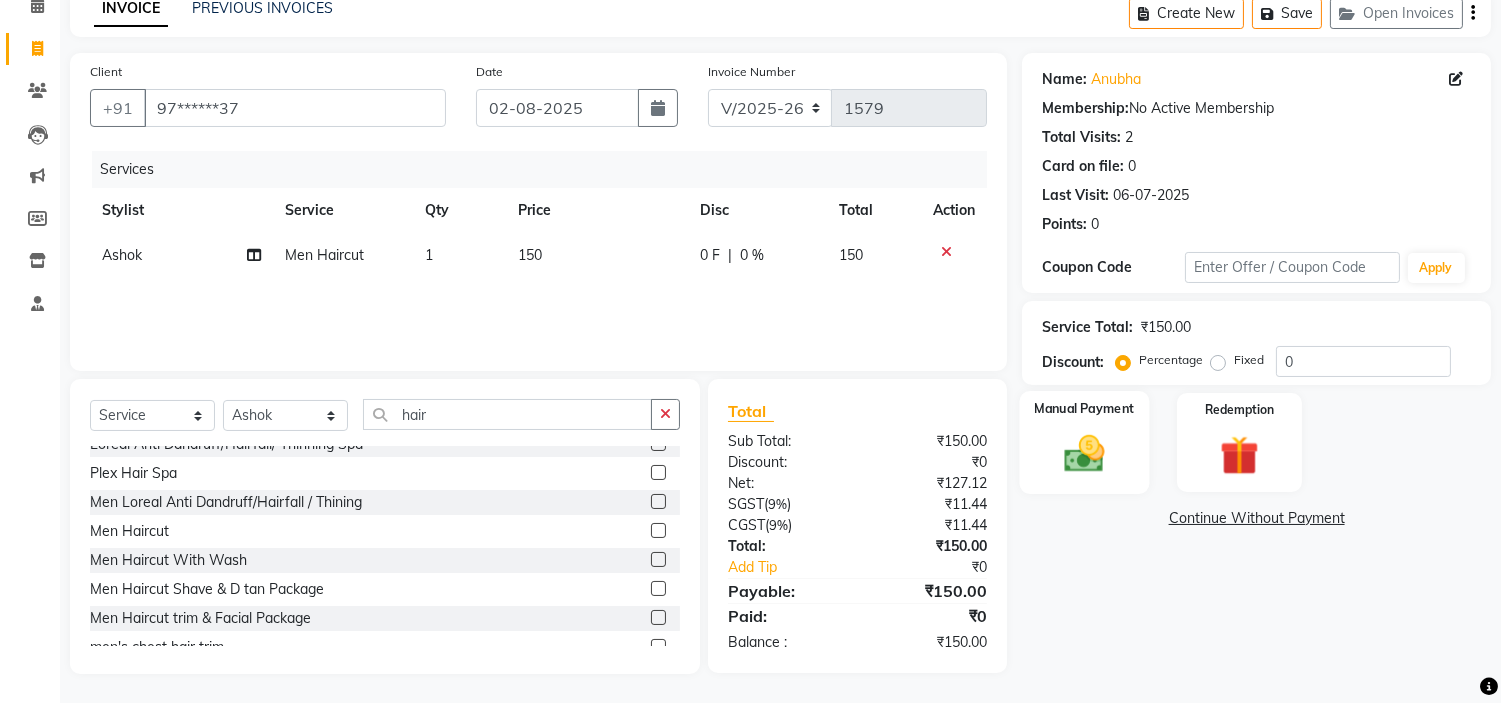 click 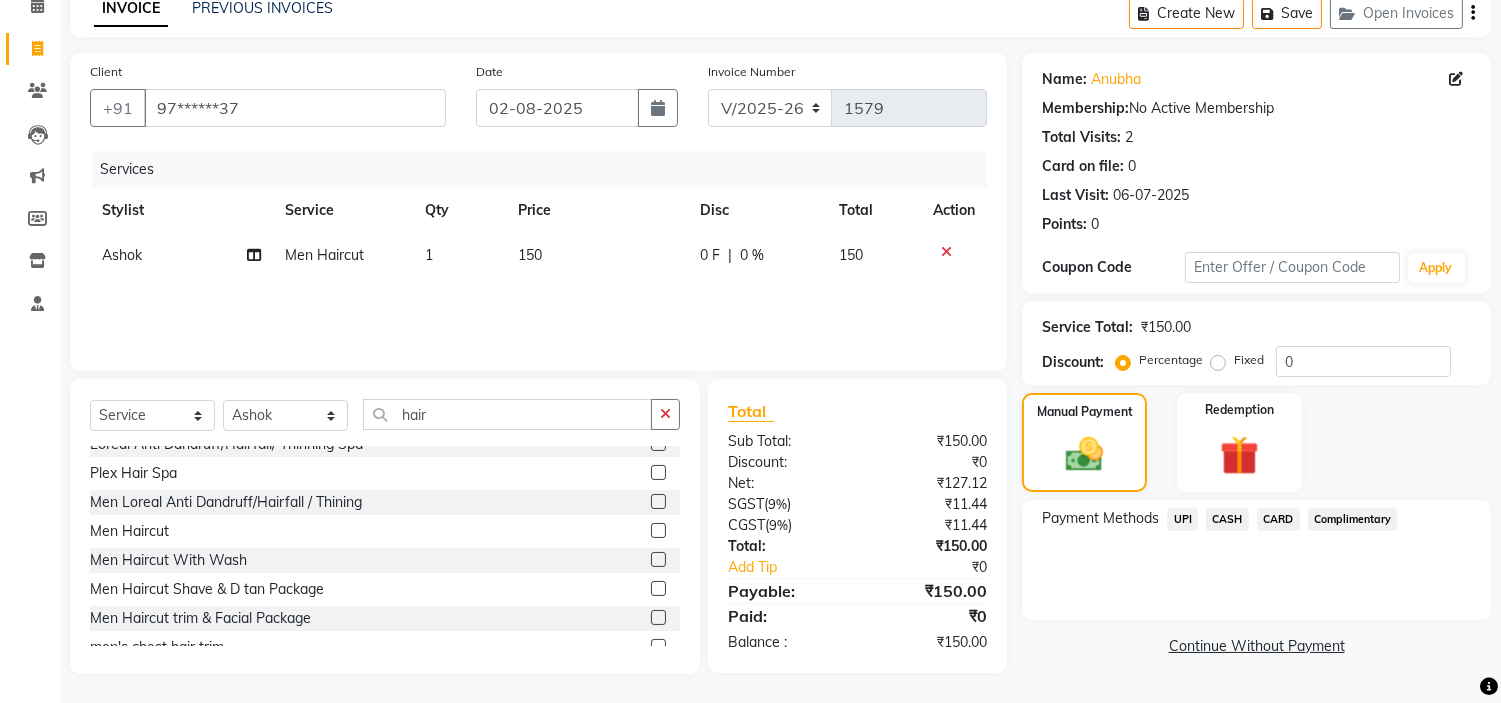click on "UPI" 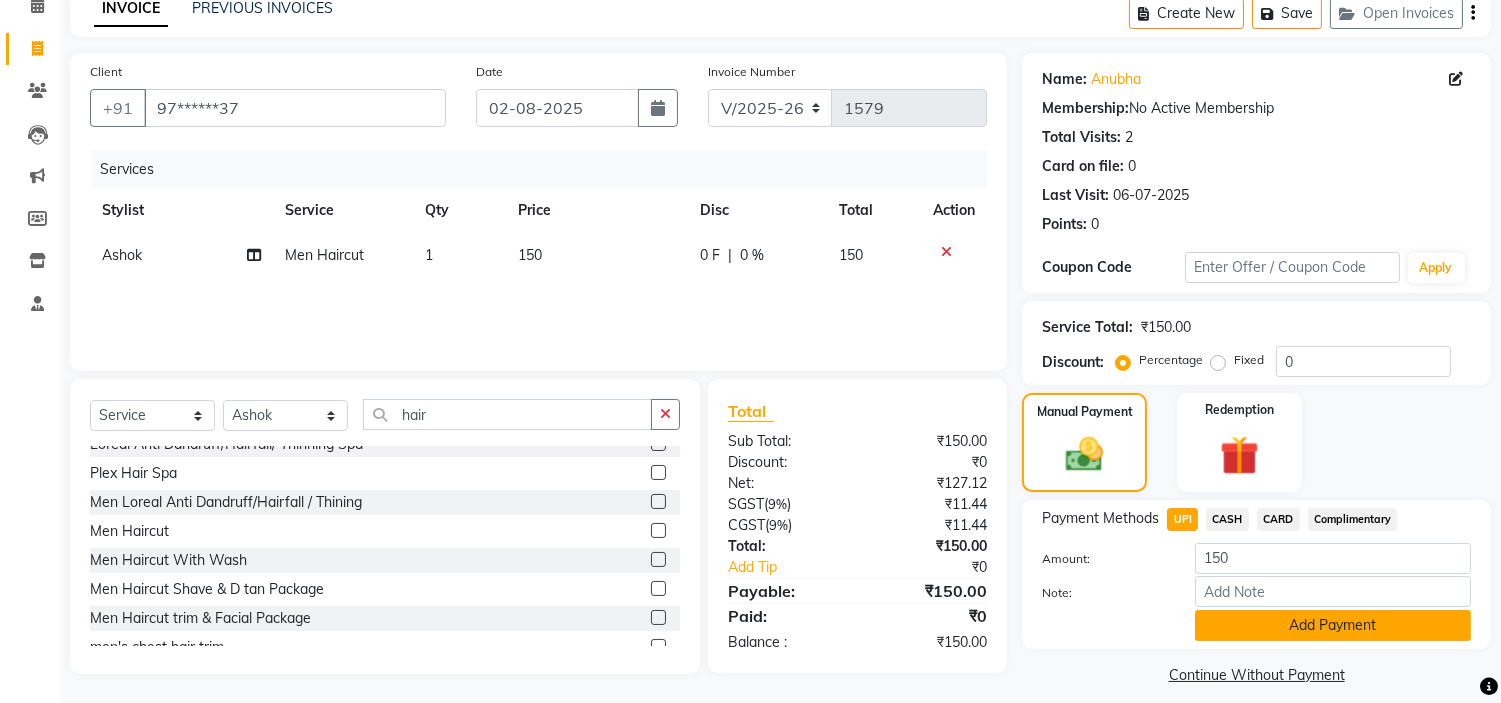 click on "Add Payment" 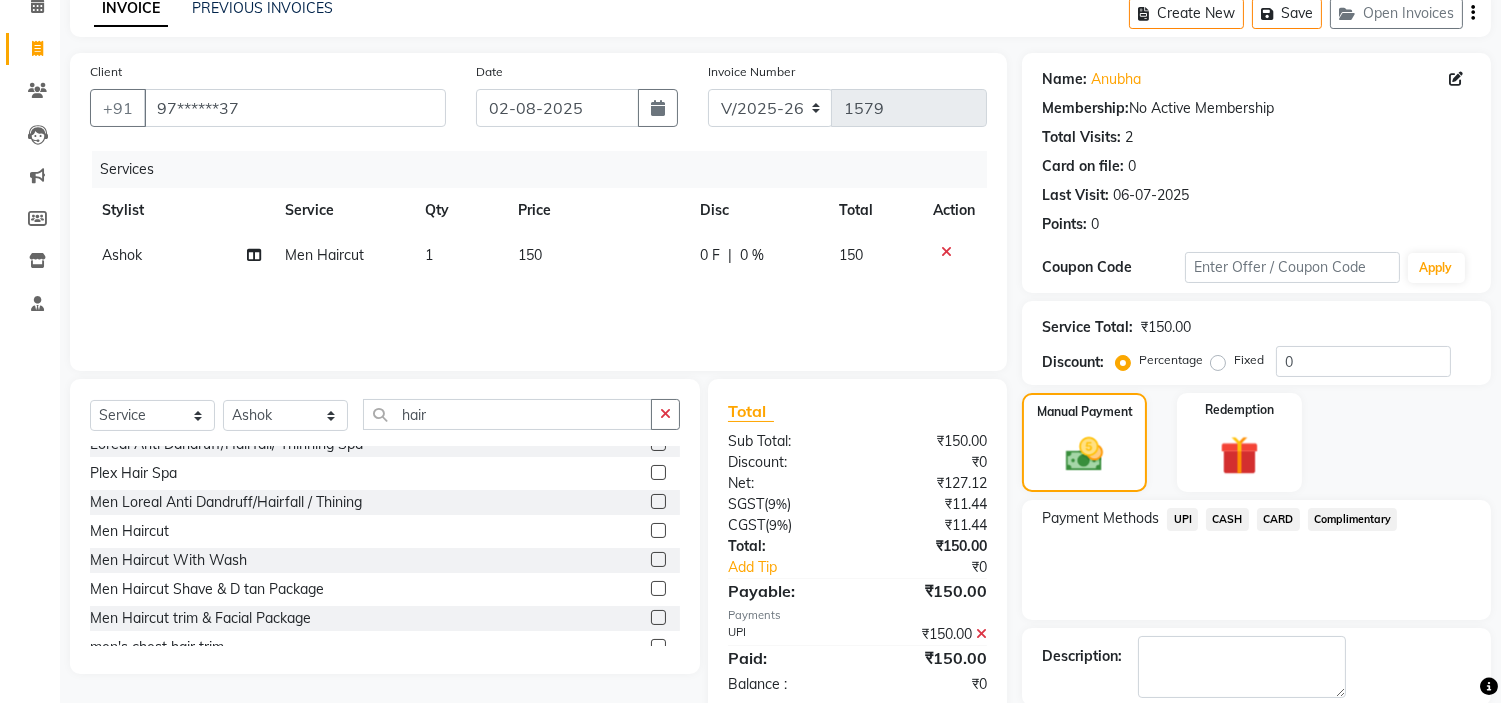 scroll, scrollTop: 196, scrollLeft: 0, axis: vertical 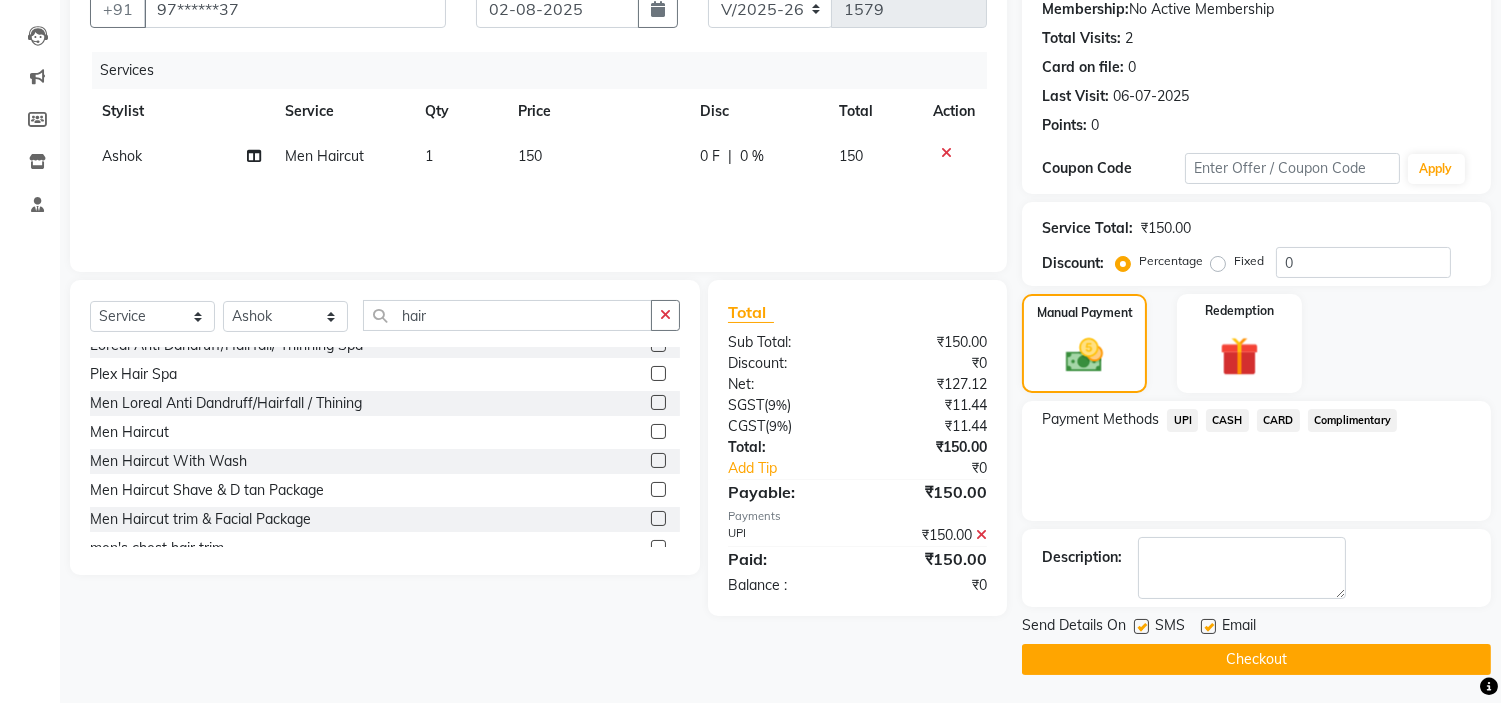click on "Checkout" 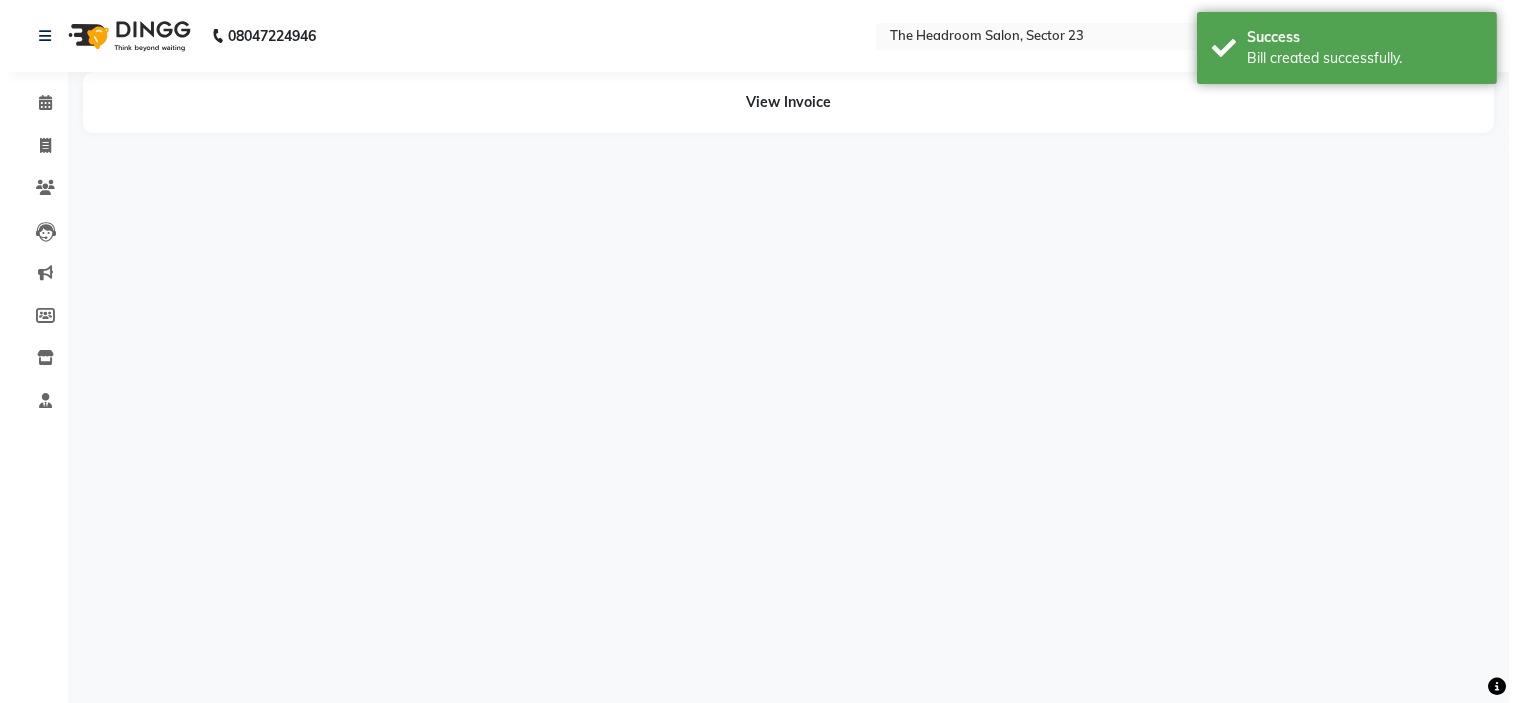 scroll, scrollTop: 0, scrollLeft: 0, axis: both 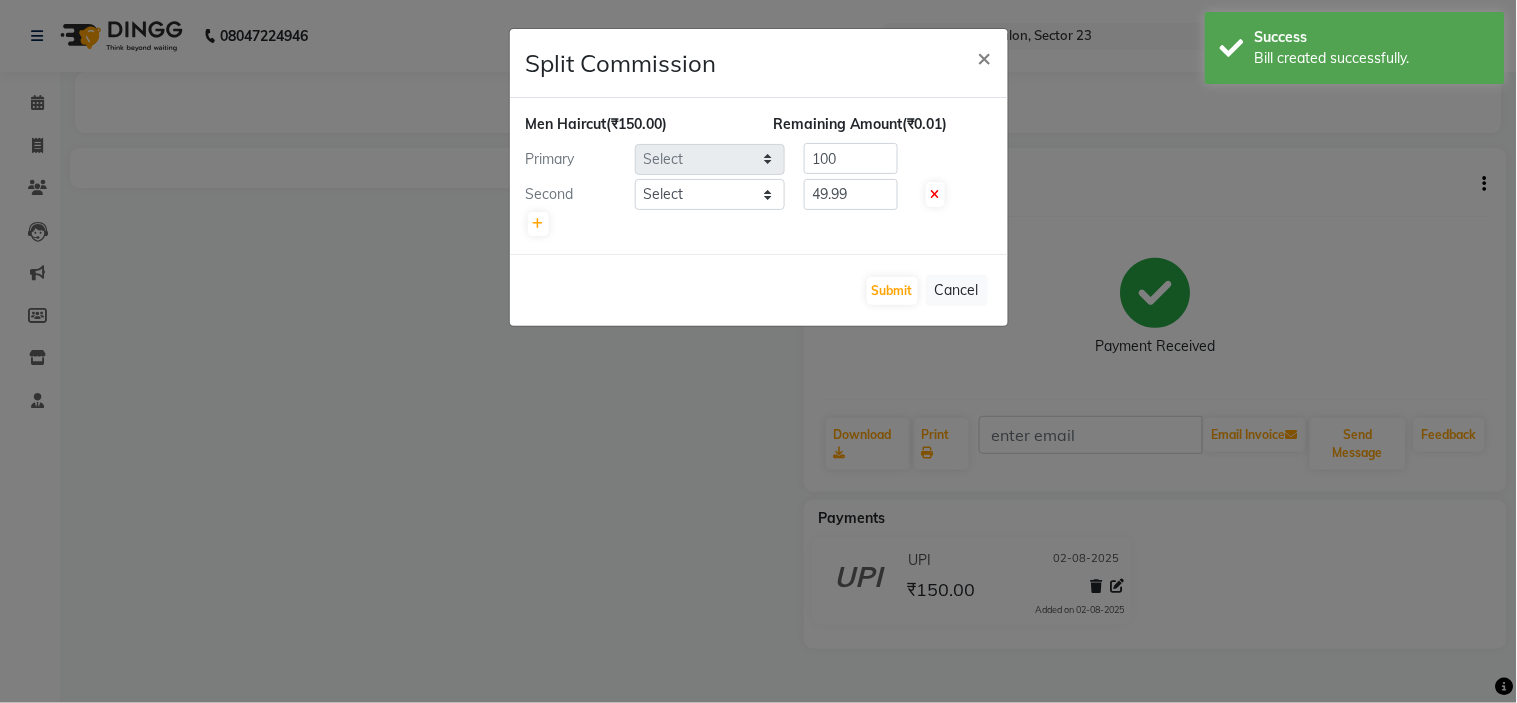 select on "53420" 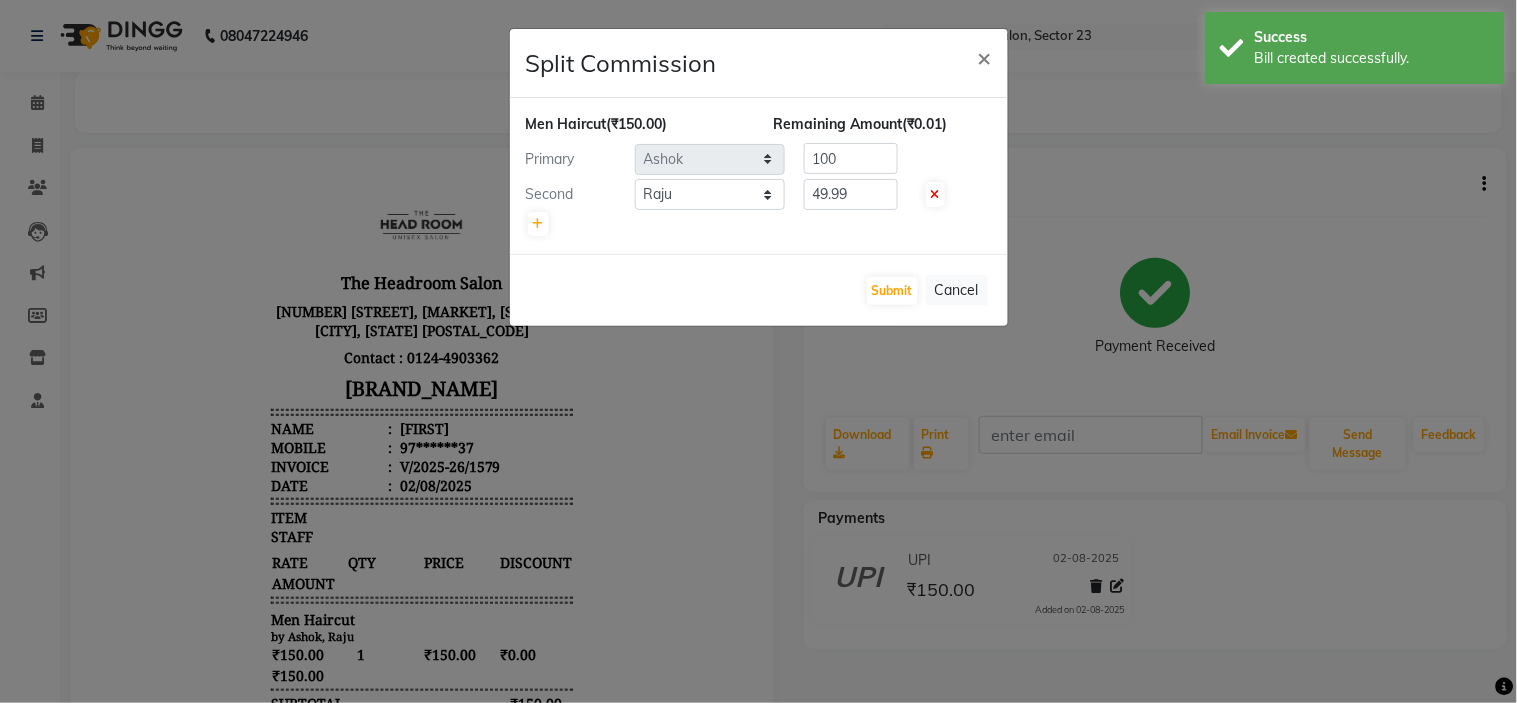 scroll, scrollTop: 0, scrollLeft: 0, axis: both 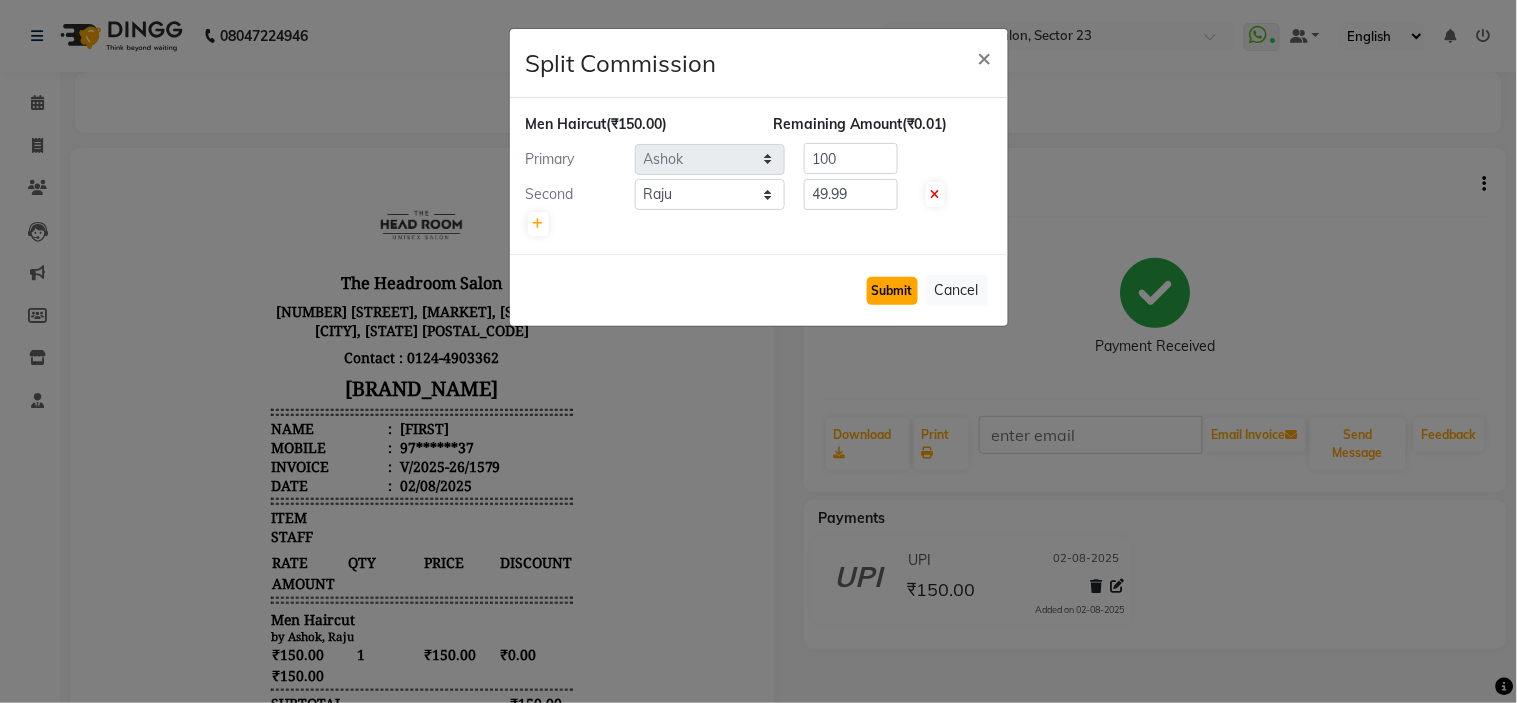 click on "Submit" 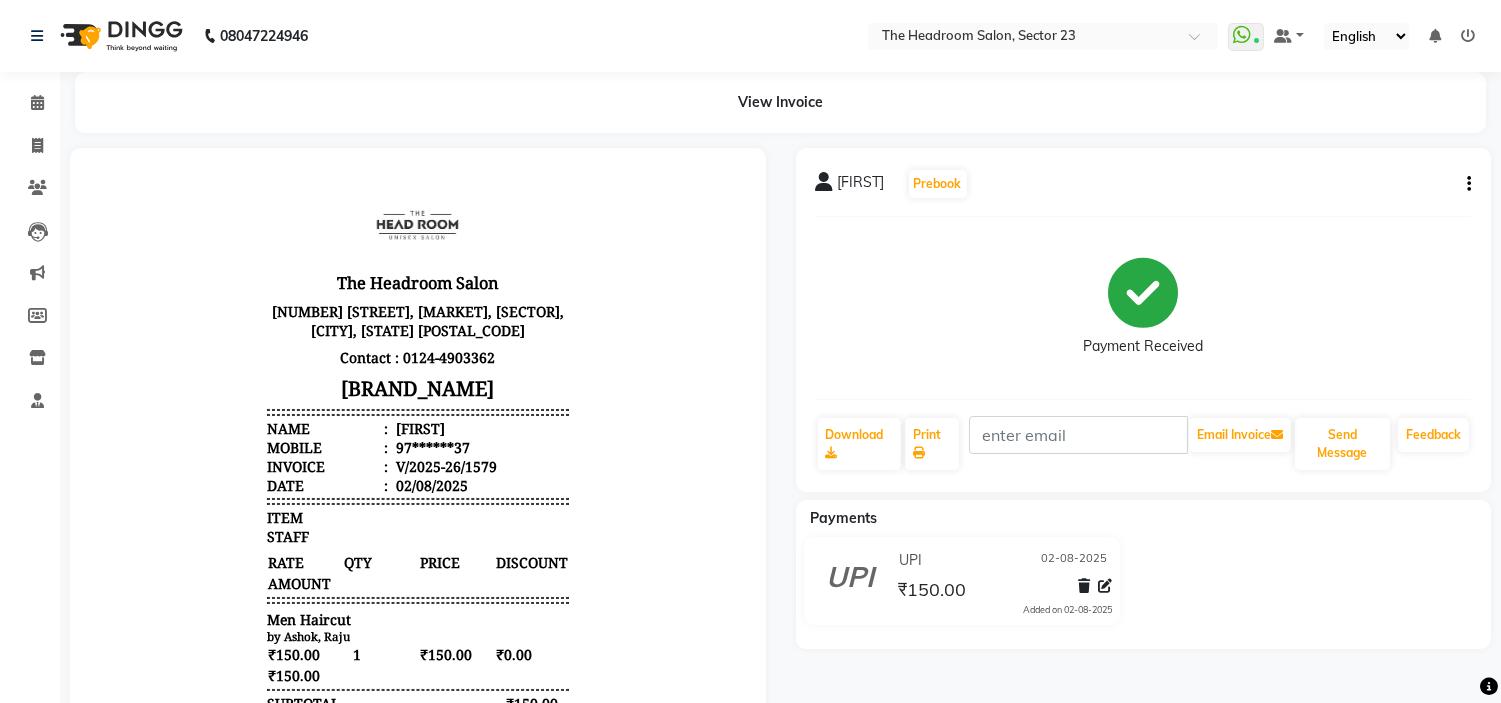 click on "Invoice" 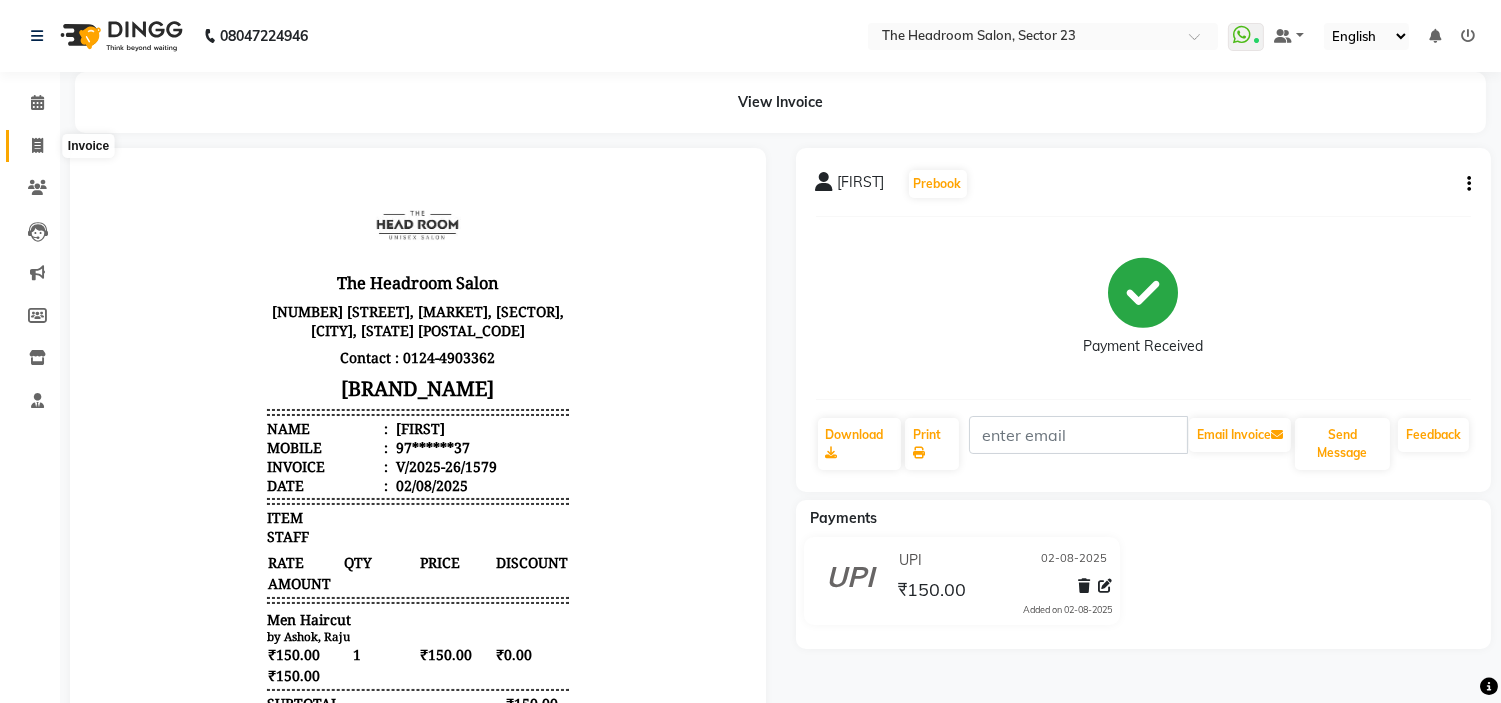click 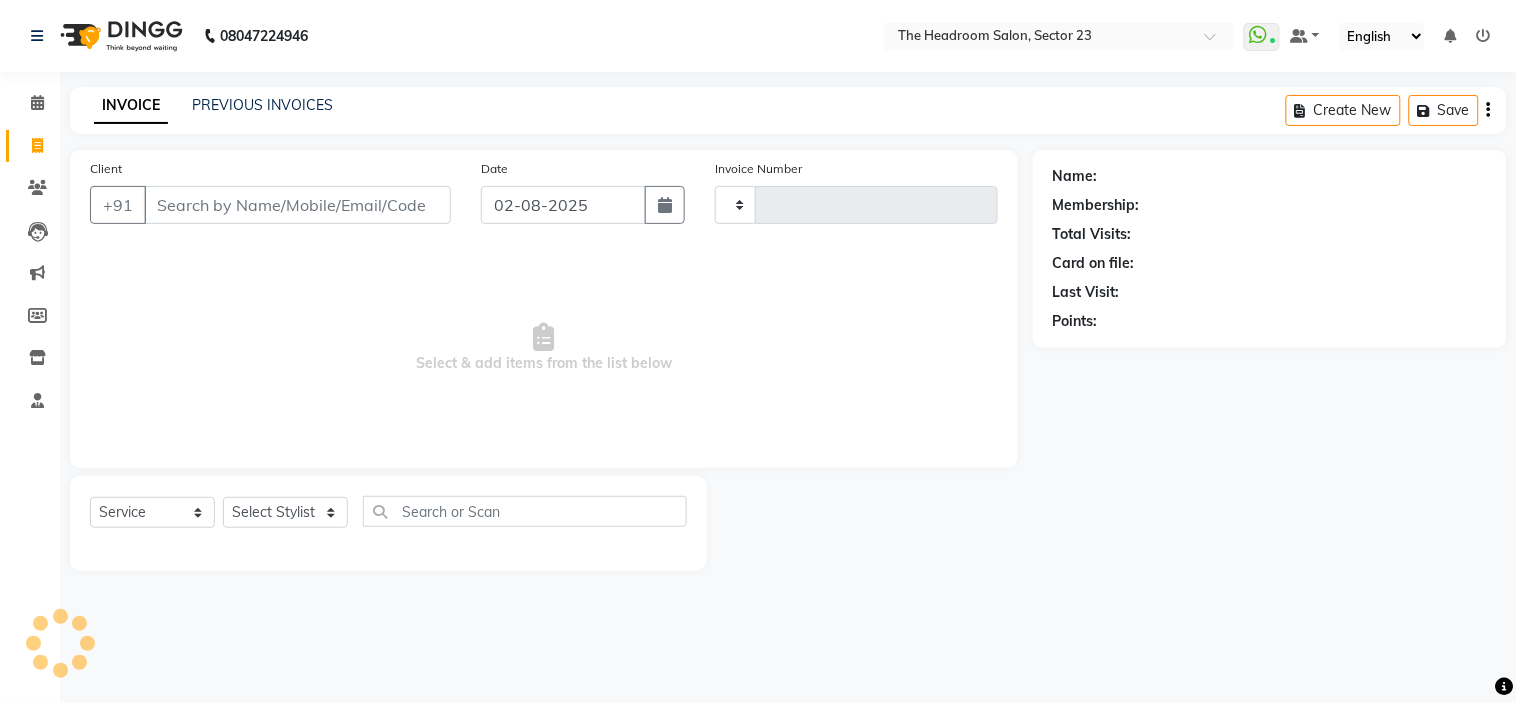 type on "1580" 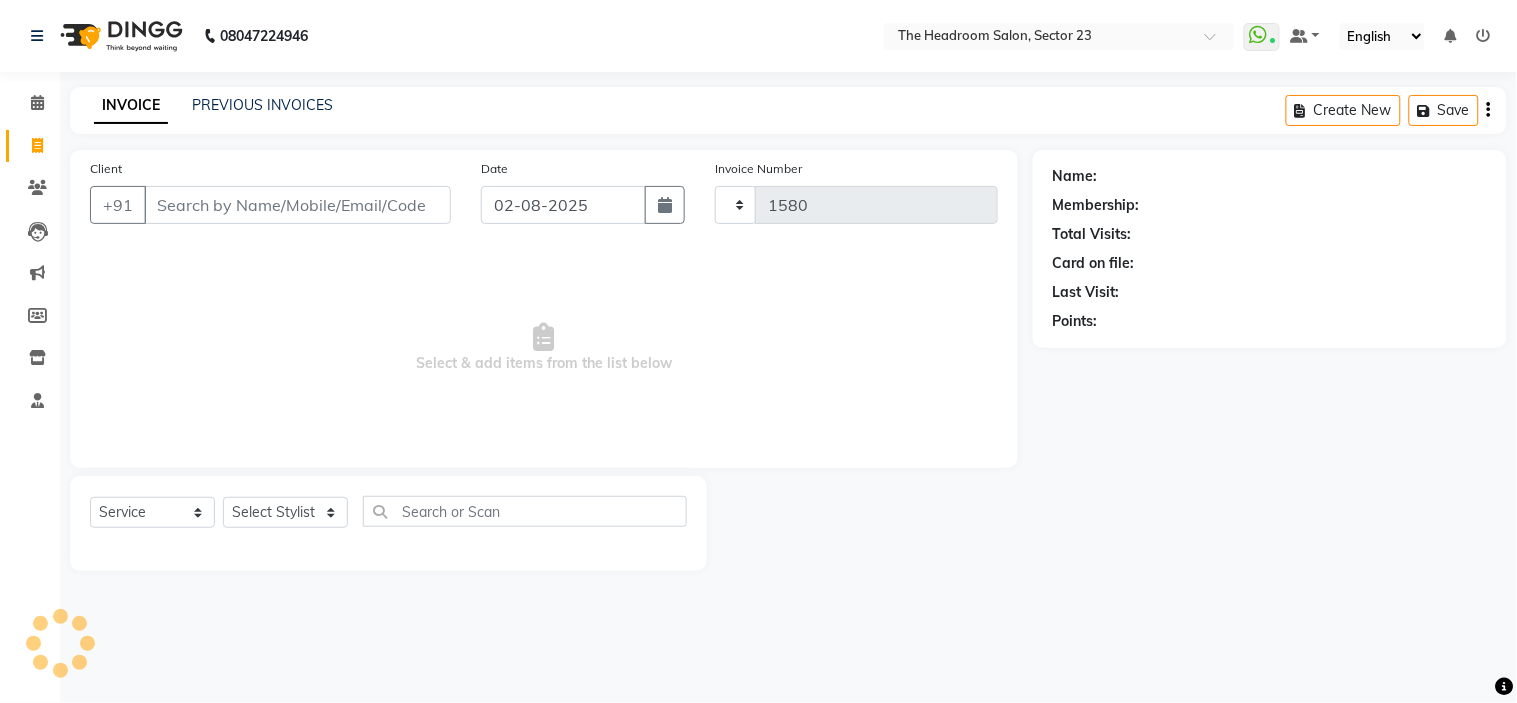 select on "6796" 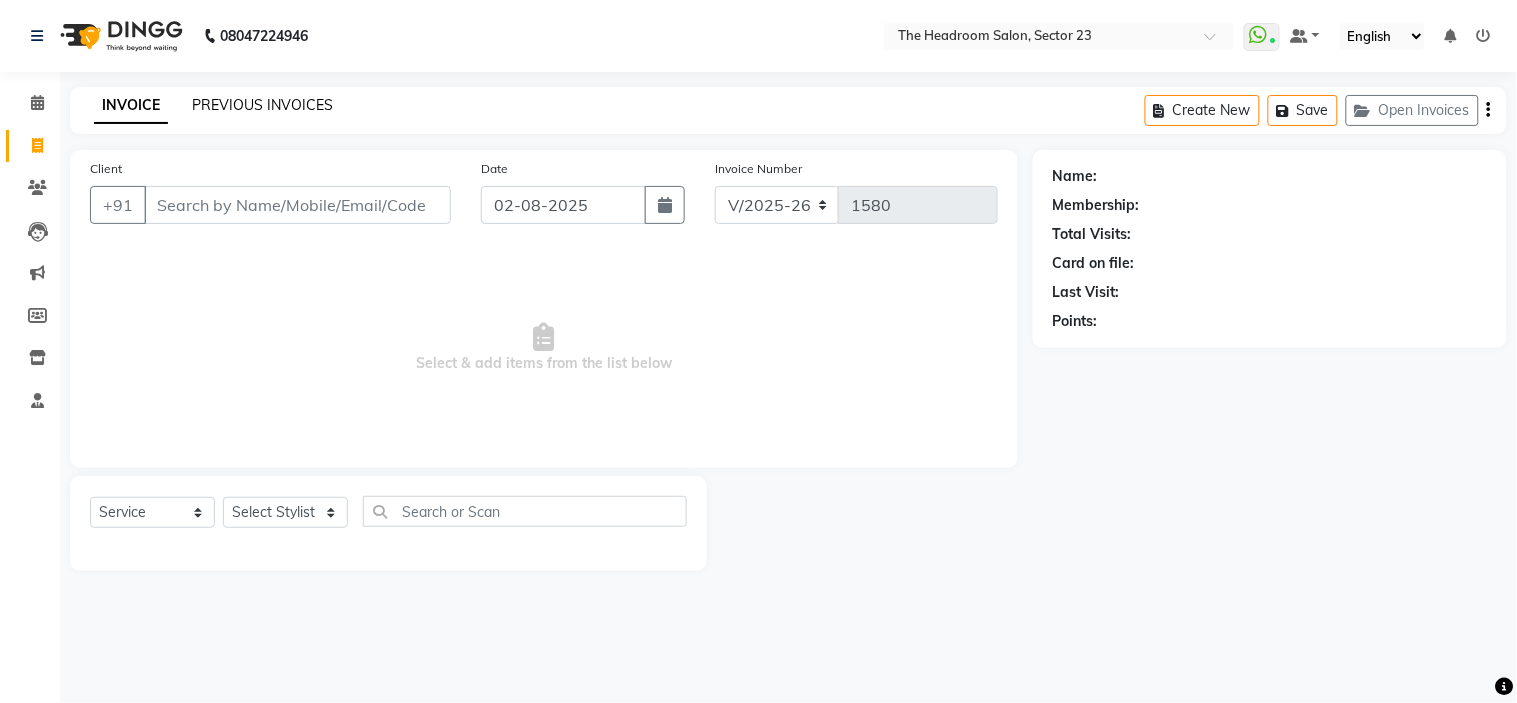 click on "PREVIOUS INVOICES" 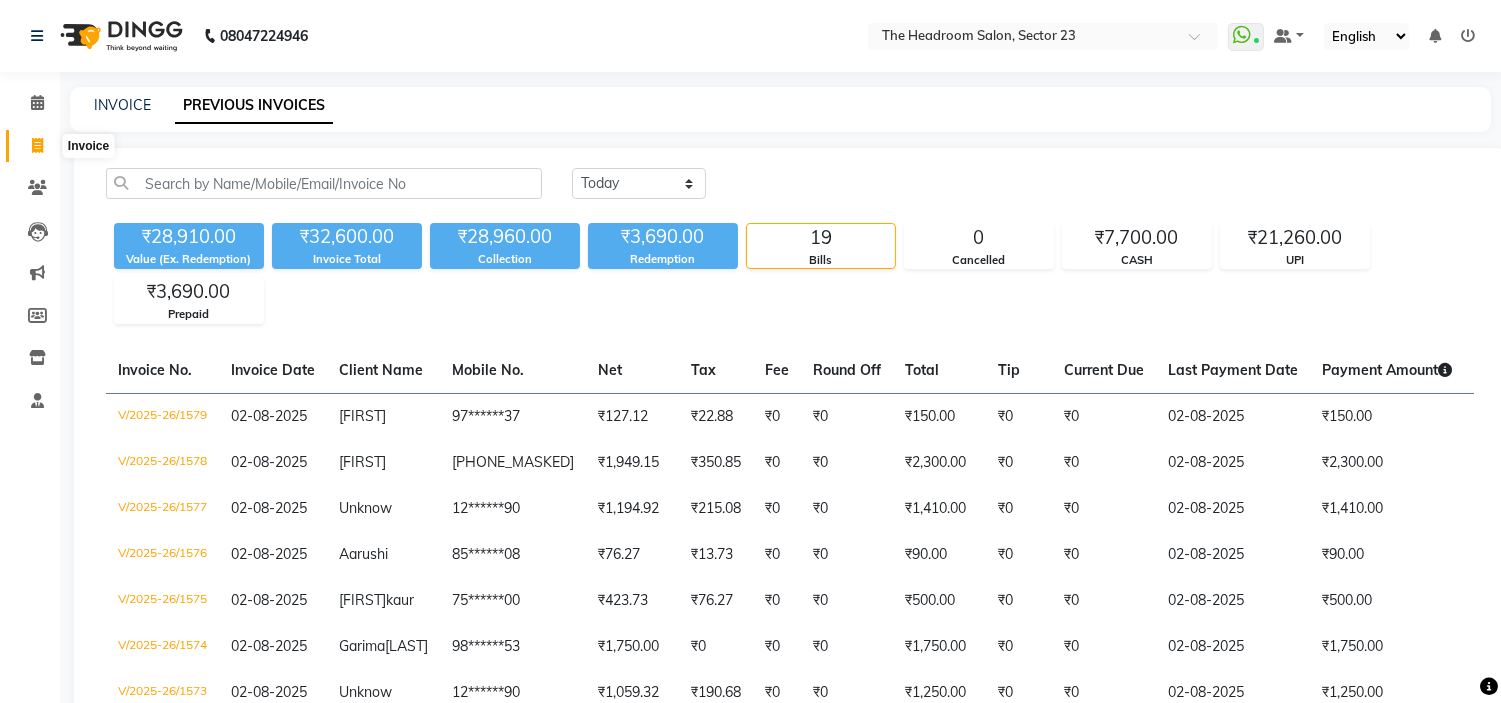 click 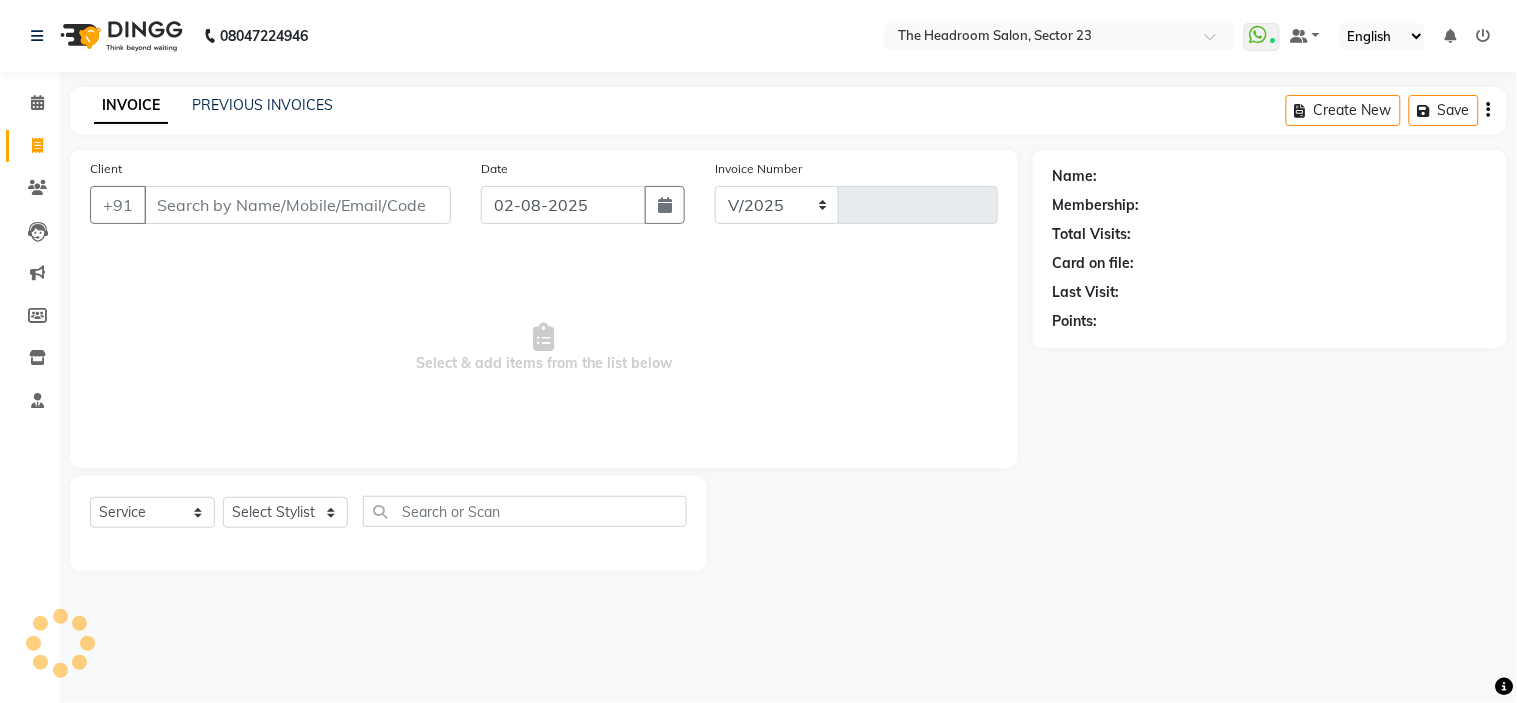 select on "6796" 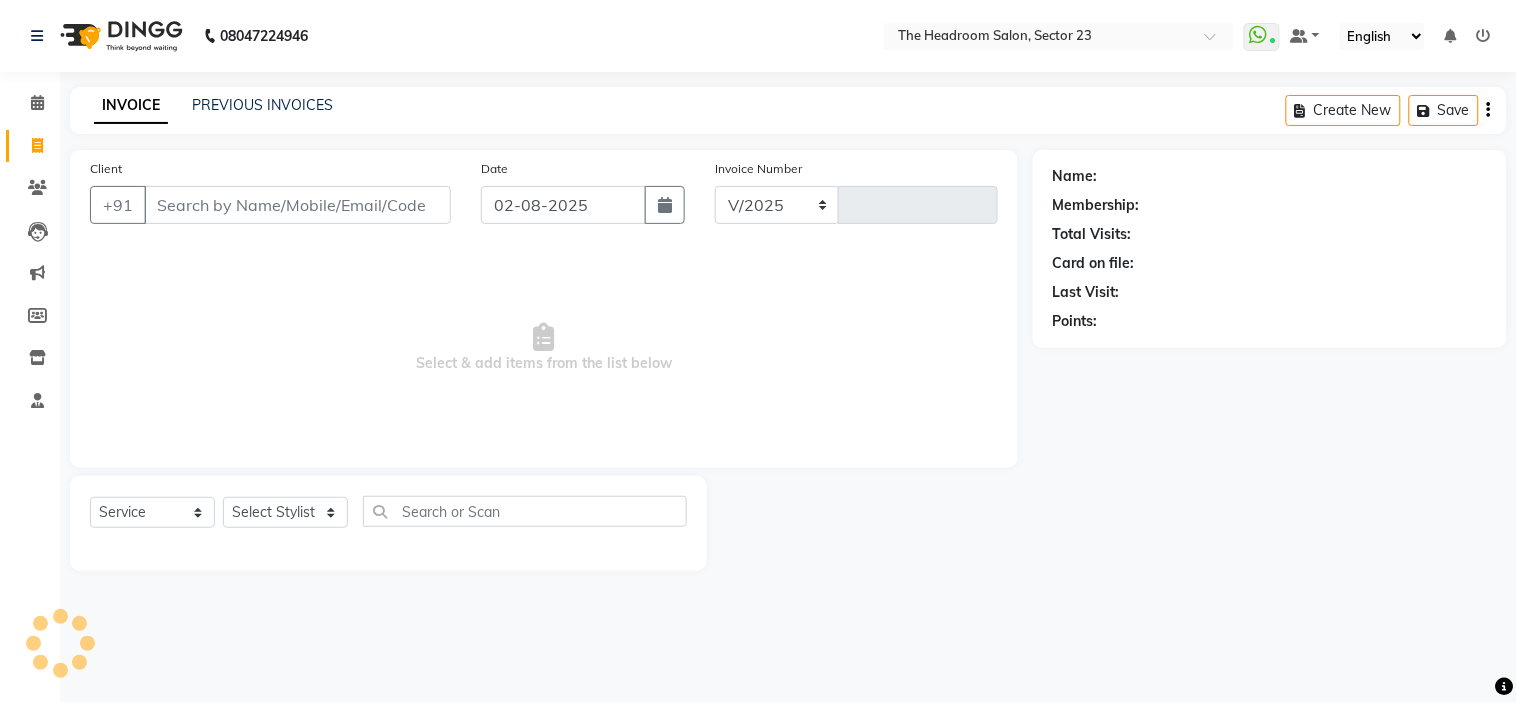 type on "1580" 